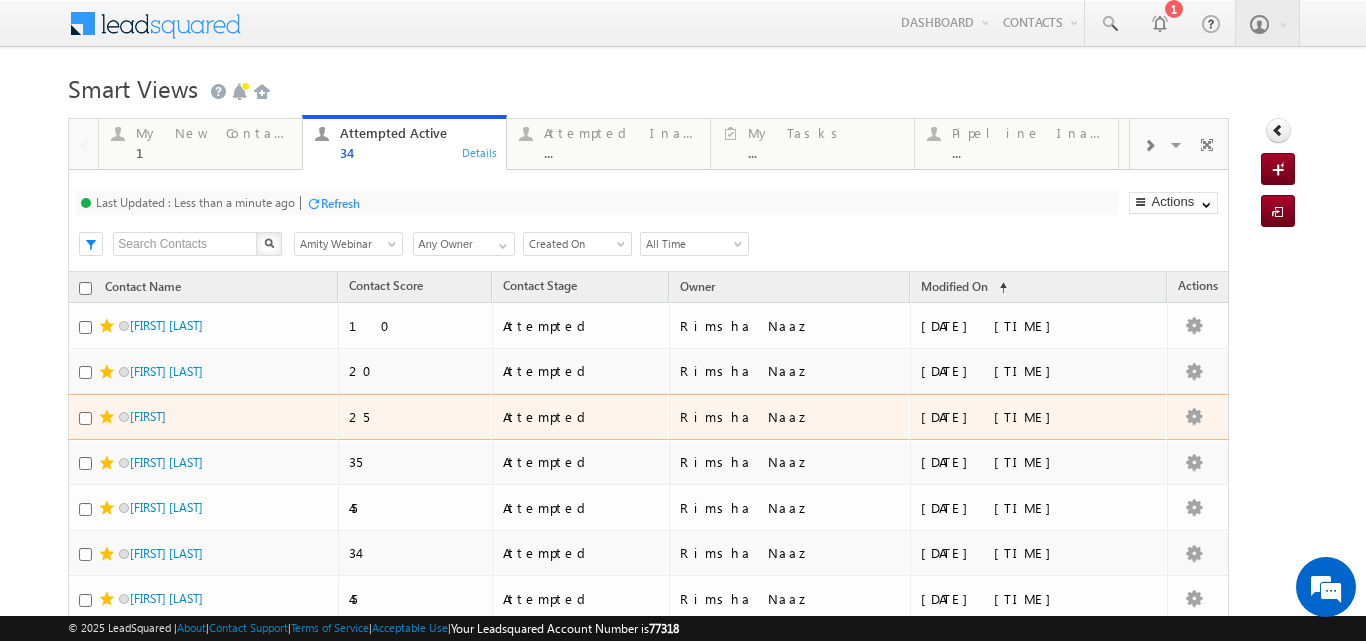 scroll, scrollTop: 0, scrollLeft: 0, axis: both 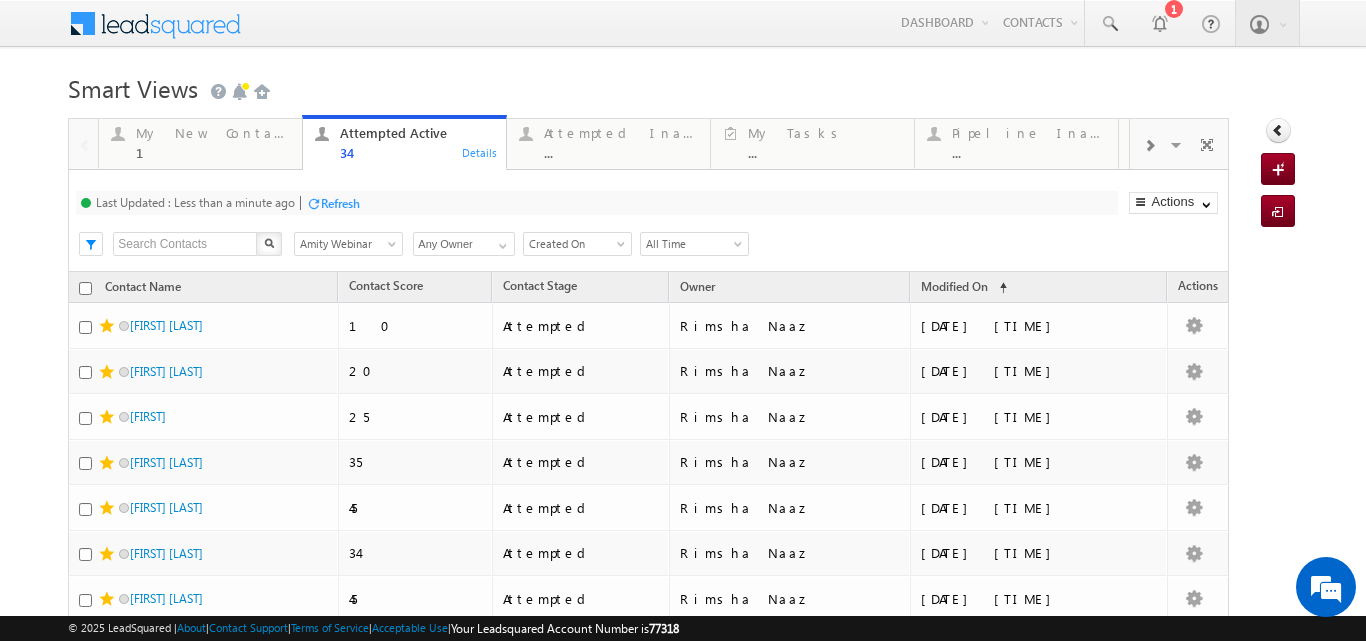 click on "© 2025 LeadSquared |  About  |  Contact Support
|
Terms of Service  |
Acceptable Use  |
Your Leadsquared Account Number is   77318" at bounding box center (682, 628) 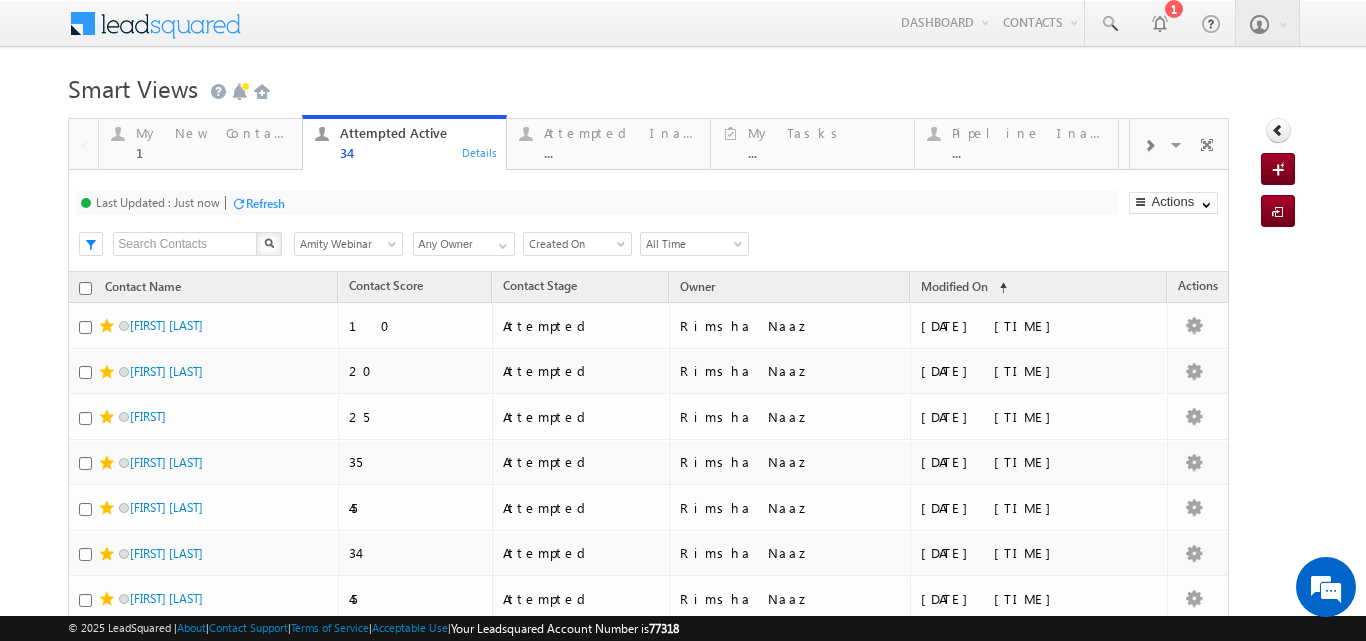 click on "Menu
Rimsha Naaz
rnaaz +1@am ity.e du" at bounding box center (683, 980) 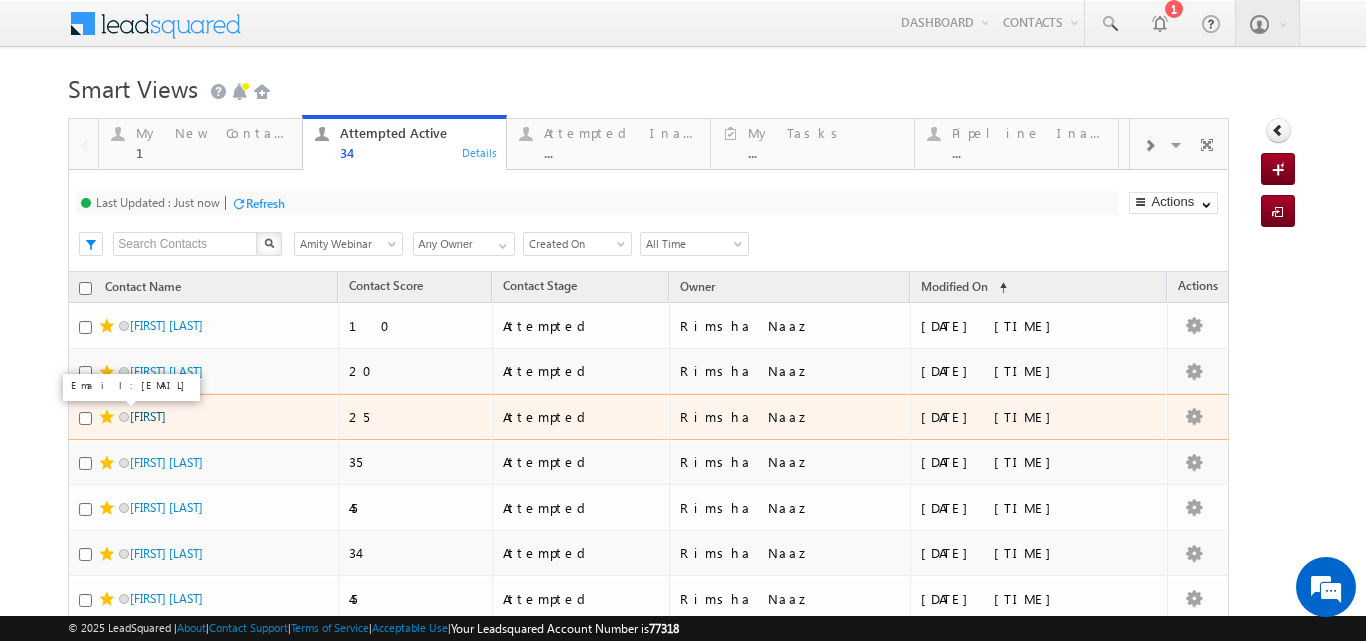 click on "MOKSHIKA" at bounding box center [148, 416] 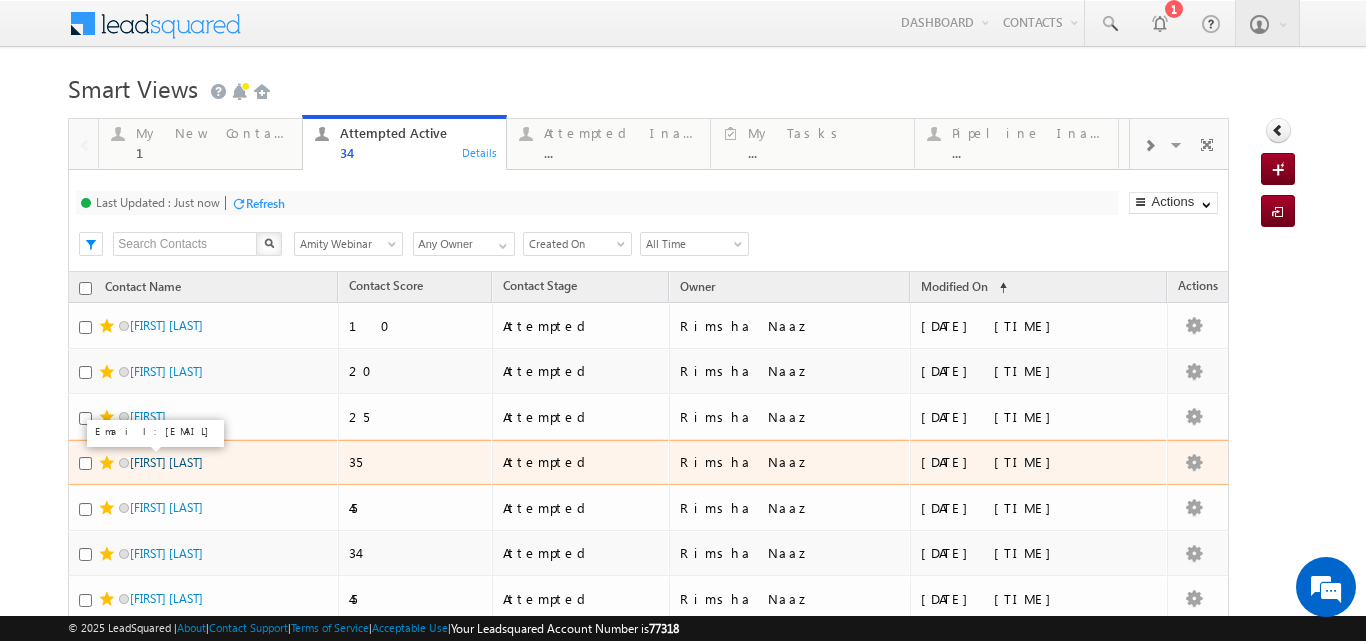 click on "[NAME] [NAME]" at bounding box center (166, 462) 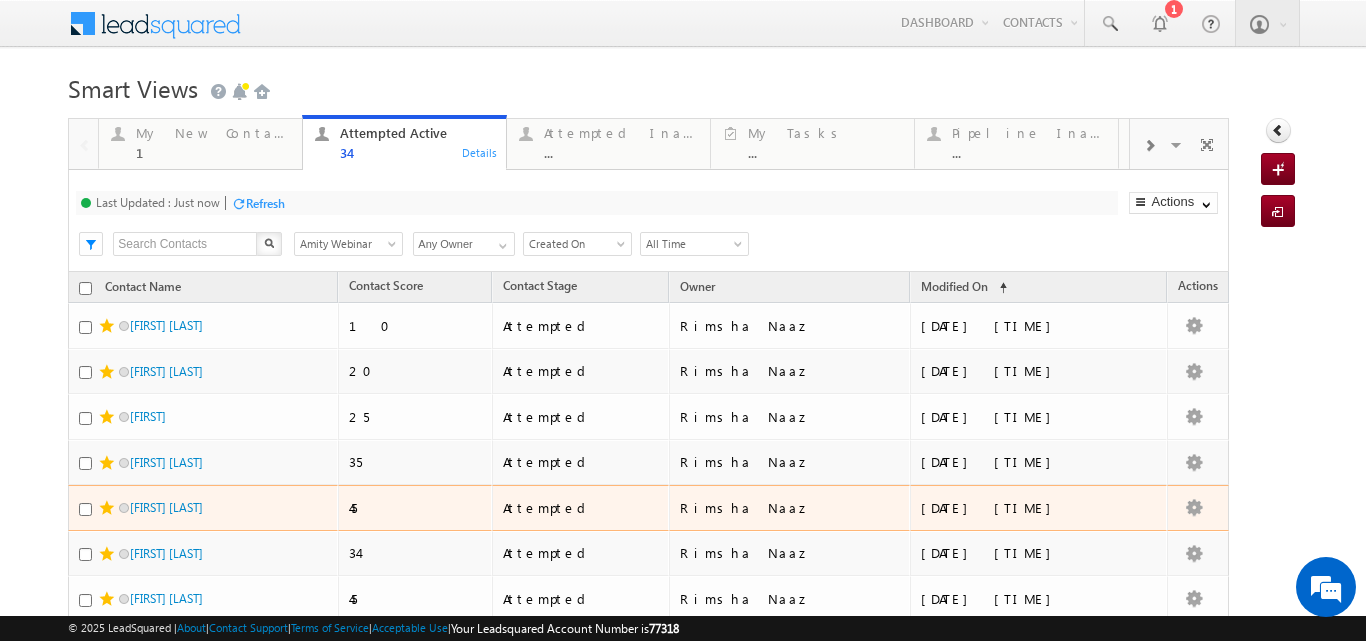 click on "srishti b" at bounding box center (197, 507) 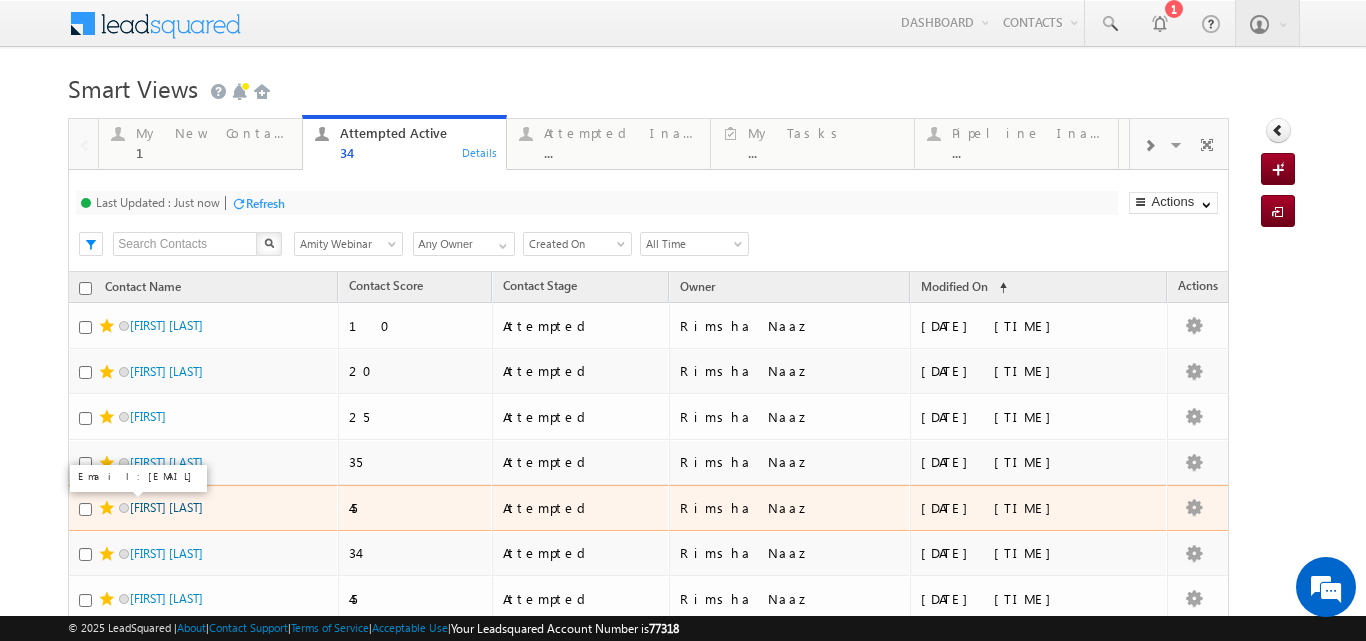 click on "srishti b" at bounding box center [166, 507] 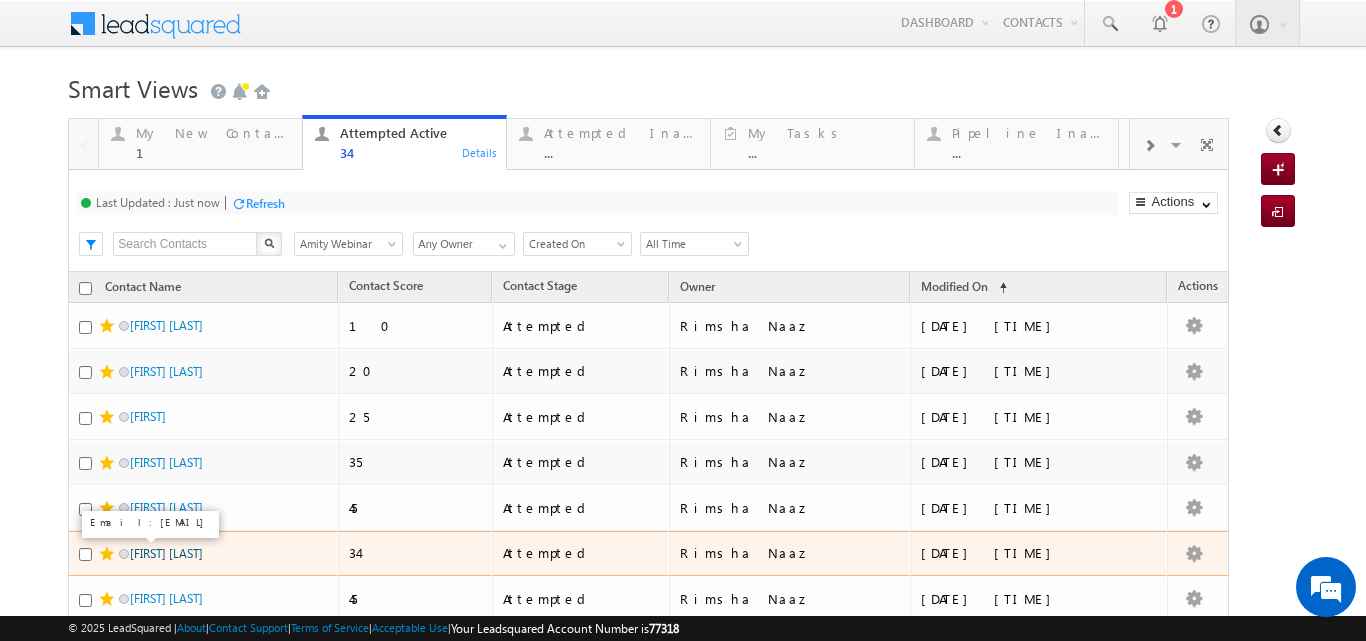 click on "Shubhi Mittal" at bounding box center (166, 553) 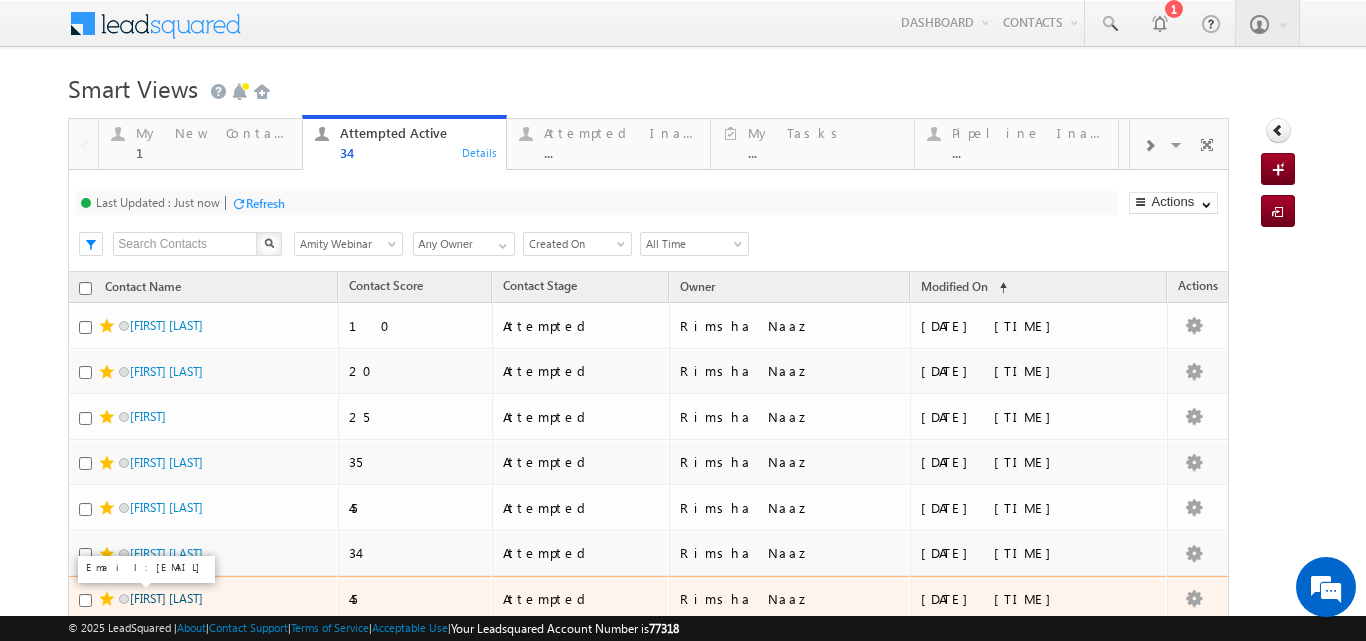 click on "Vanshika Shah" at bounding box center [166, 598] 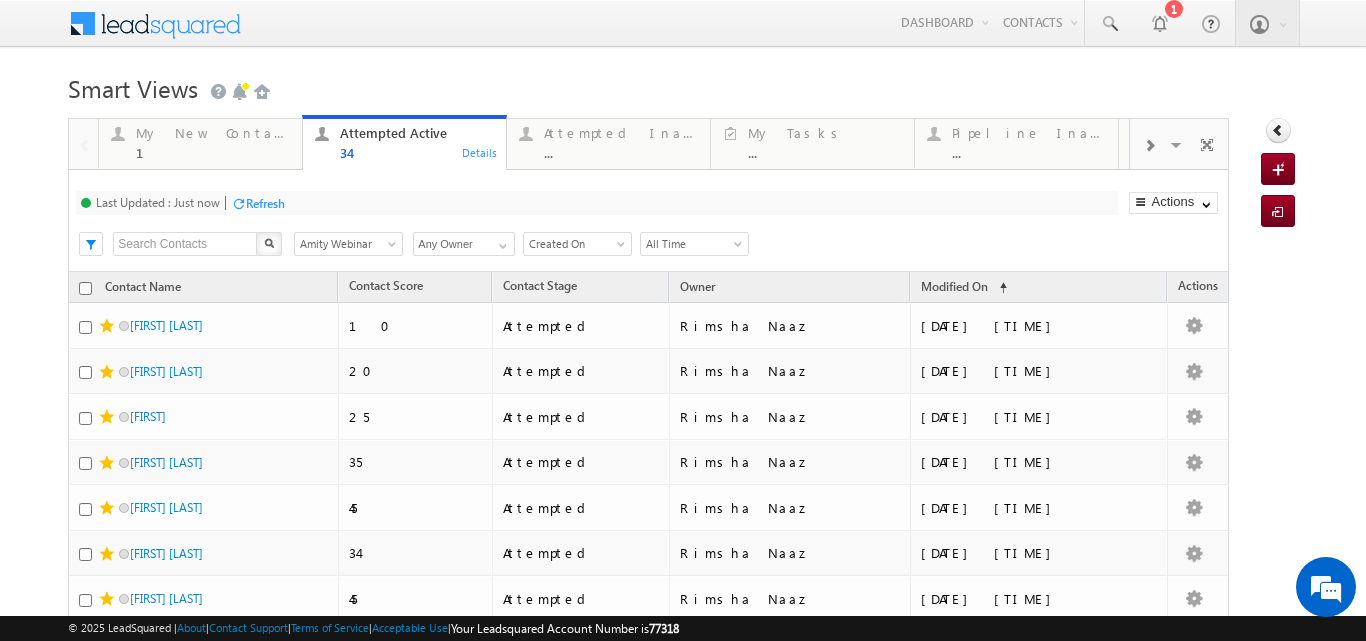 click on "Refresh" at bounding box center (265, 203) 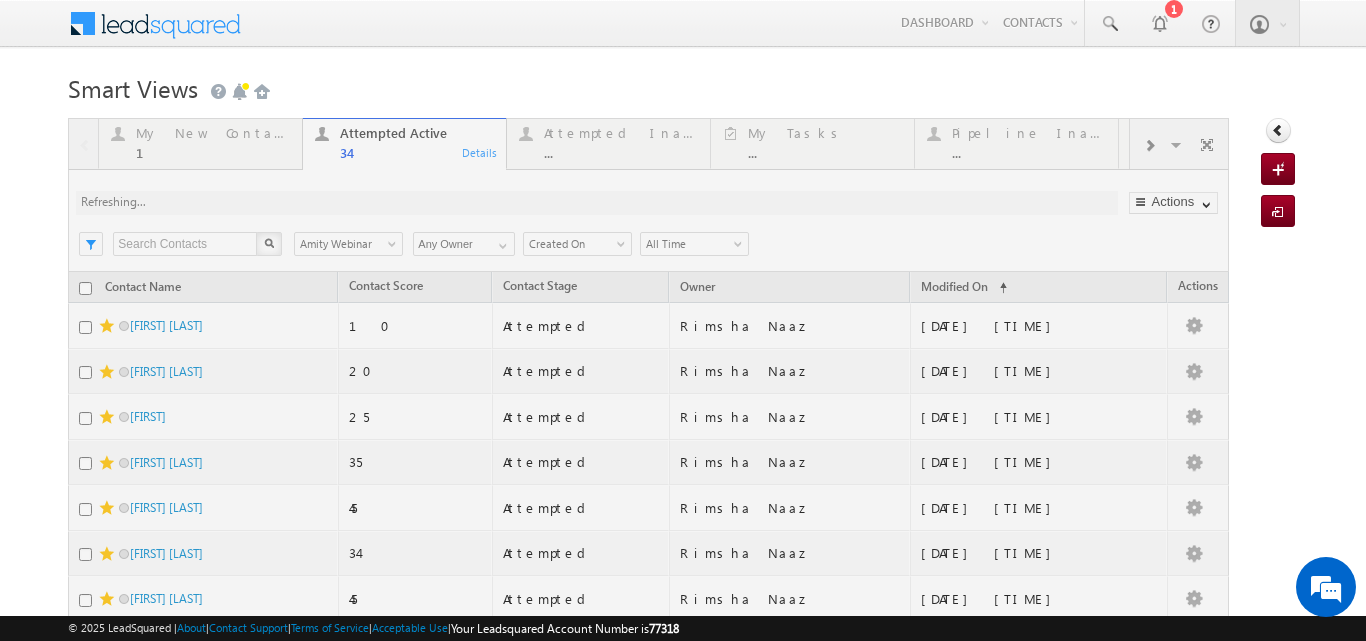 click at bounding box center [648, 1039] 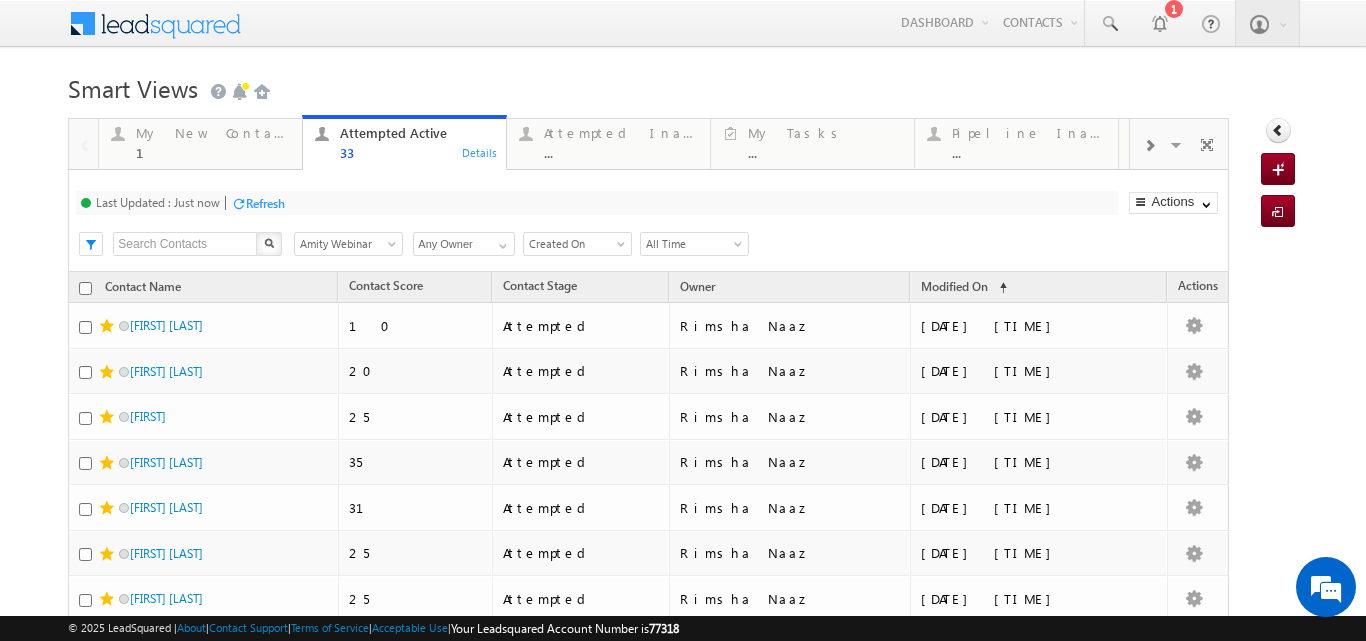 click on "Refresh" at bounding box center (265, 203) 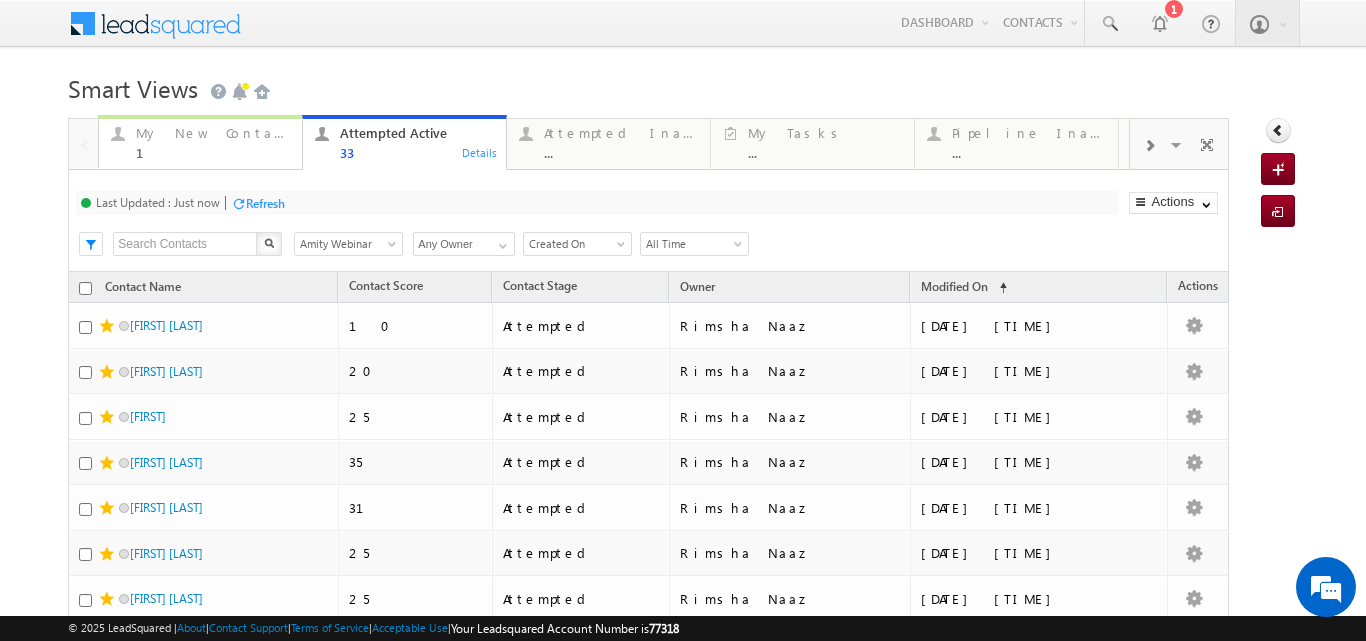click on "My New Contact" at bounding box center (213, 133) 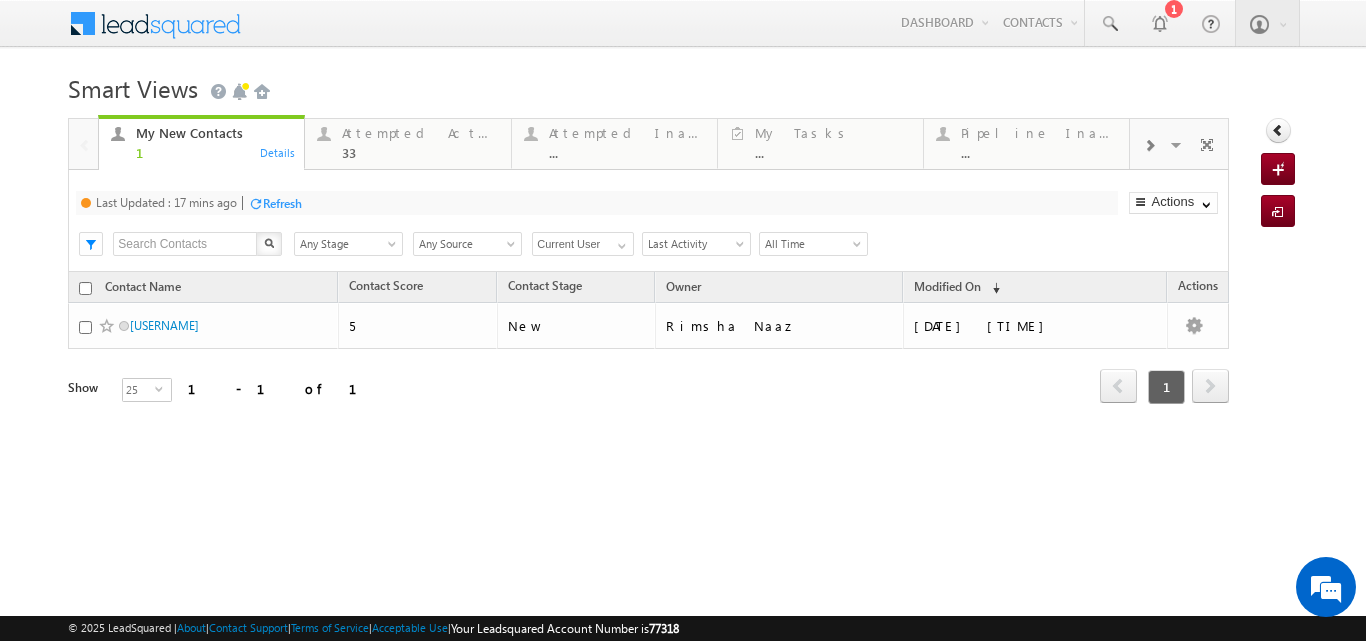 click on "Refresh" at bounding box center [282, 203] 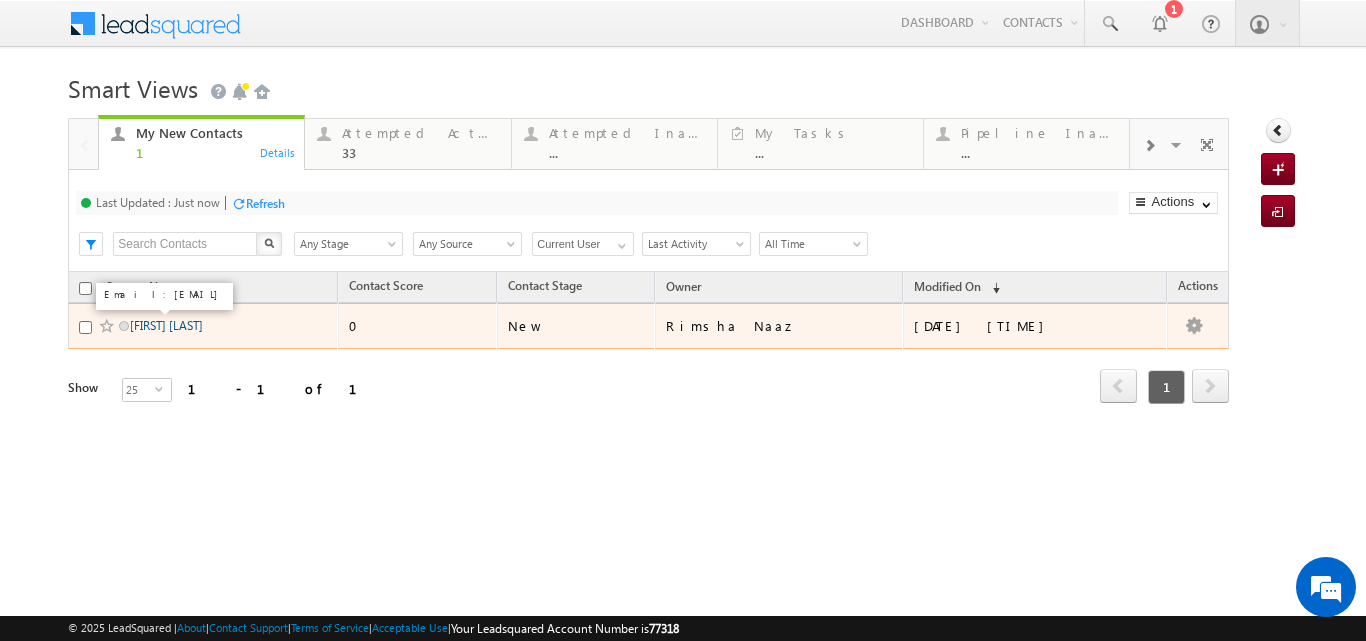 click on "Anushka Dwivedi" at bounding box center [166, 325] 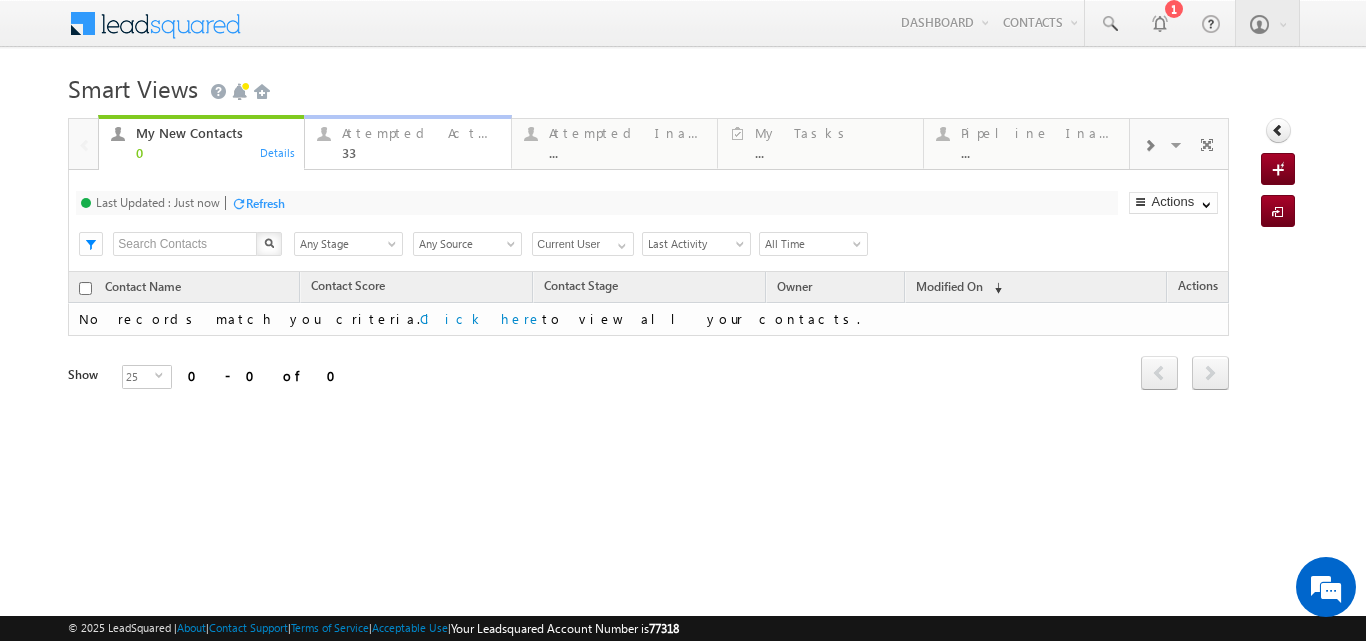 click on "Attempted Active" at bounding box center [420, 133] 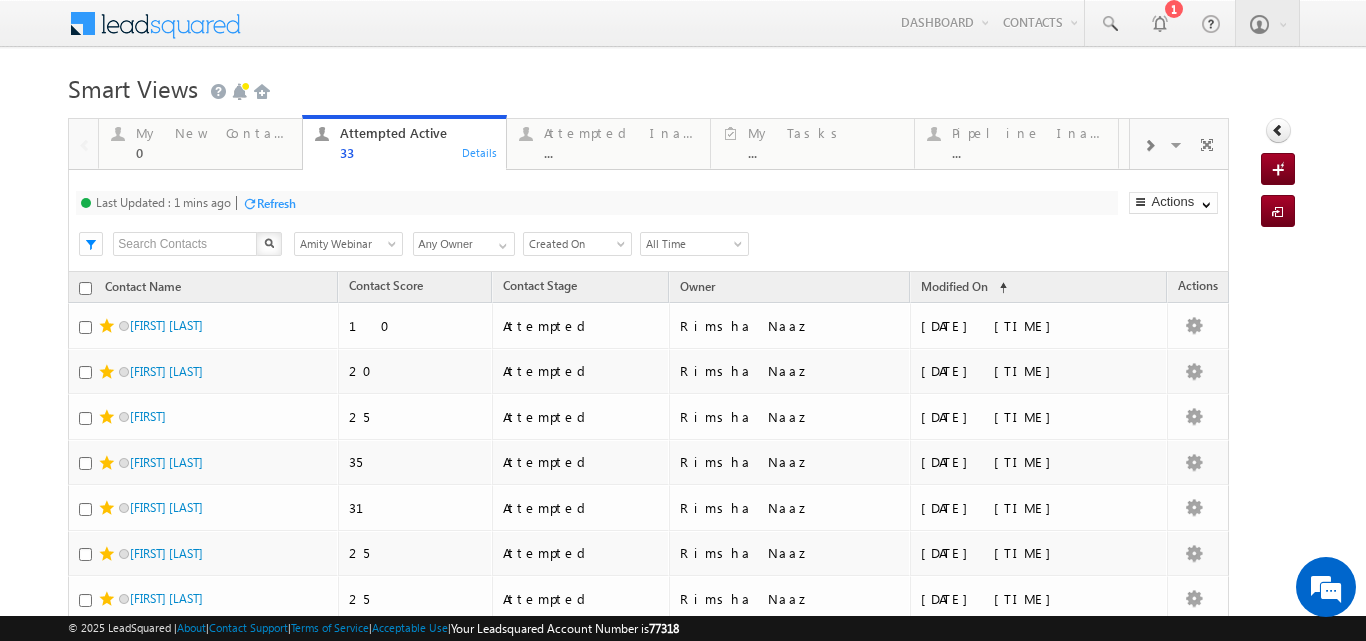click on "Refresh" at bounding box center [276, 203] 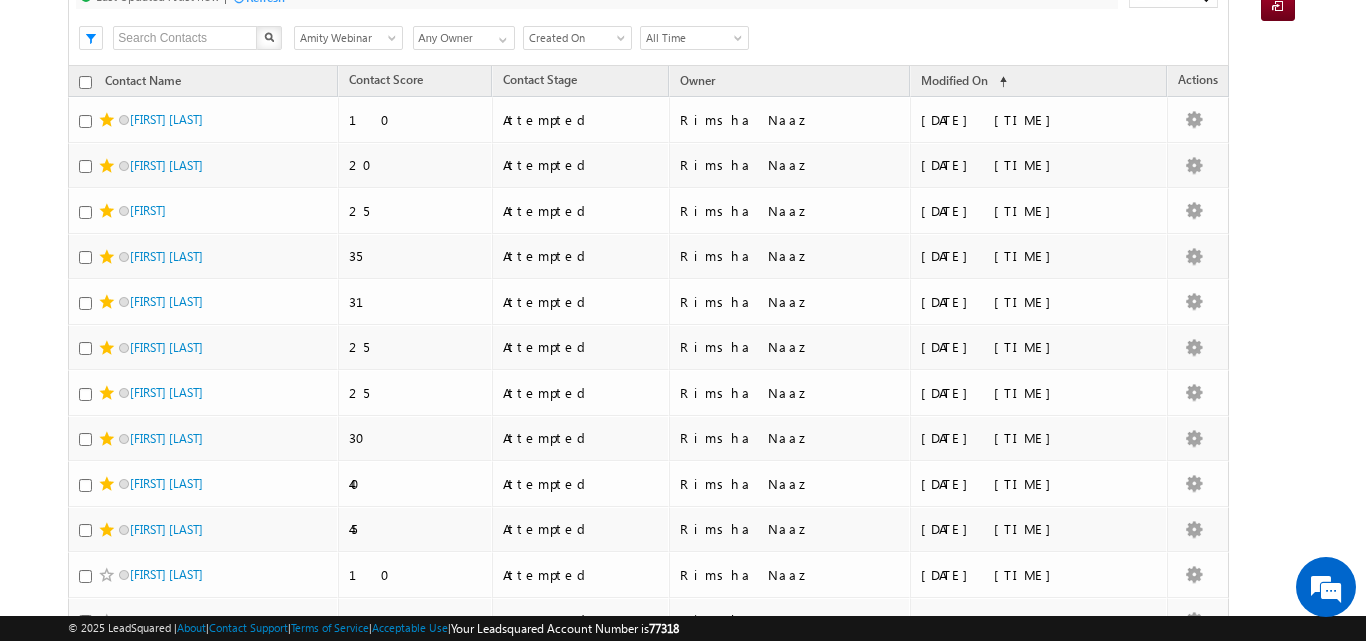 scroll, scrollTop: 229, scrollLeft: 0, axis: vertical 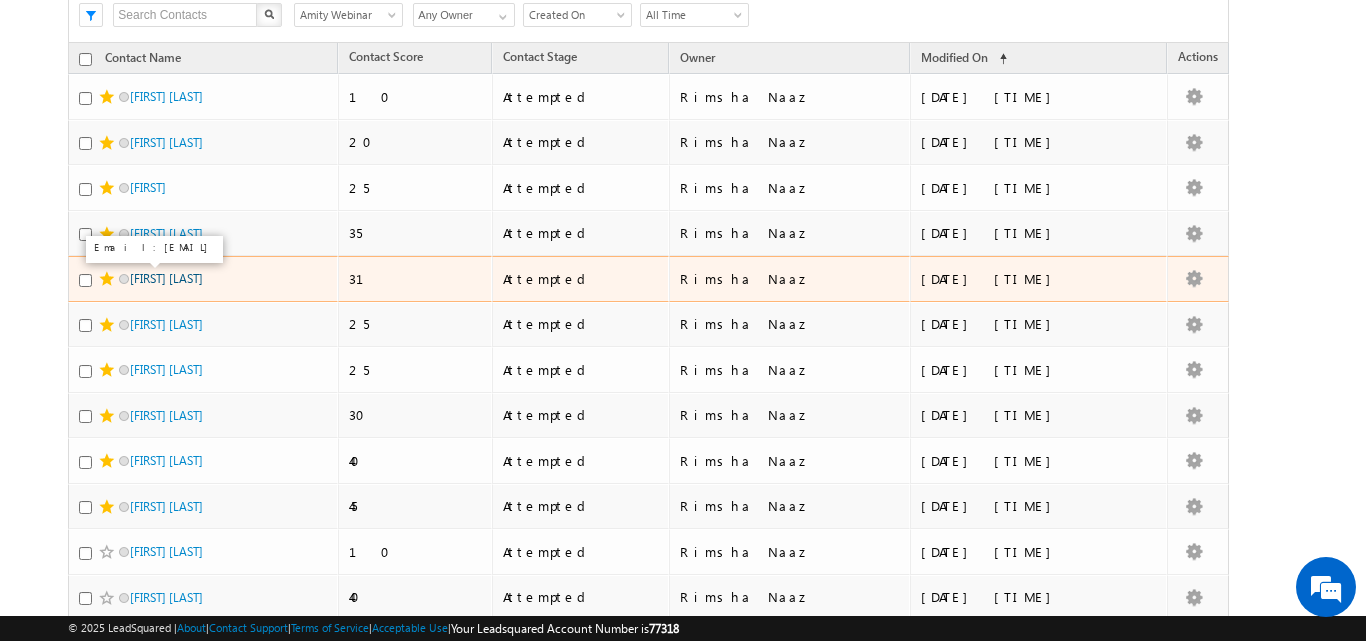click on "Sunita Dutta" at bounding box center (166, 278) 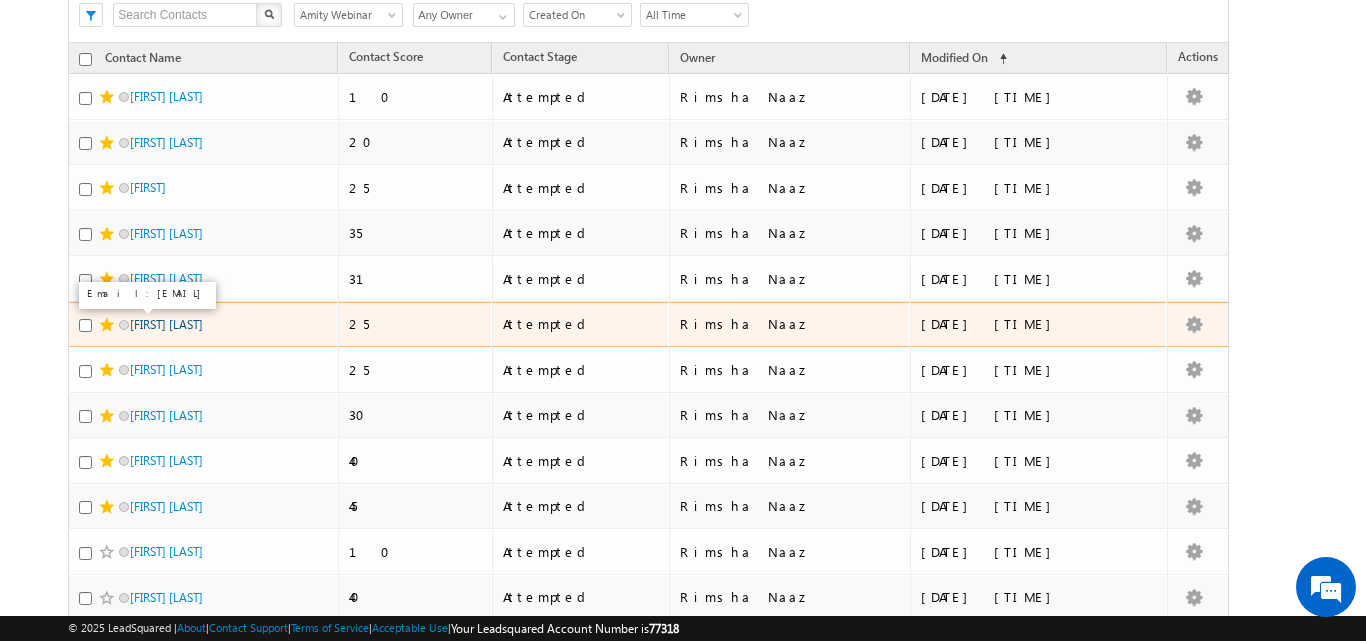 click on "Shivam Rathore" at bounding box center (166, 324) 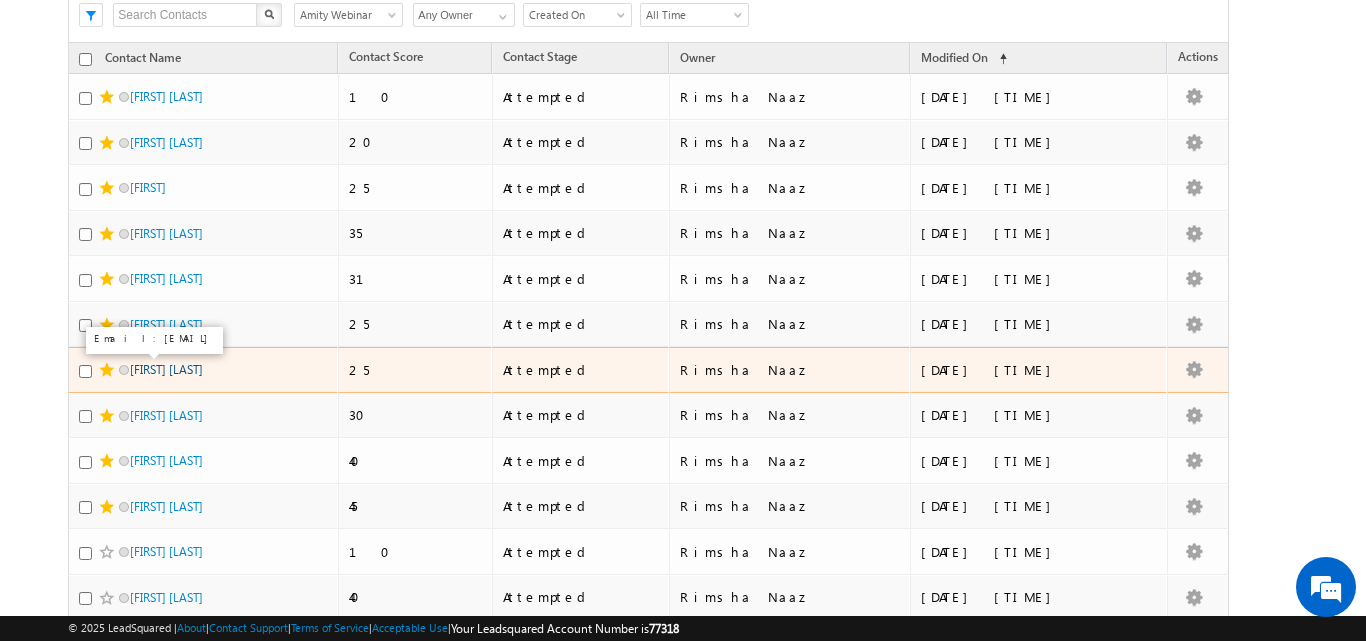 click on "Sabatini Saha" at bounding box center (166, 369) 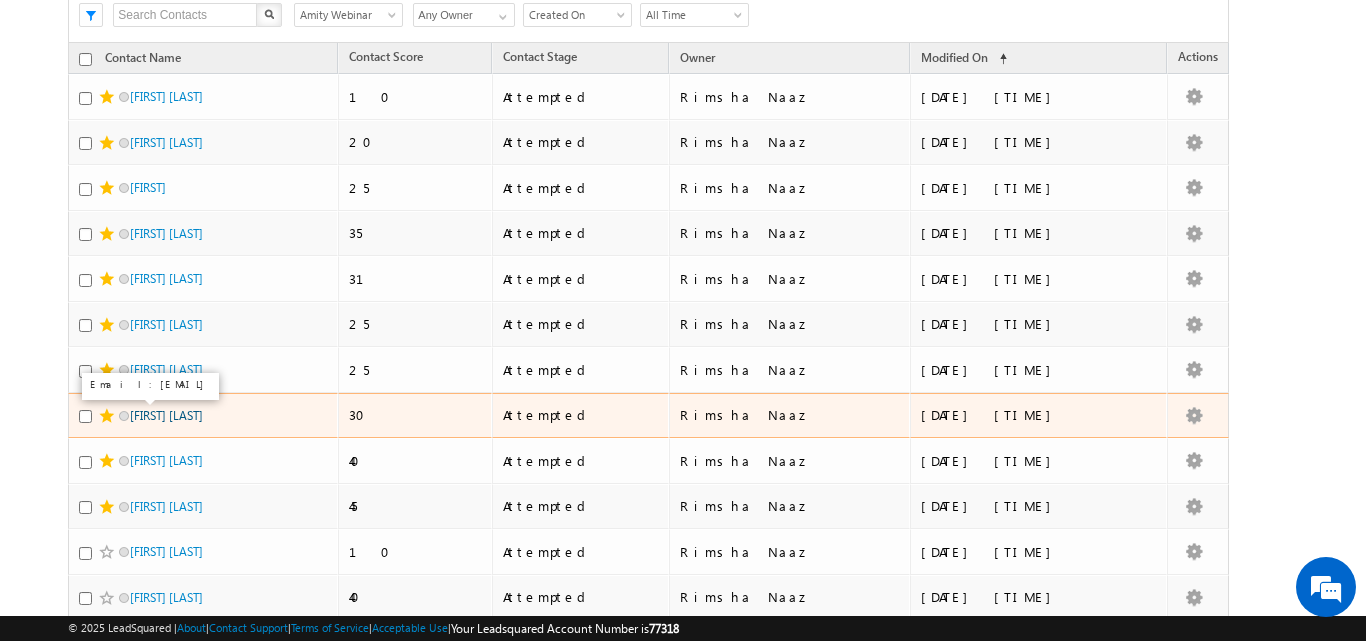 click on "Ishaan Garg" at bounding box center (166, 415) 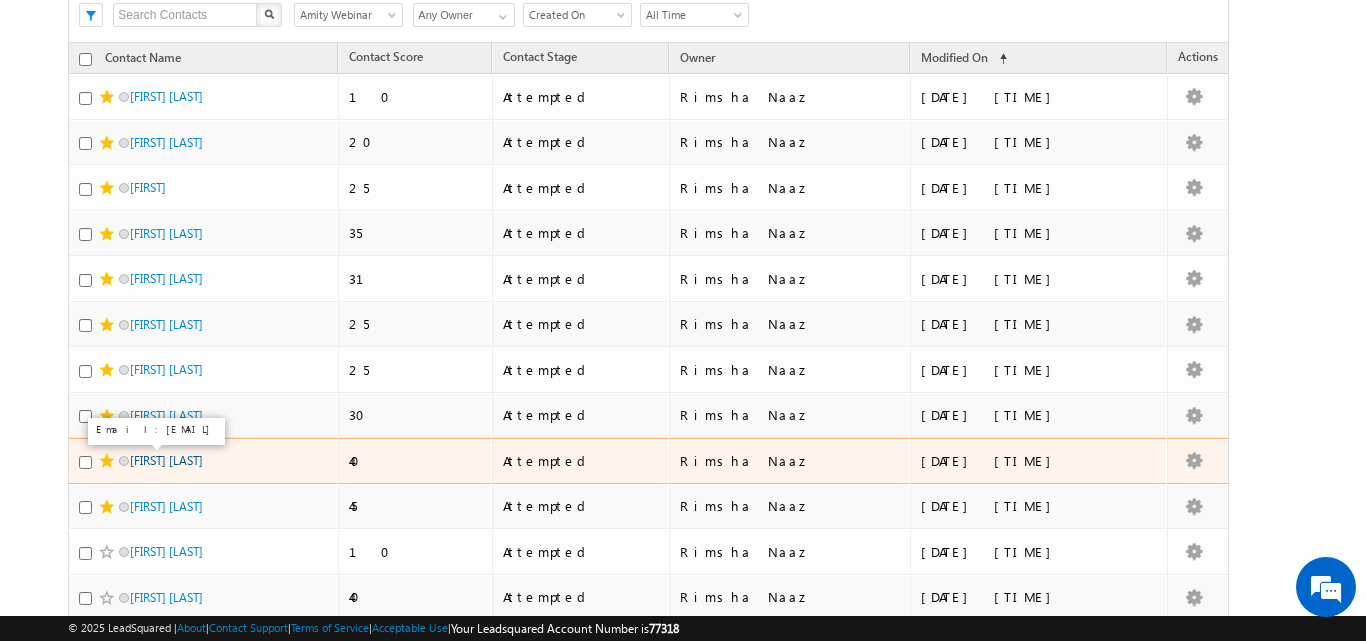 click on "Chrisann Lobo" at bounding box center (166, 460) 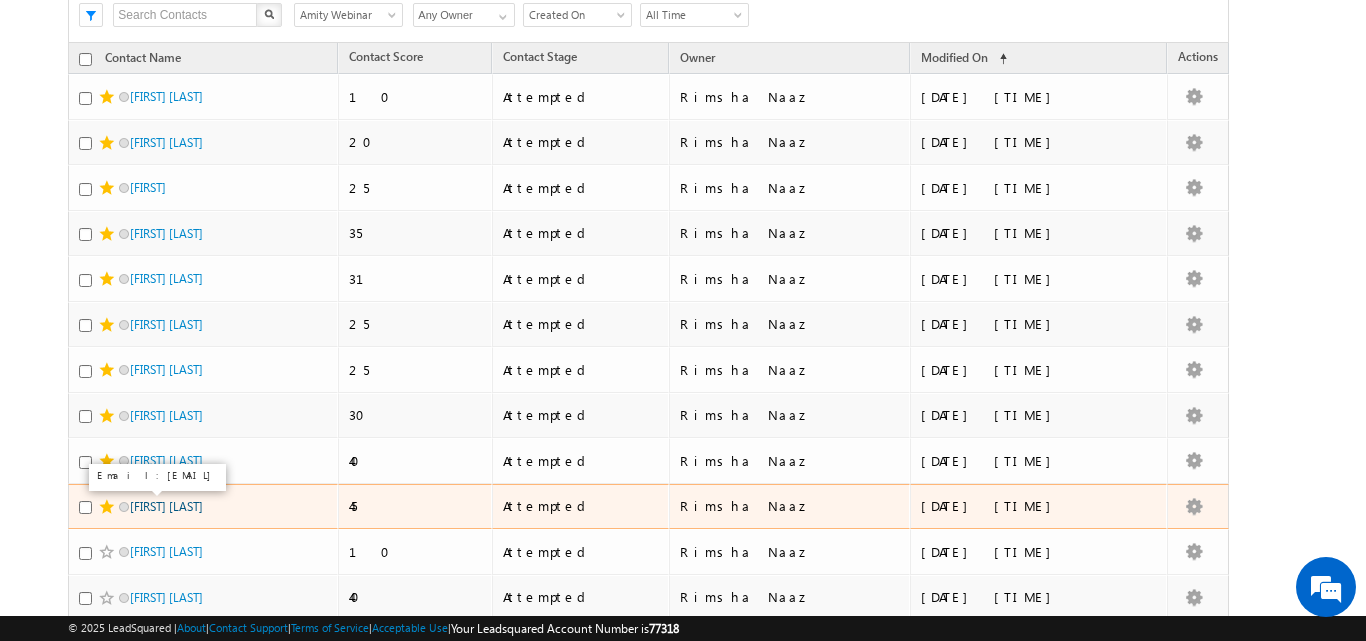 click on "Kanishk Dagani" at bounding box center (166, 506) 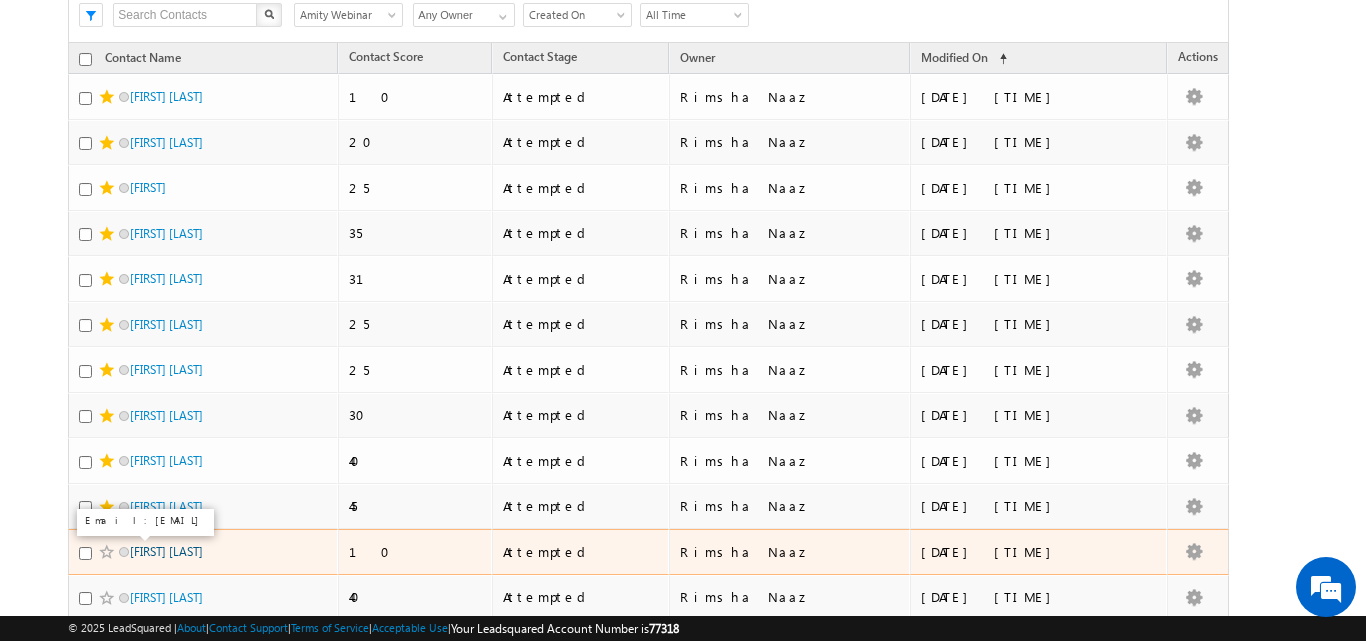 click on "Raj kumar" at bounding box center (166, 551) 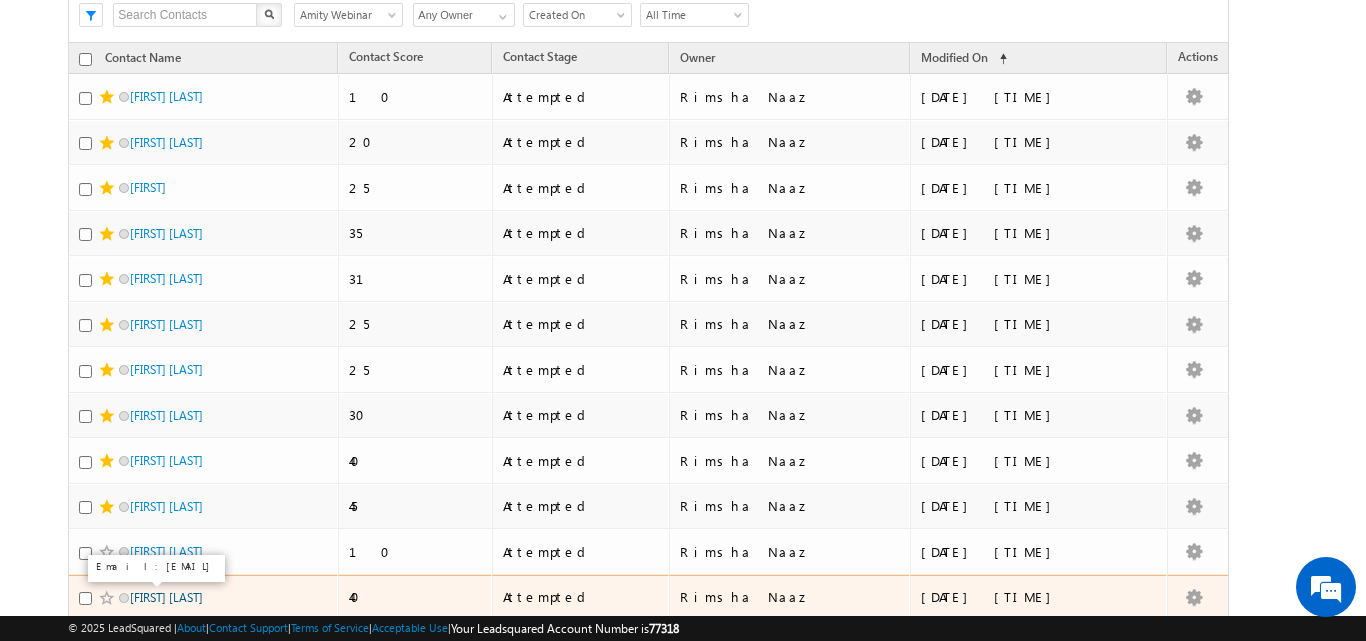 click on "[FIRST] [LAST]" at bounding box center (166, 597) 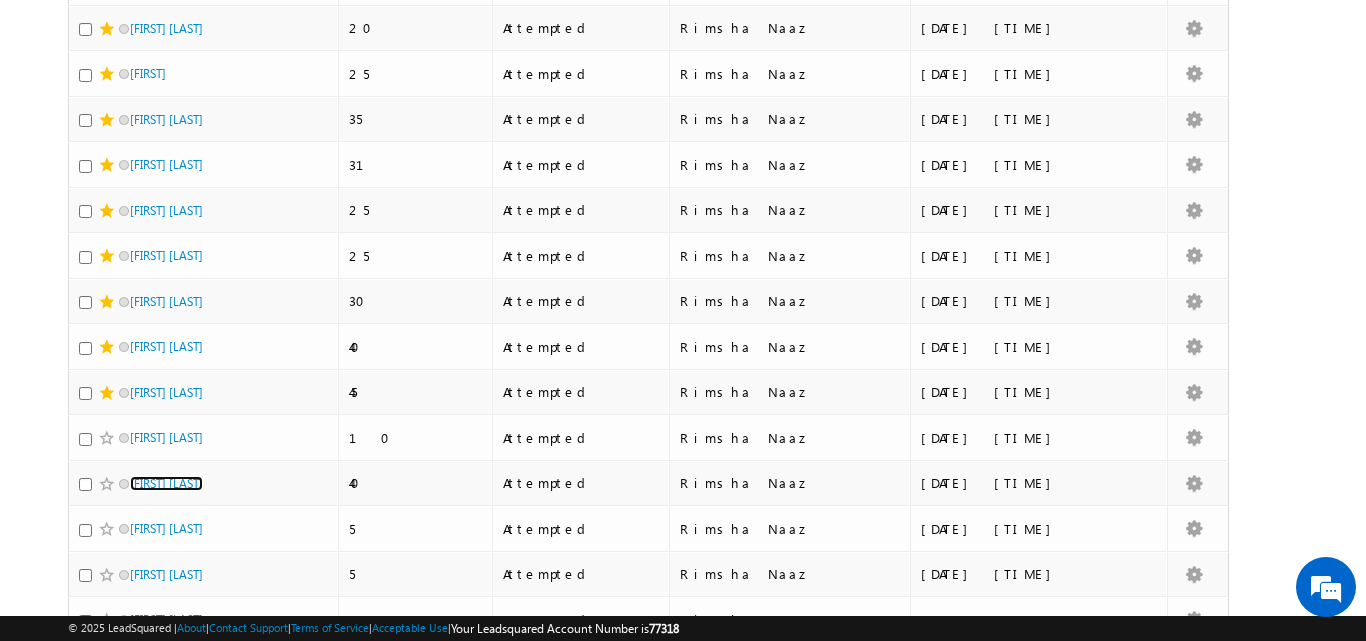 scroll, scrollTop: 346, scrollLeft: 0, axis: vertical 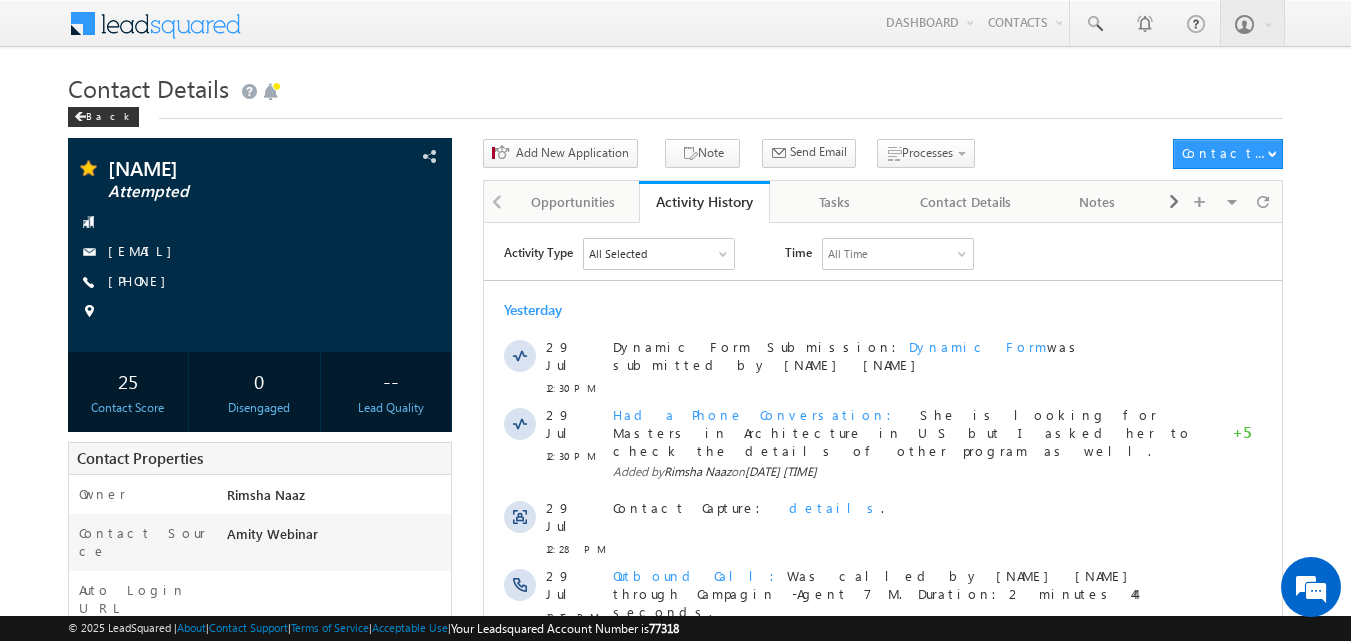 click on "Contact Details" at bounding box center [676, 86] 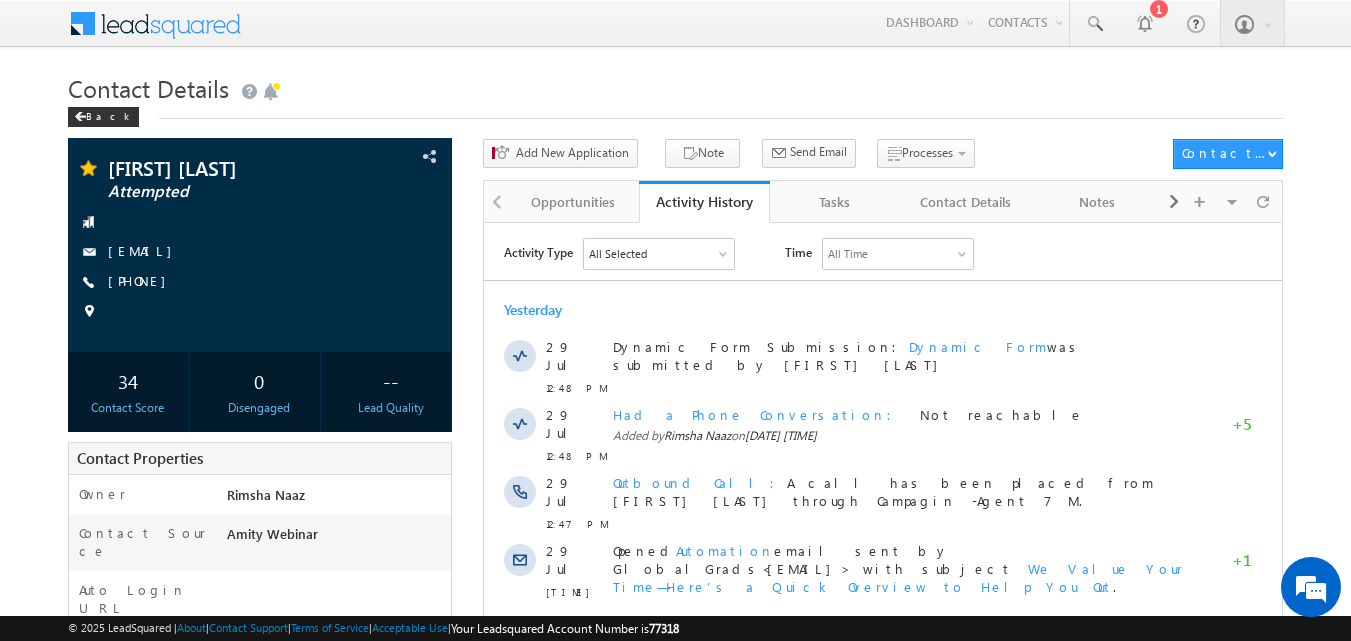 scroll, scrollTop: 0, scrollLeft: 0, axis: both 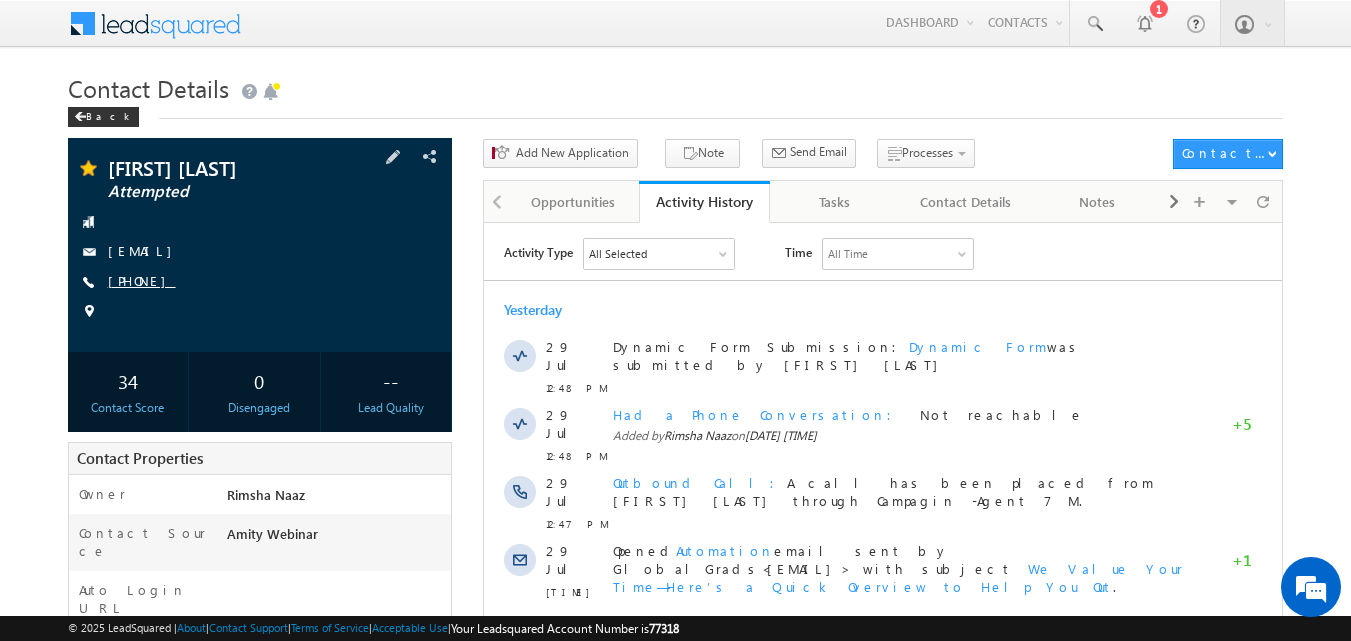 click on "+91-9654548200" at bounding box center (142, 280) 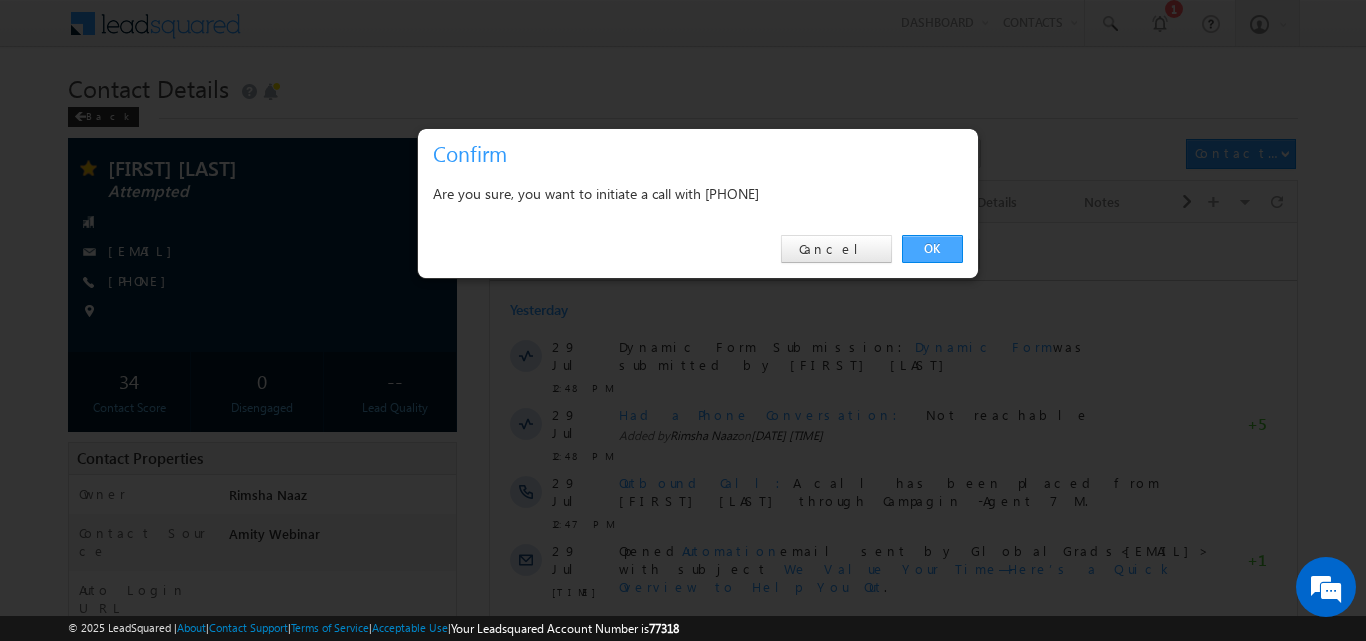 click on "OK" at bounding box center (932, 249) 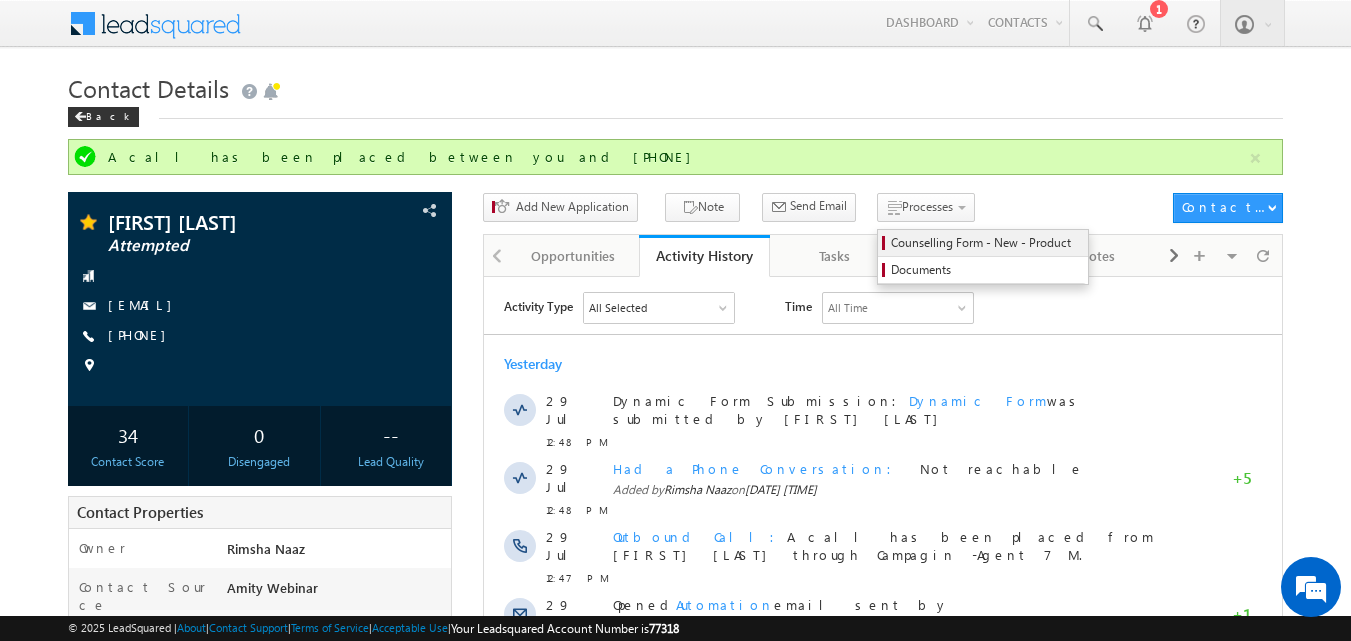 click on "Counselling Form - New - Product" at bounding box center [986, 243] 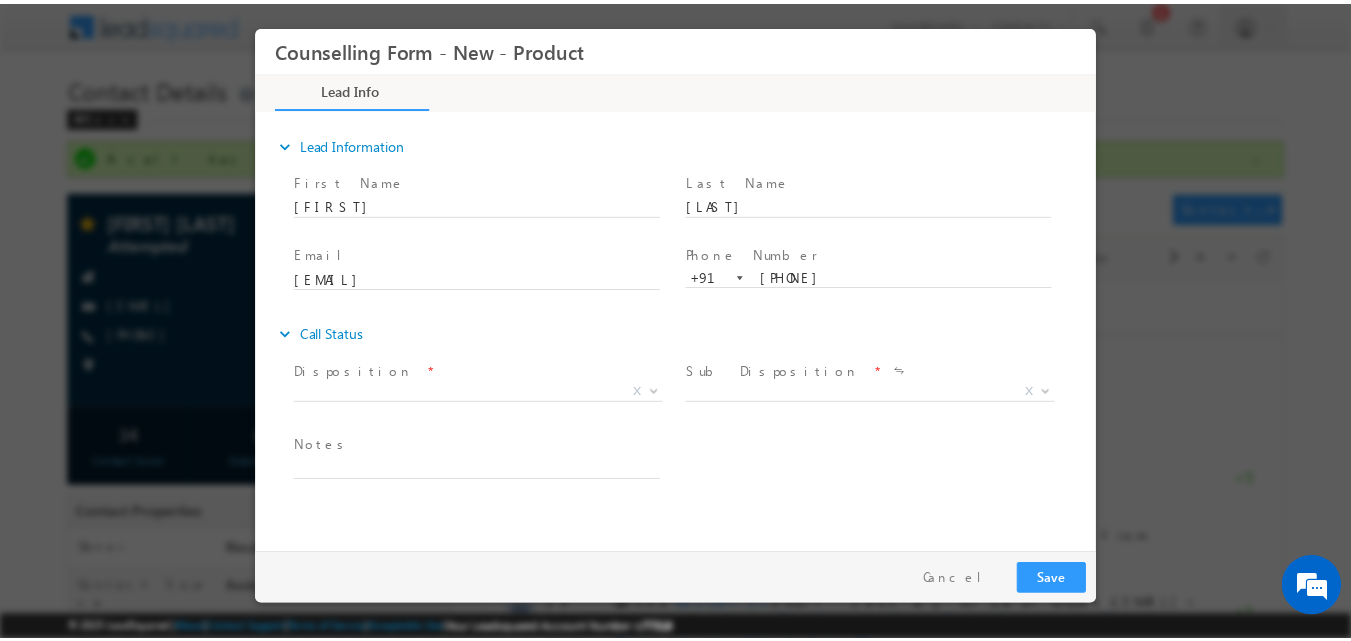 scroll, scrollTop: 0, scrollLeft: 0, axis: both 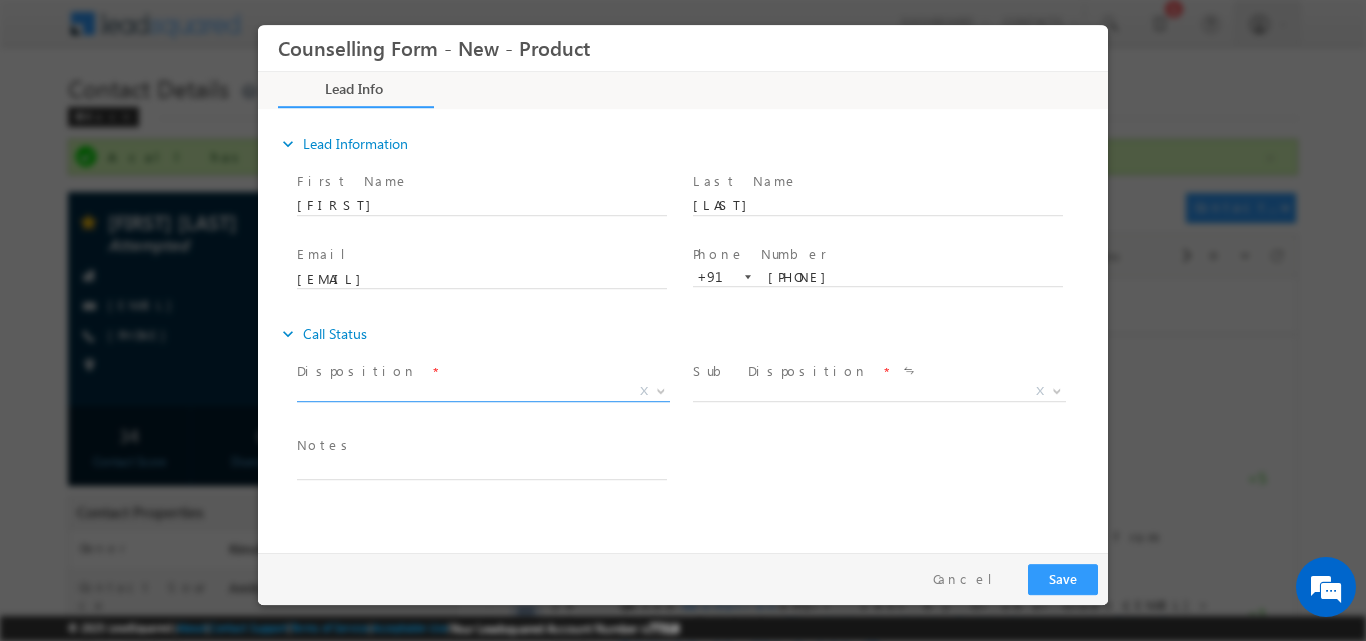 click at bounding box center [659, 390] 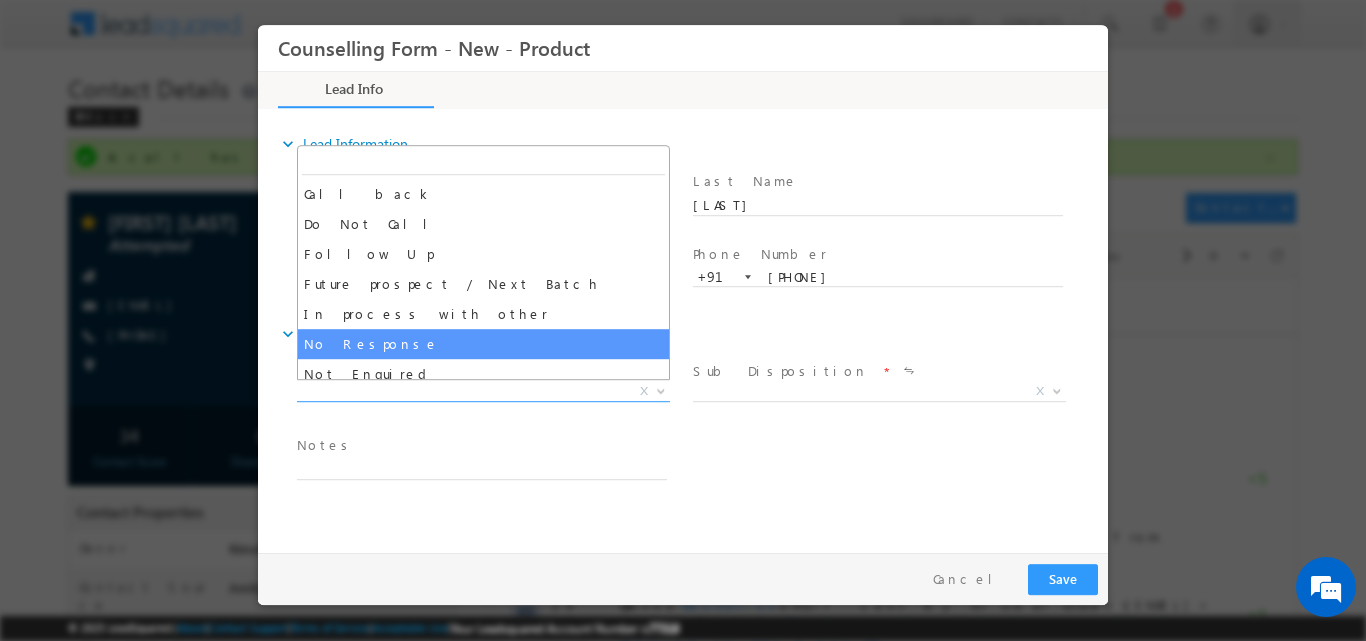 select on "No Response" 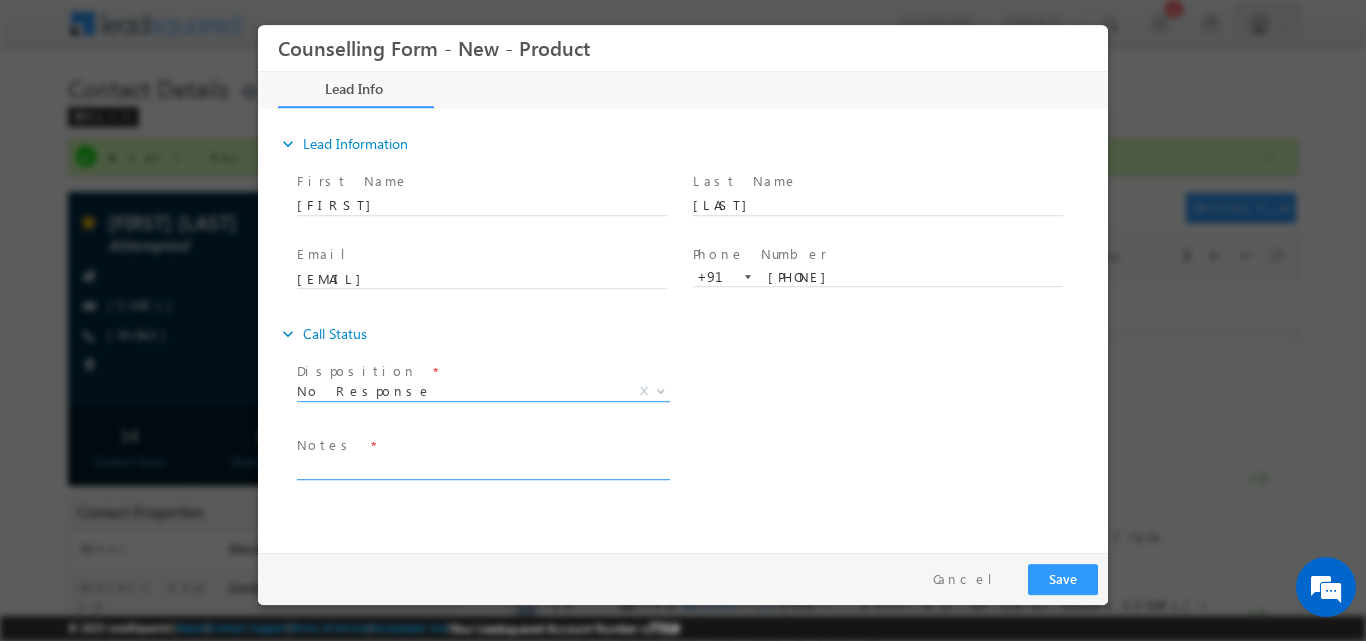 click at bounding box center (482, 467) 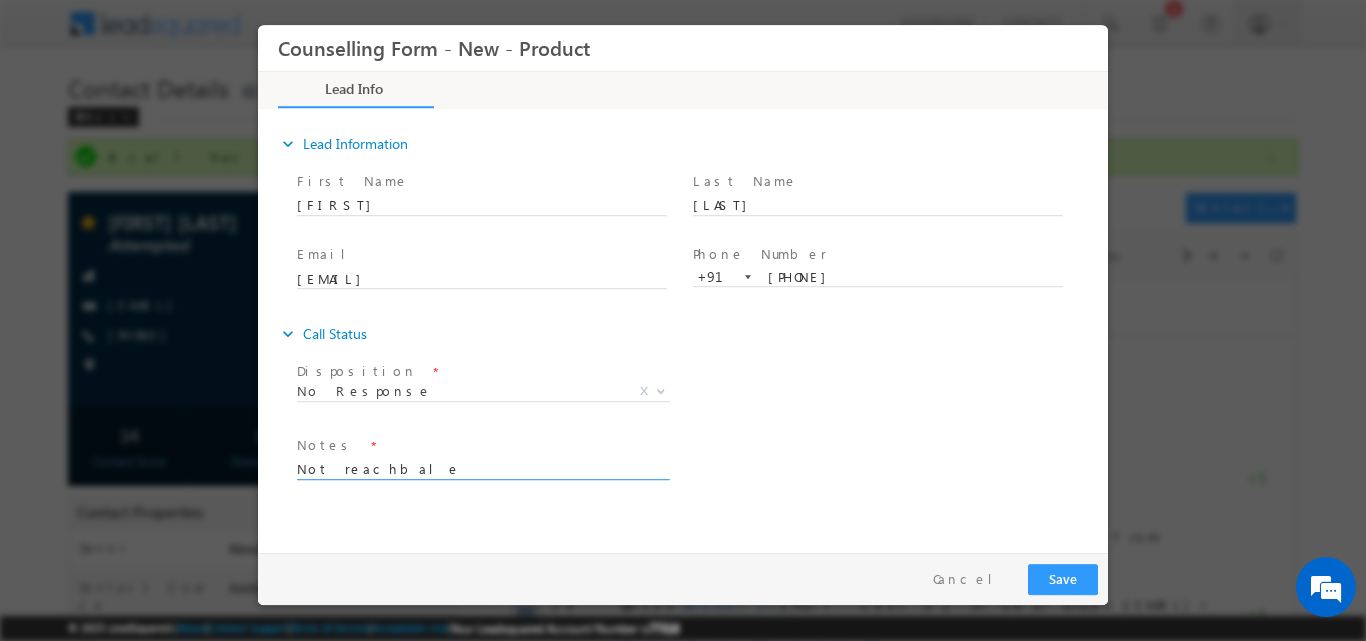 type on "Not reachbale" 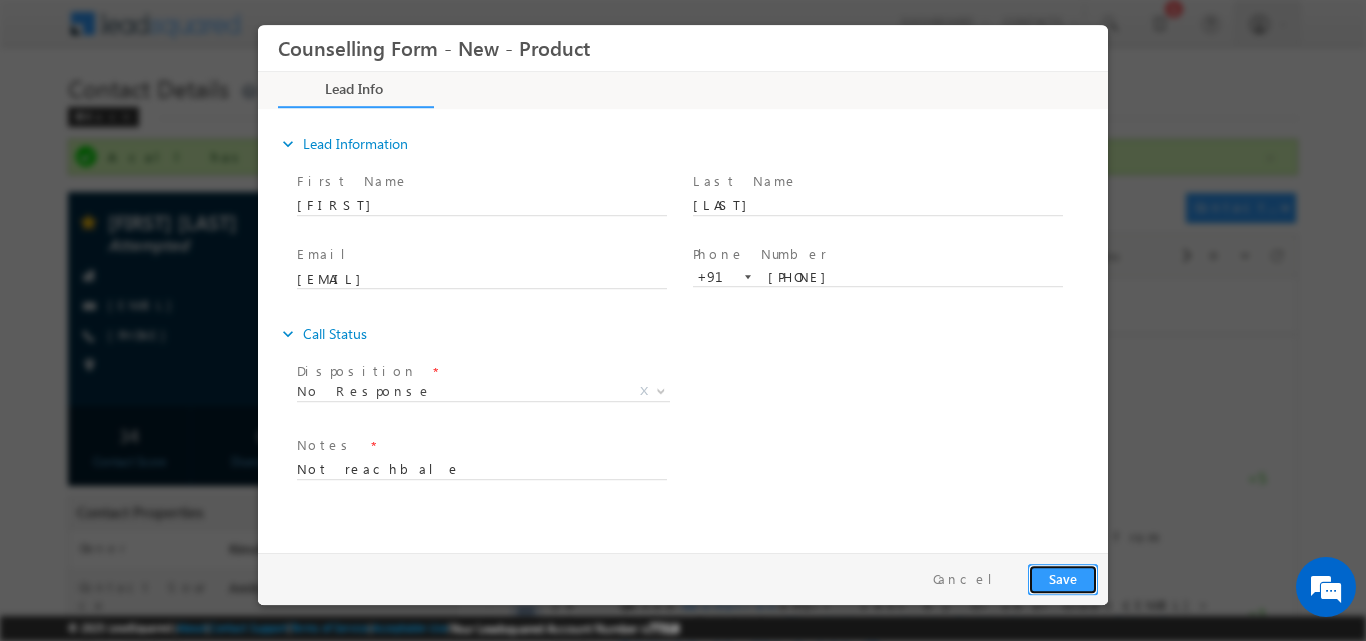 click on "Save" at bounding box center (1063, 578) 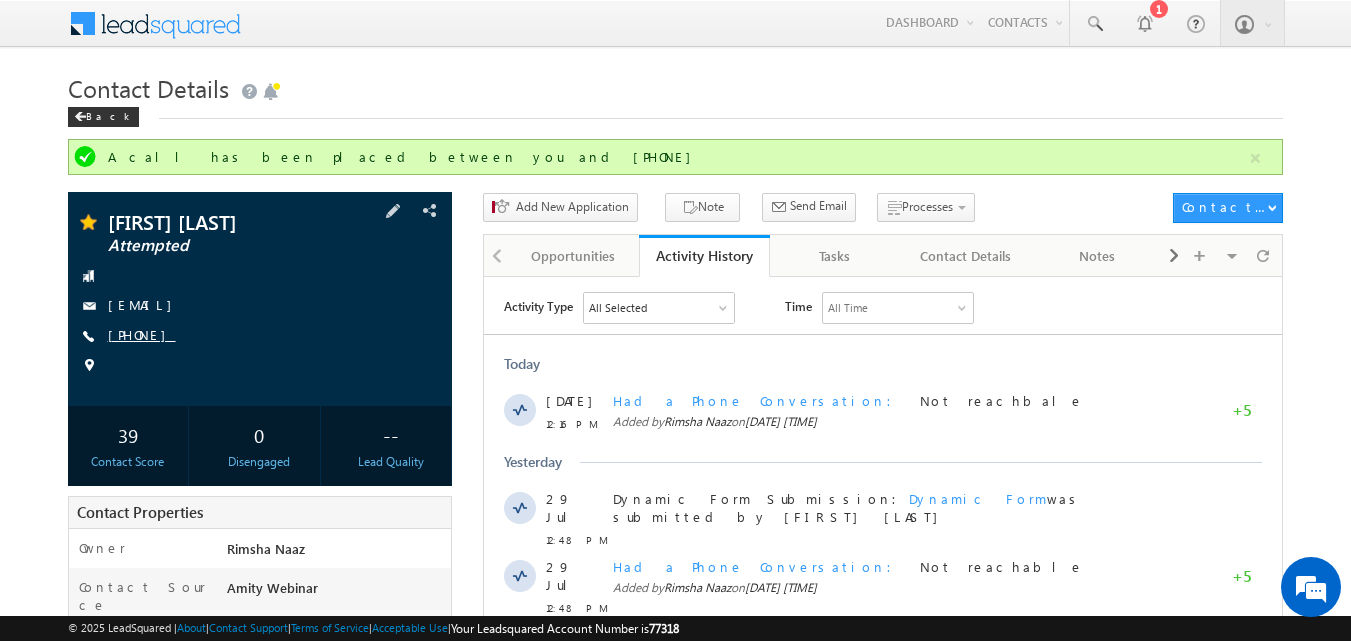 drag, startPoint x: 137, startPoint y: 331, endPoint x: 204, endPoint y: 335, distance: 67.11929 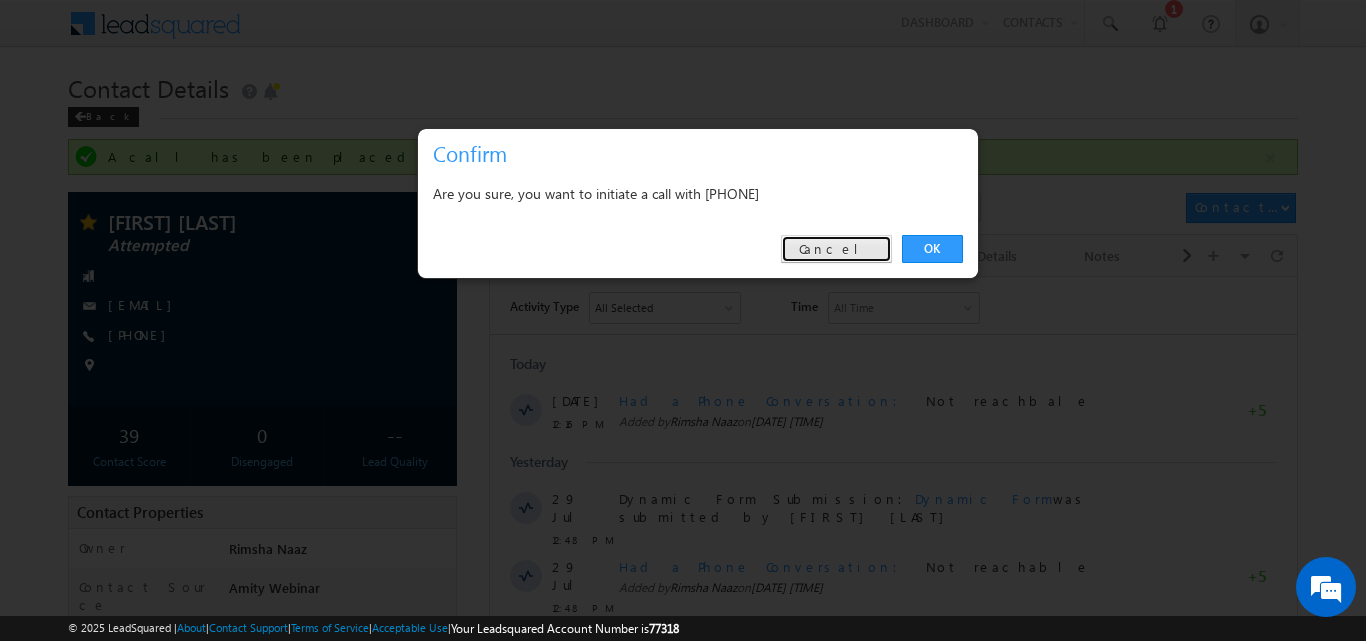 click on "Cancel" at bounding box center (836, 249) 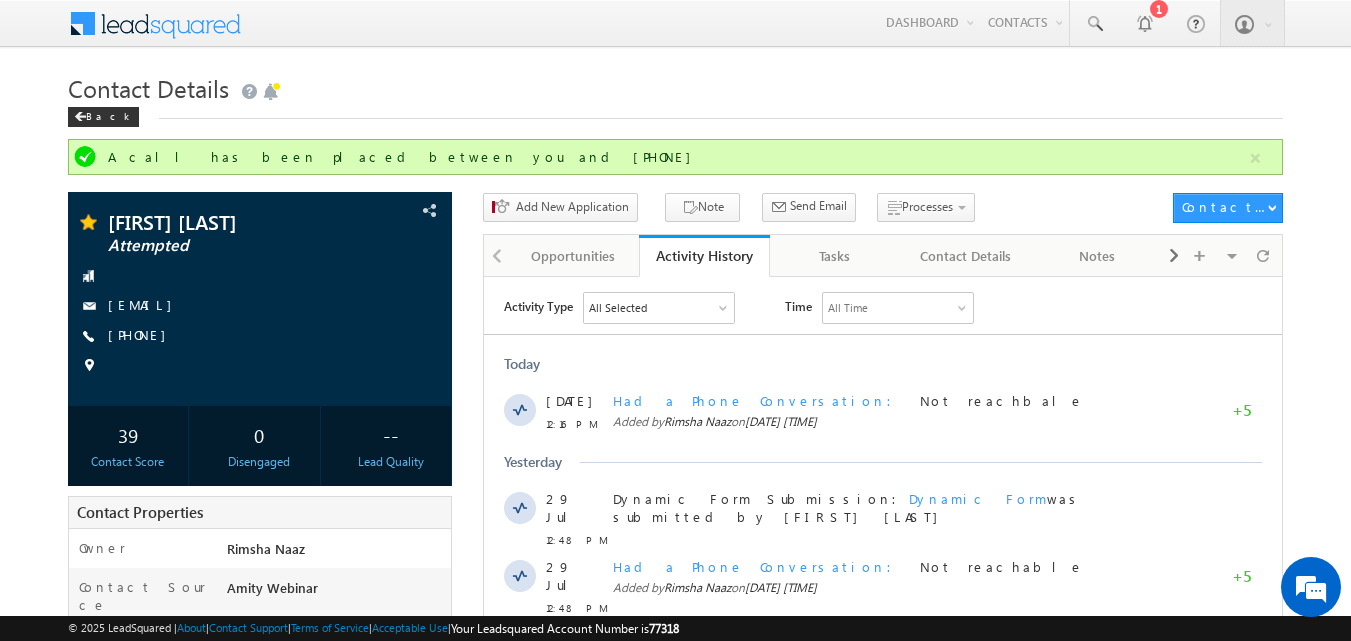 click on "Contact Details" at bounding box center [676, 86] 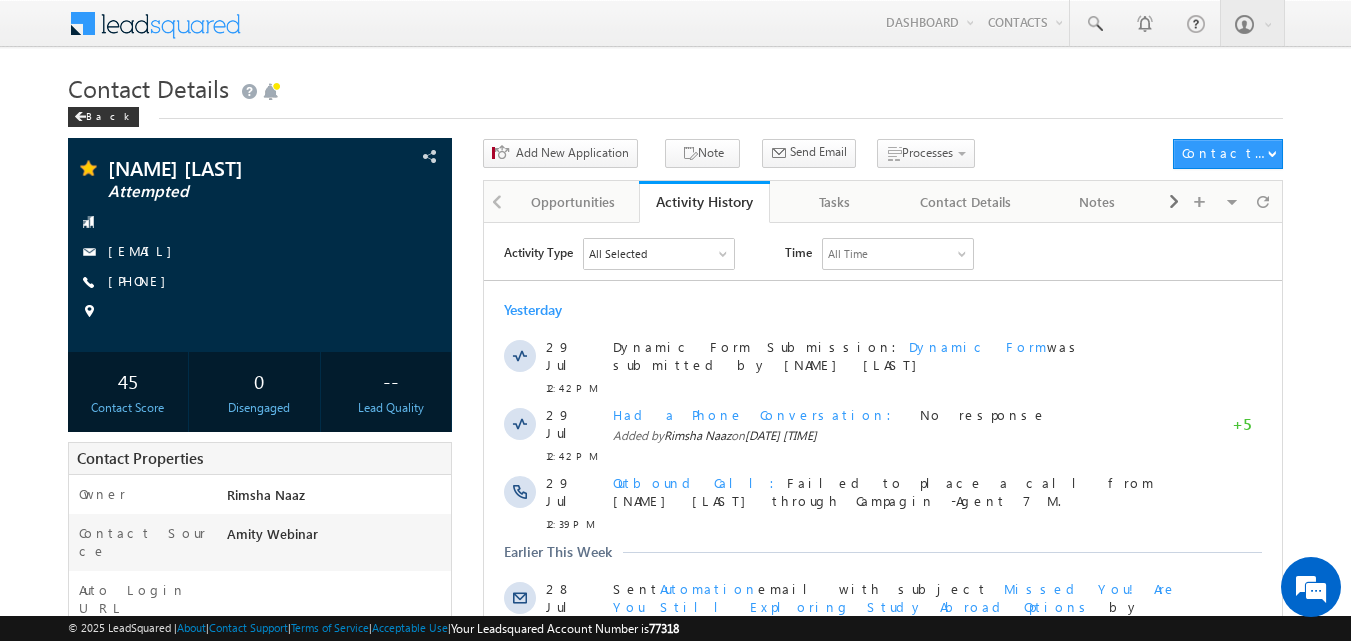 scroll, scrollTop: 0, scrollLeft: 0, axis: both 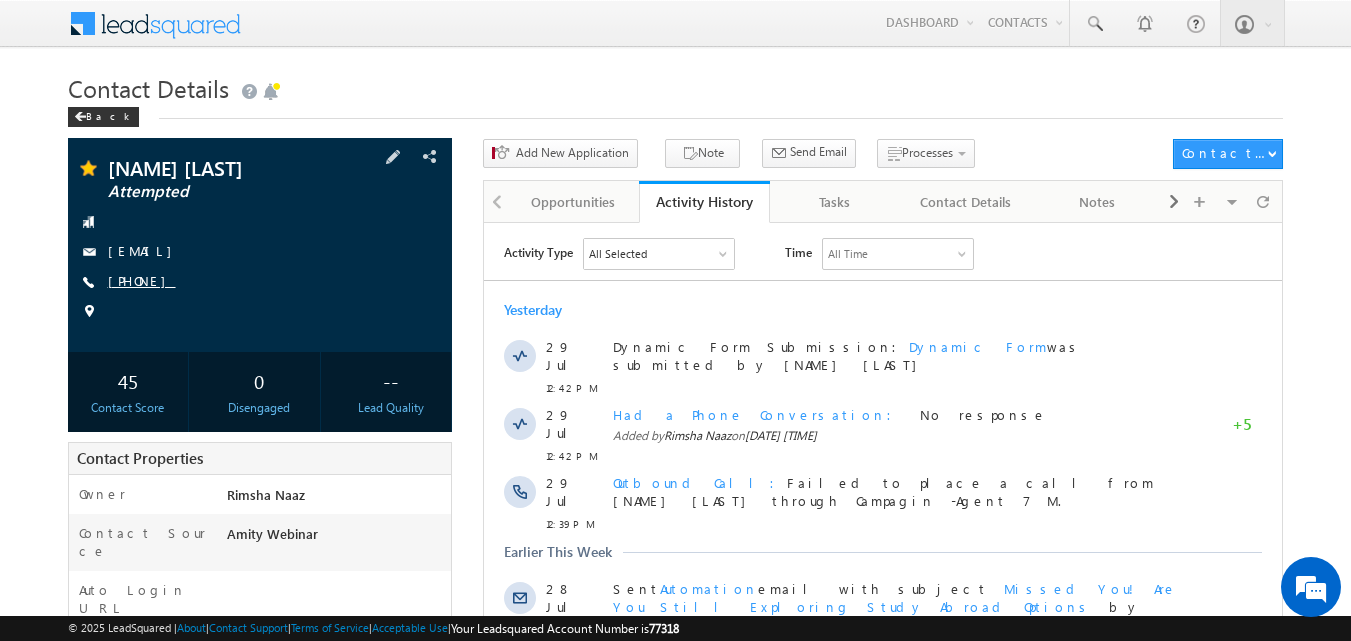 click on "+91-9041849909" at bounding box center [142, 280] 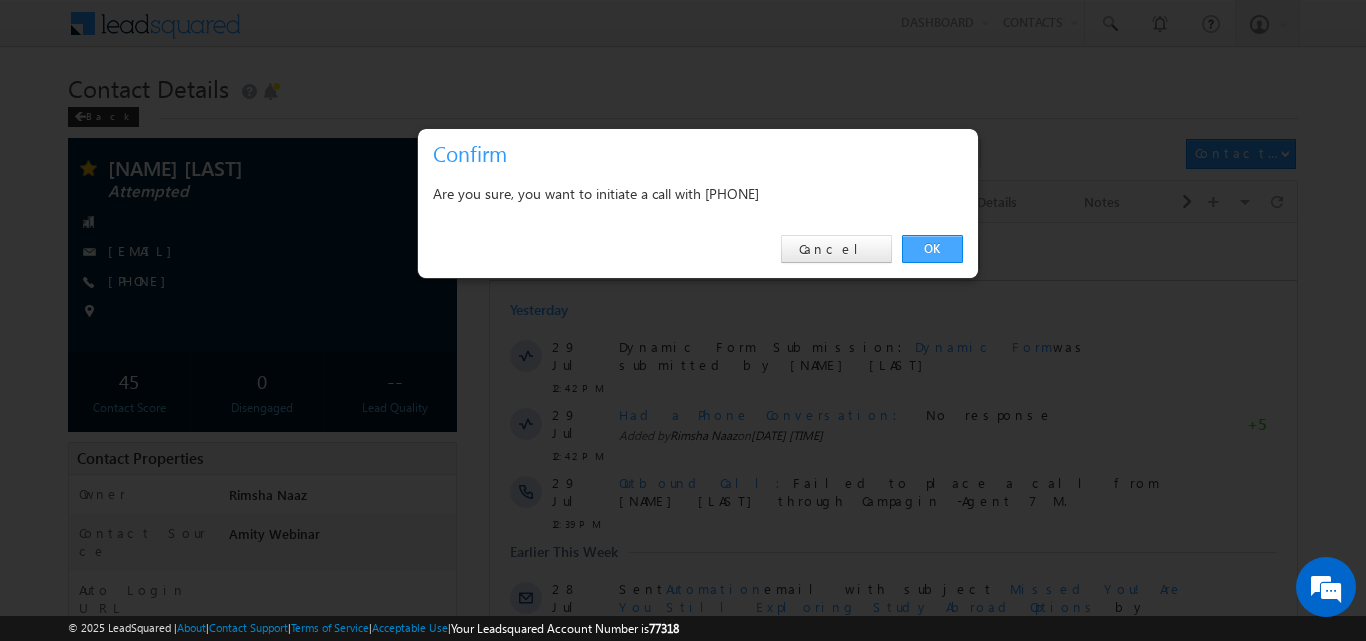 drag, startPoint x: 934, startPoint y: 246, endPoint x: 447, endPoint y: 20, distance: 536.8845 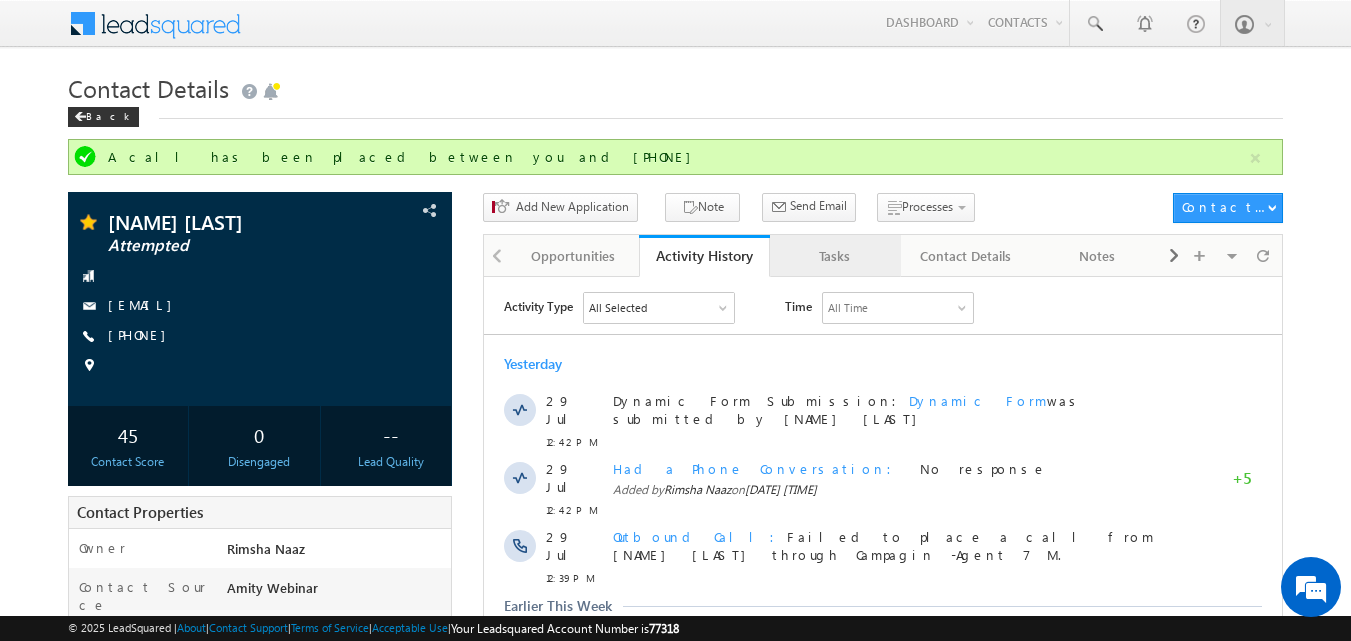 click on "Tasks" at bounding box center [835, 256] 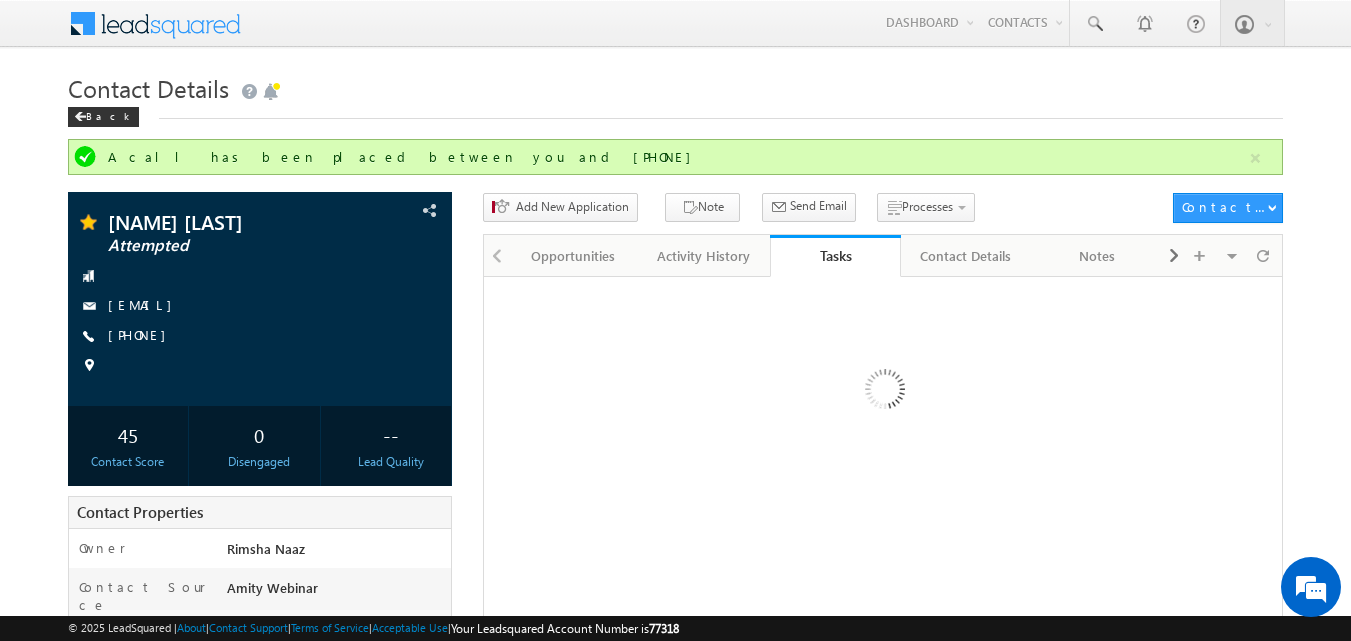 click on "Tasks" at bounding box center [835, 256] 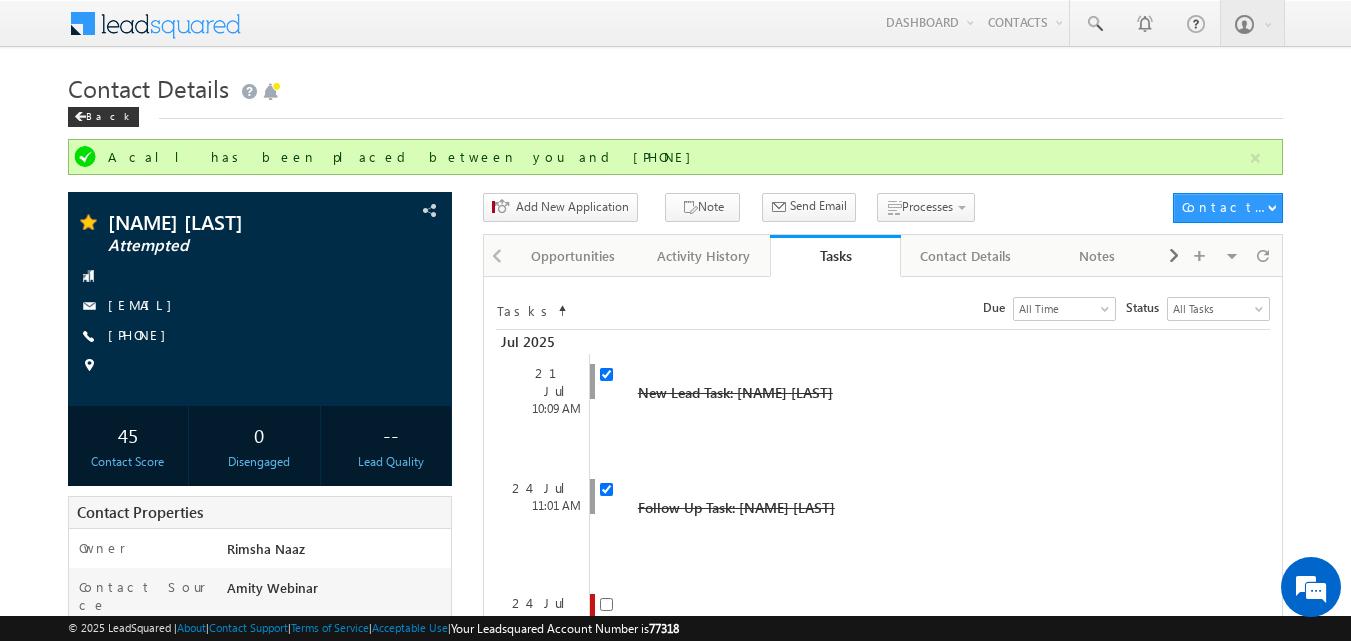 click on "Menu
[FIRST] [LAST]
[EMAIL]" at bounding box center (675, 543) 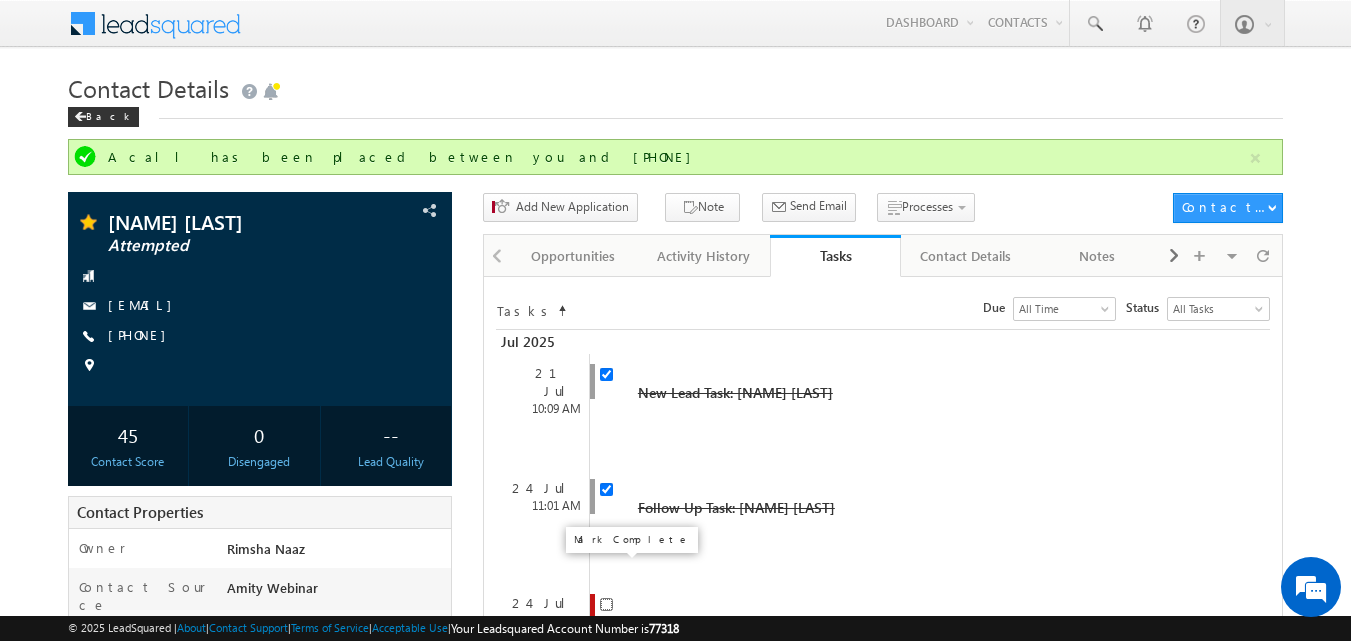 click at bounding box center [606, 604] 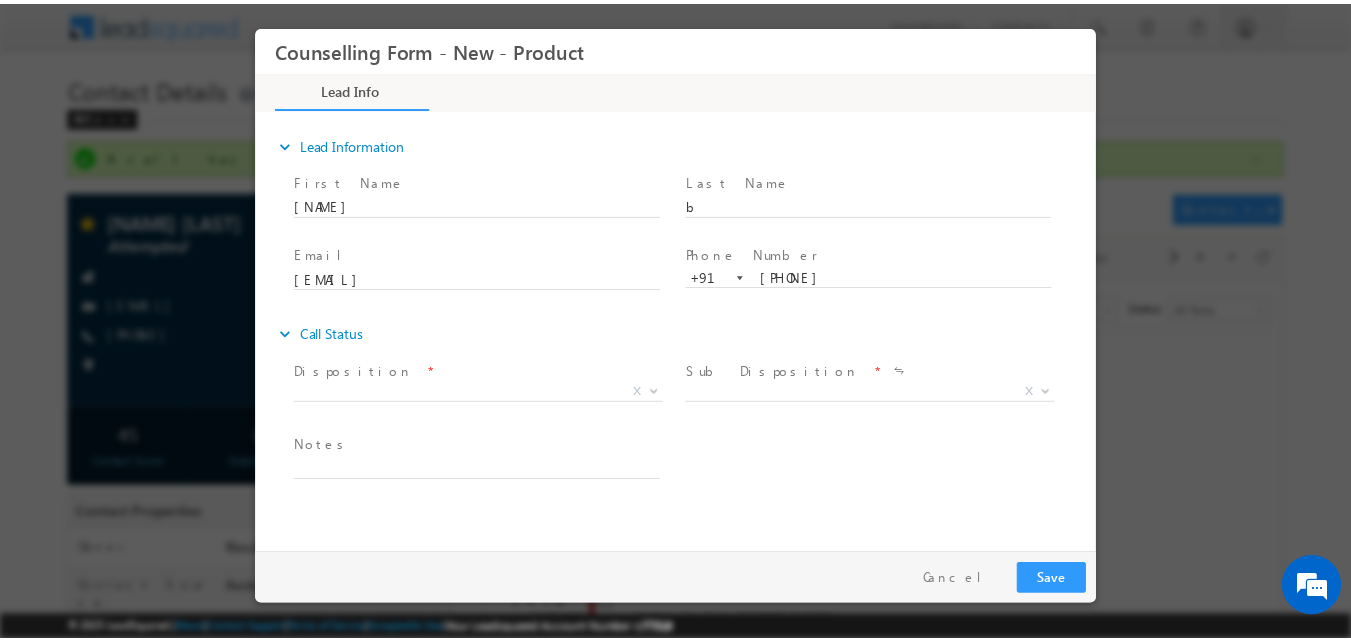 scroll, scrollTop: 0, scrollLeft: 0, axis: both 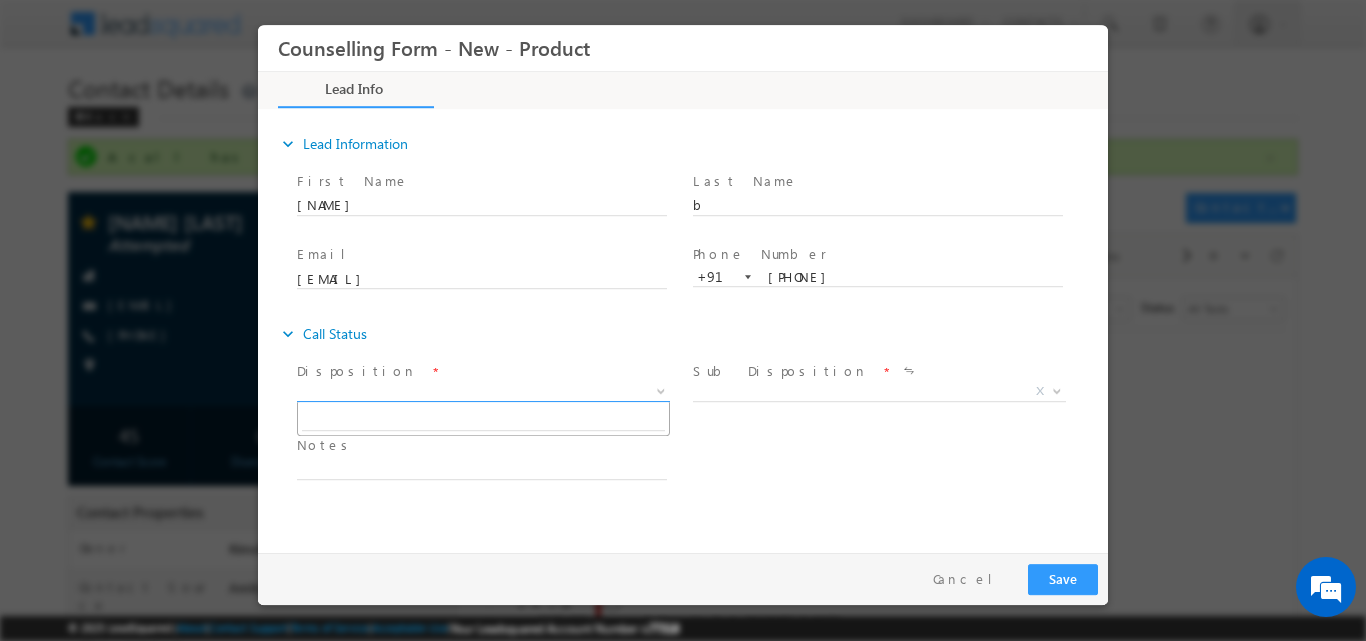 click at bounding box center [659, 390] 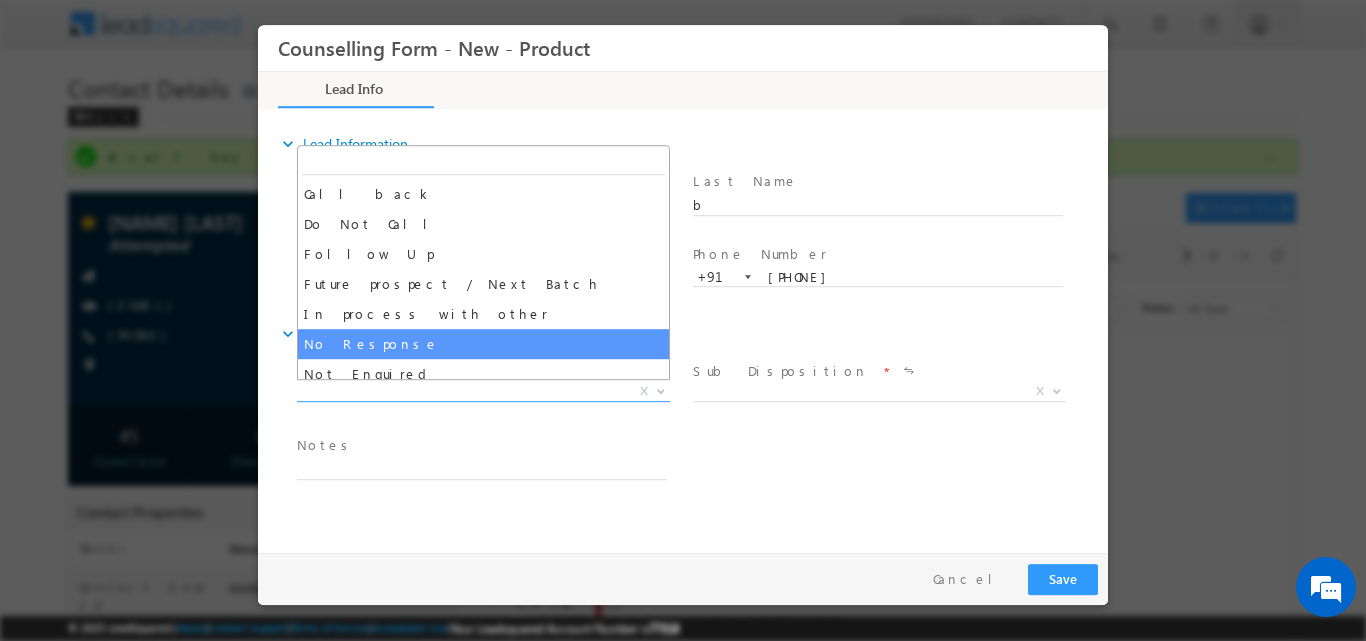select on "No Response" 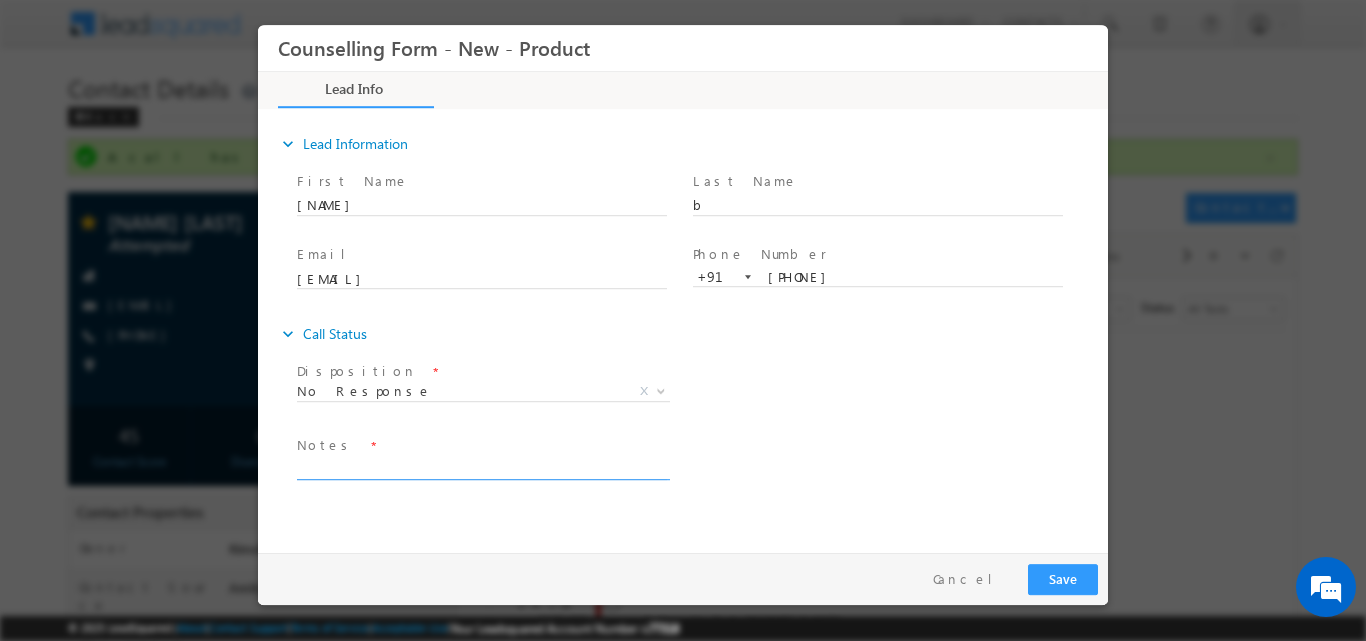 click at bounding box center [482, 467] 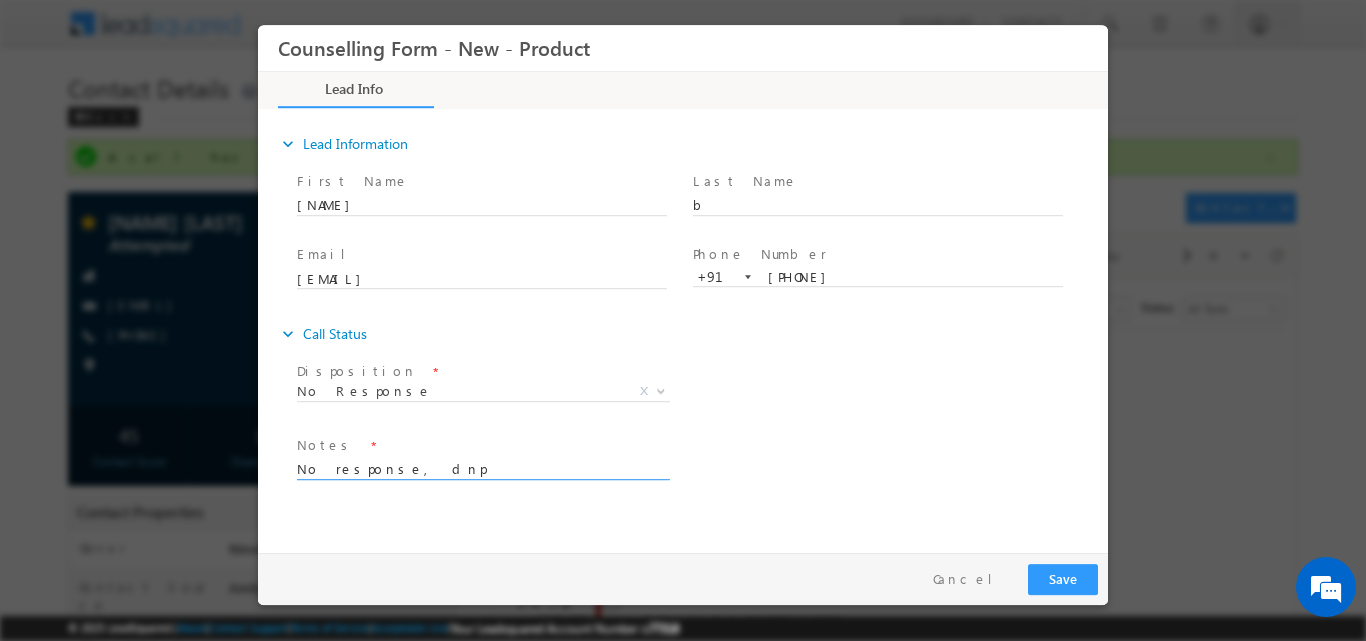 type on "No response, dnp" 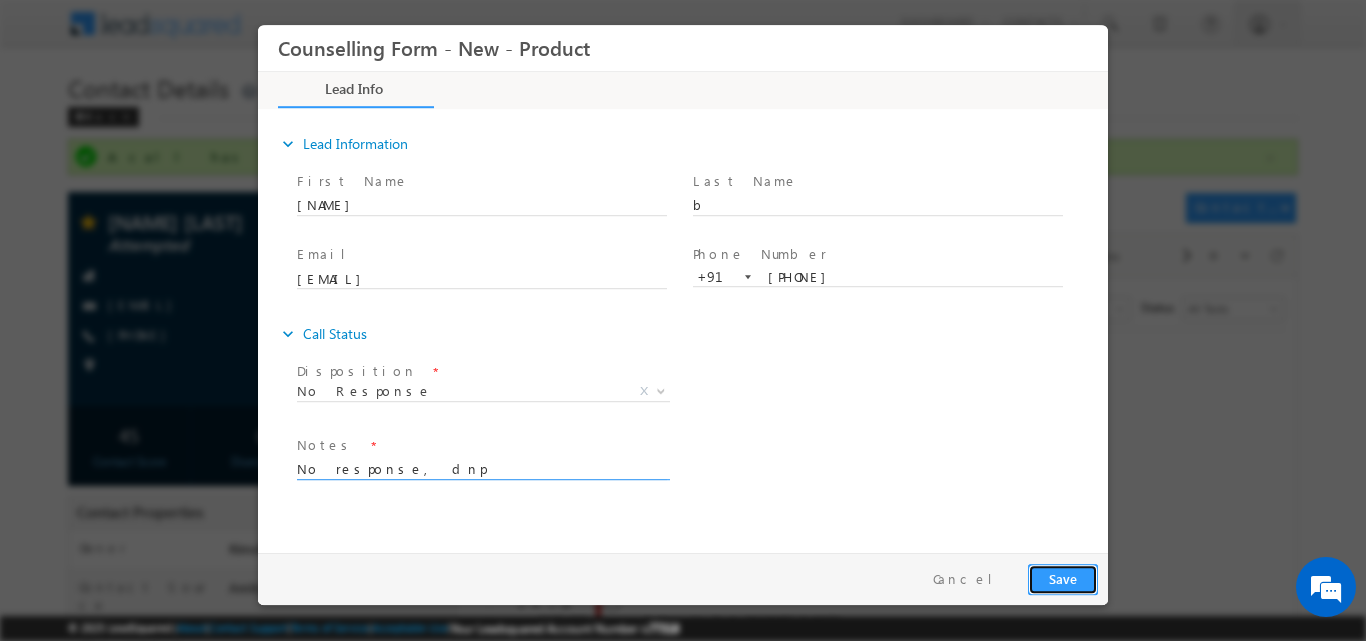 click on "Save" at bounding box center (1063, 578) 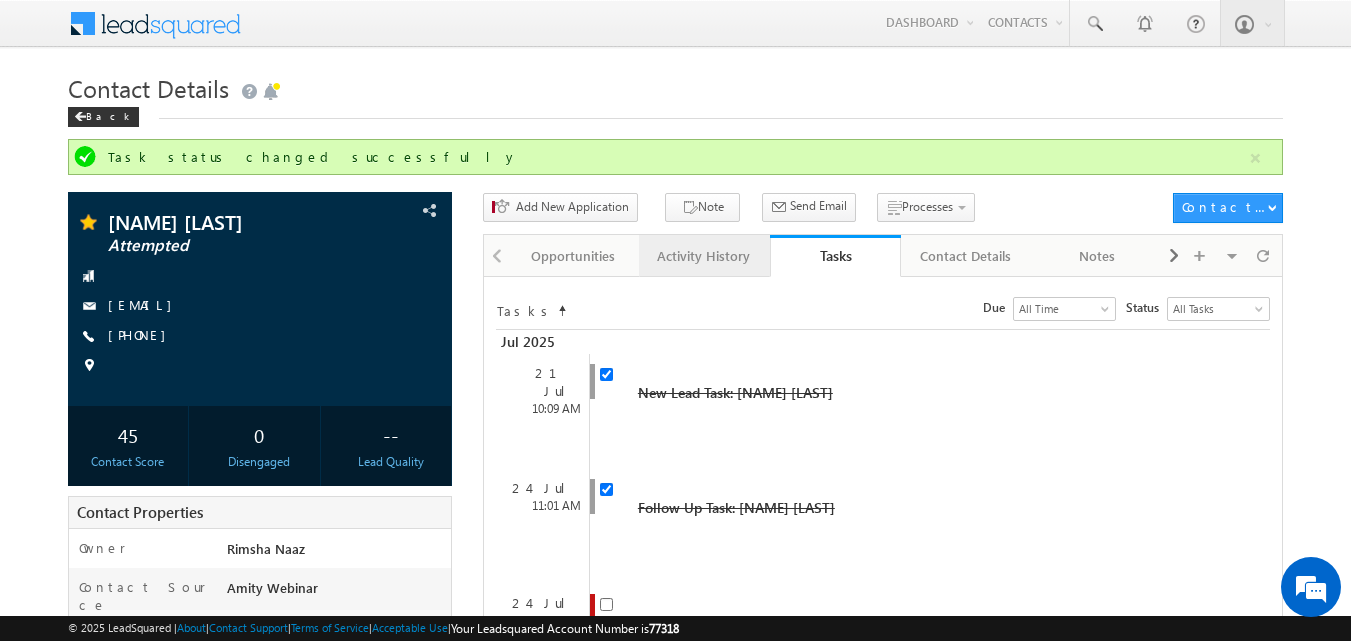 click on "Activity History" at bounding box center (703, 256) 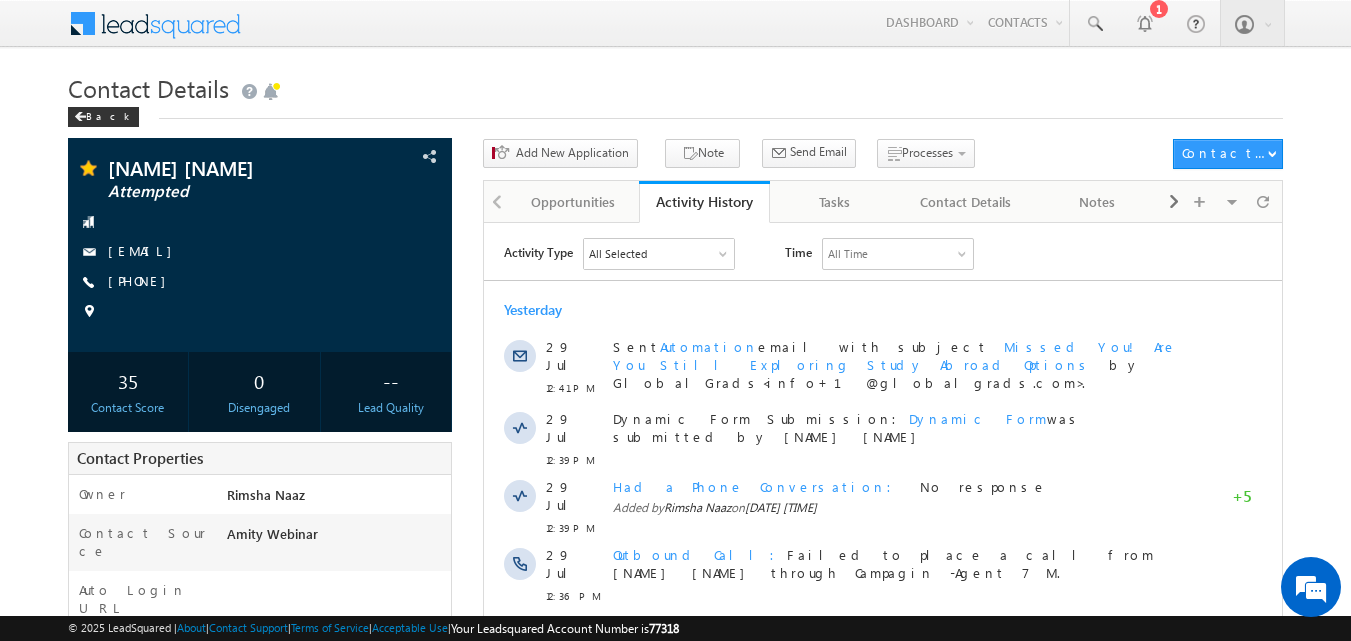 scroll, scrollTop: 0, scrollLeft: 0, axis: both 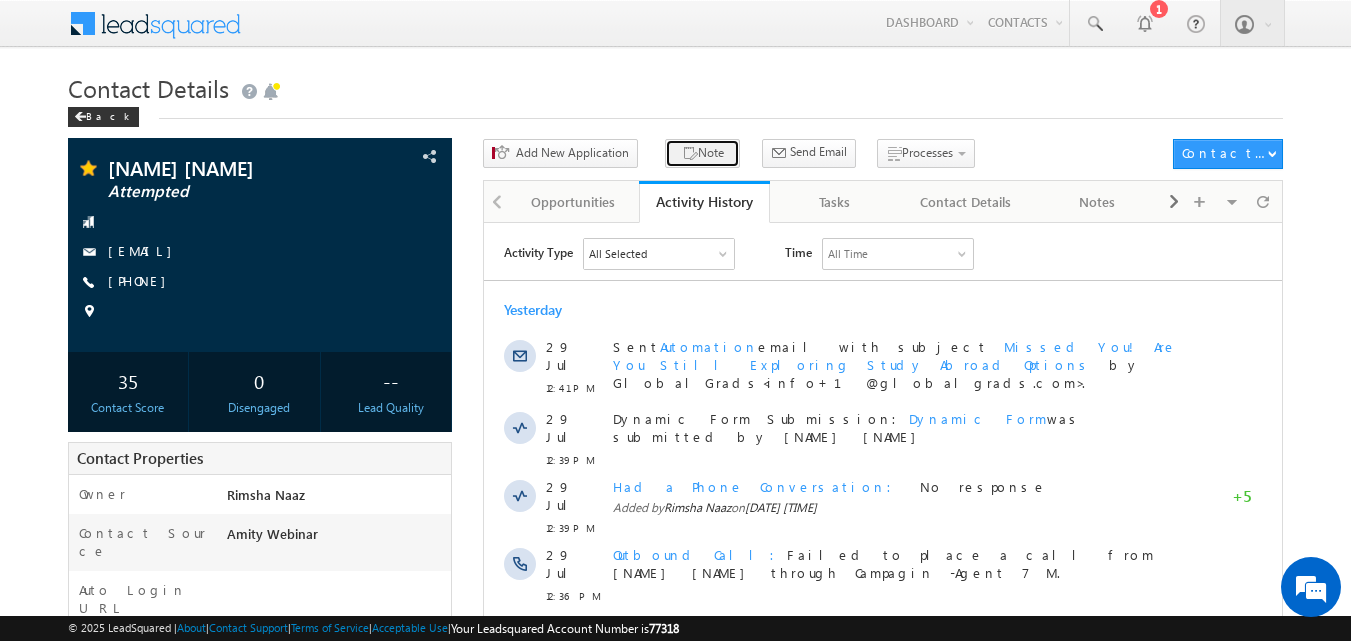 click on "Note" at bounding box center (702, 153) 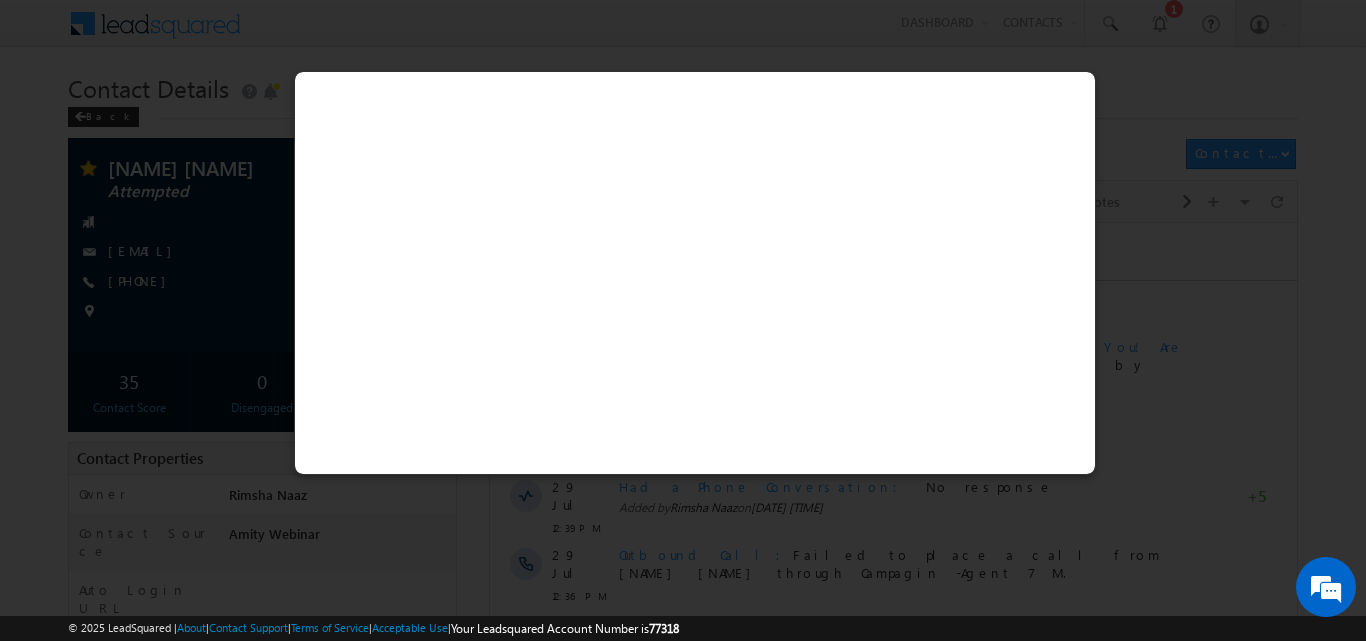 click at bounding box center [683, 320] 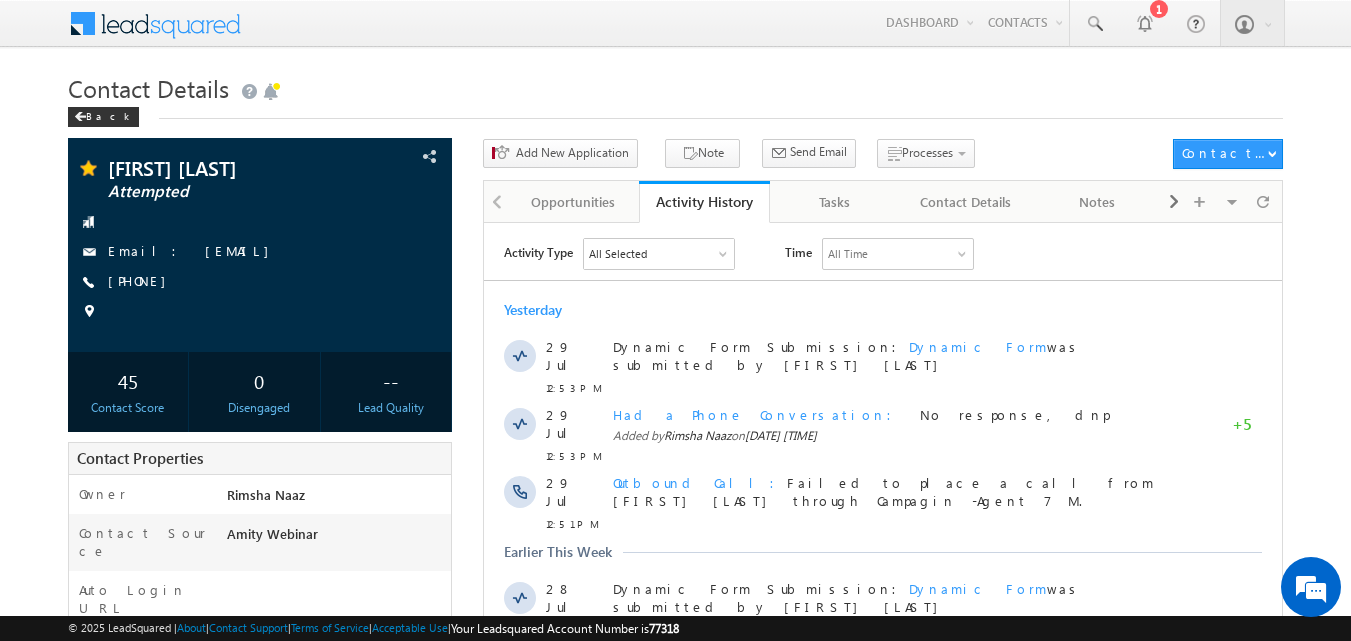 scroll, scrollTop: 0, scrollLeft: 0, axis: both 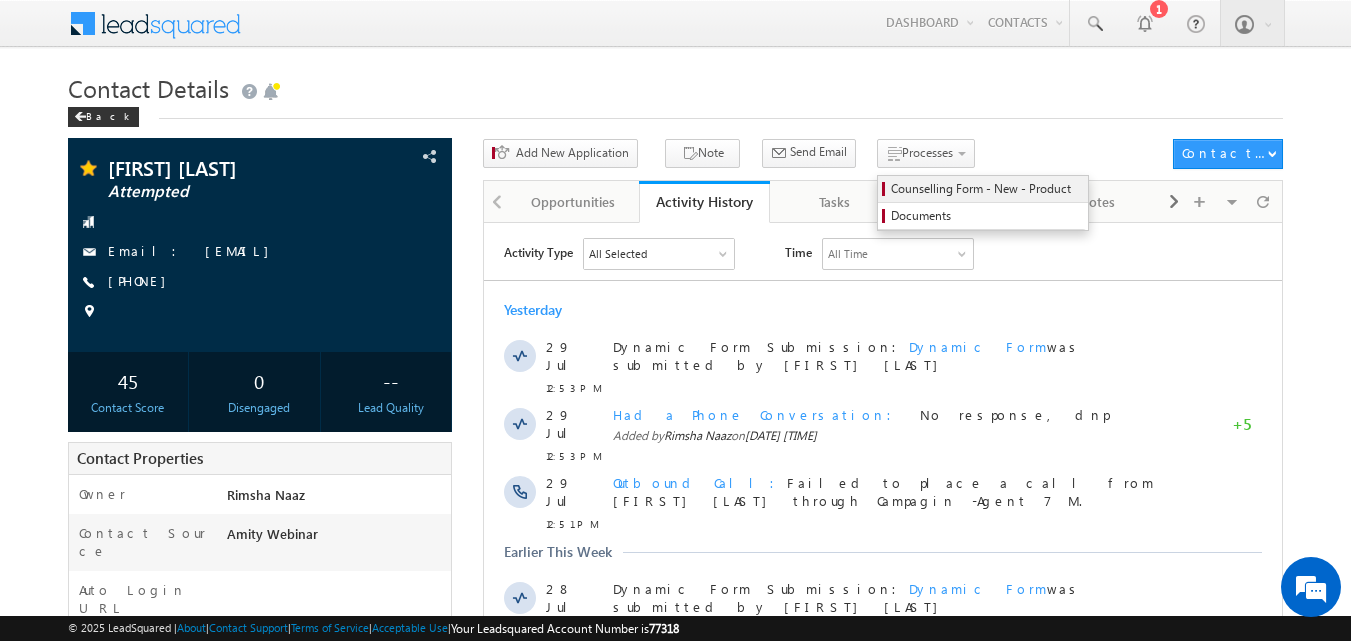 click on "Counselling Form - New - Product" at bounding box center [986, 189] 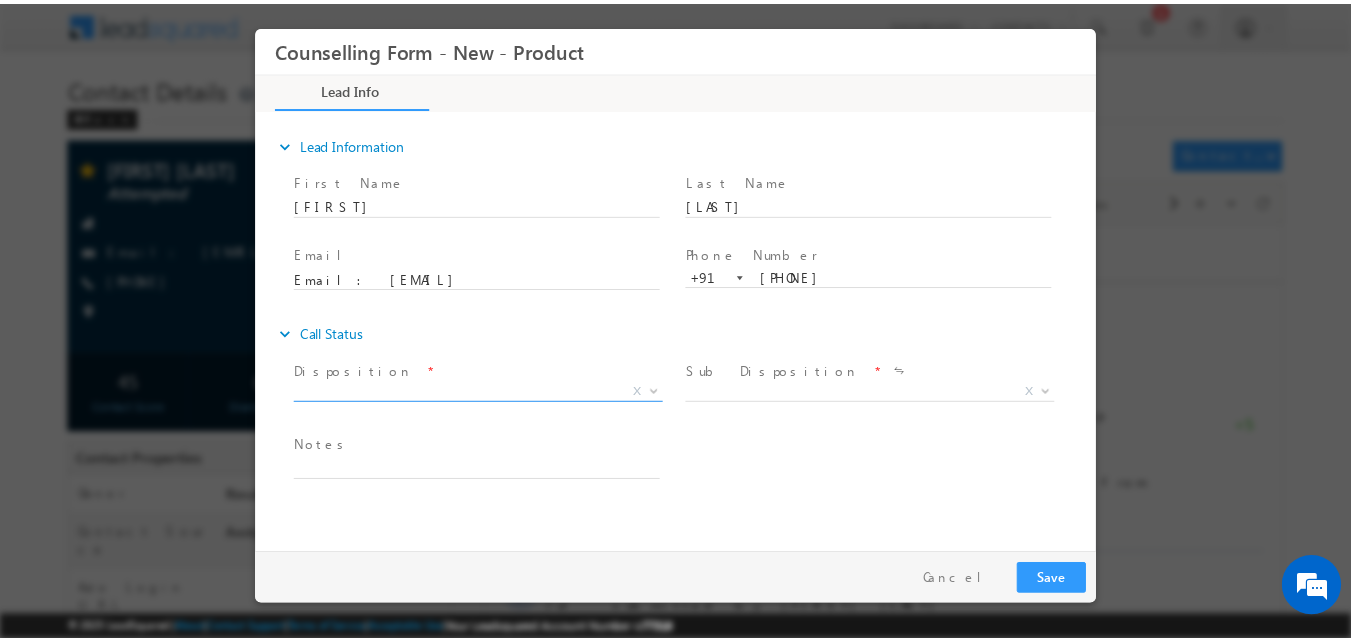 scroll, scrollTop: 0, scrollLeft: 0, axis: both 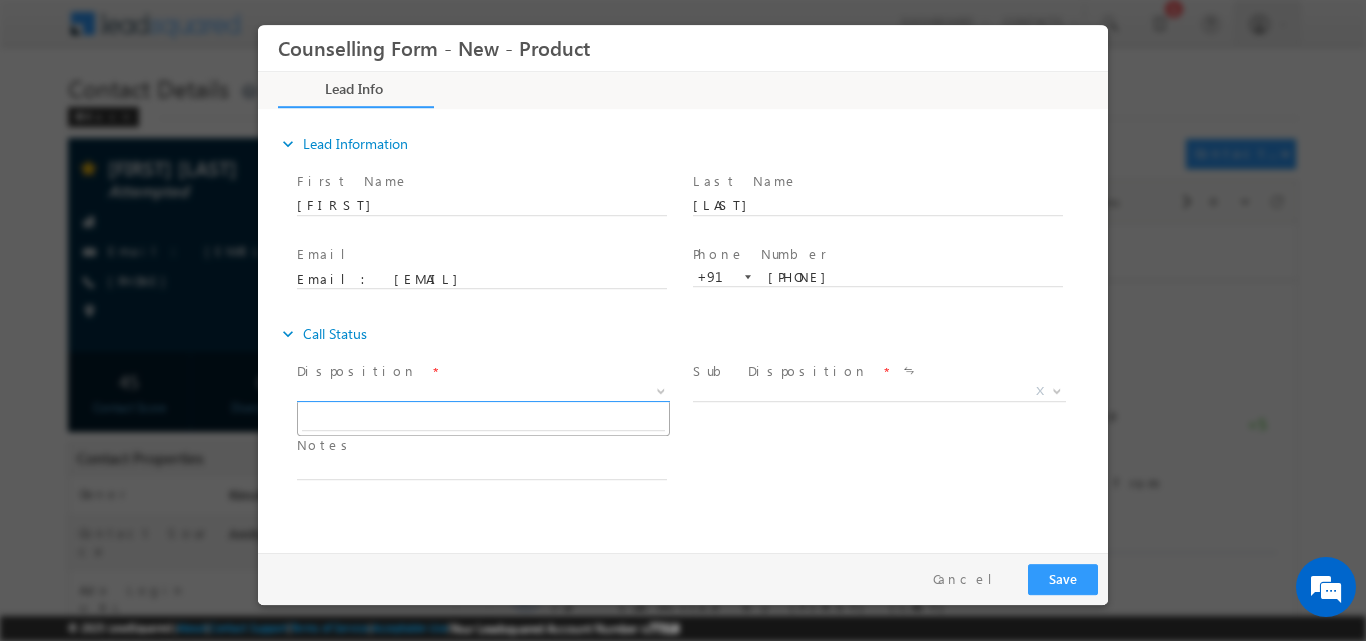click at bounding box center [661, 389] 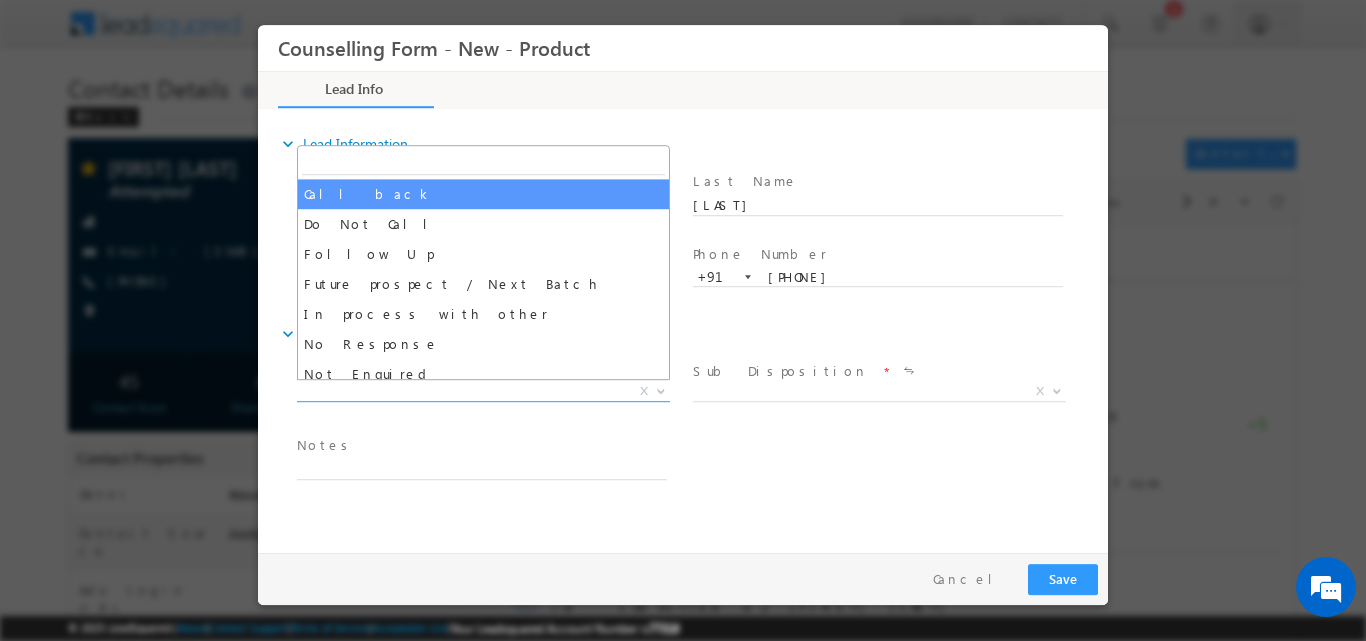 select on "Call back" 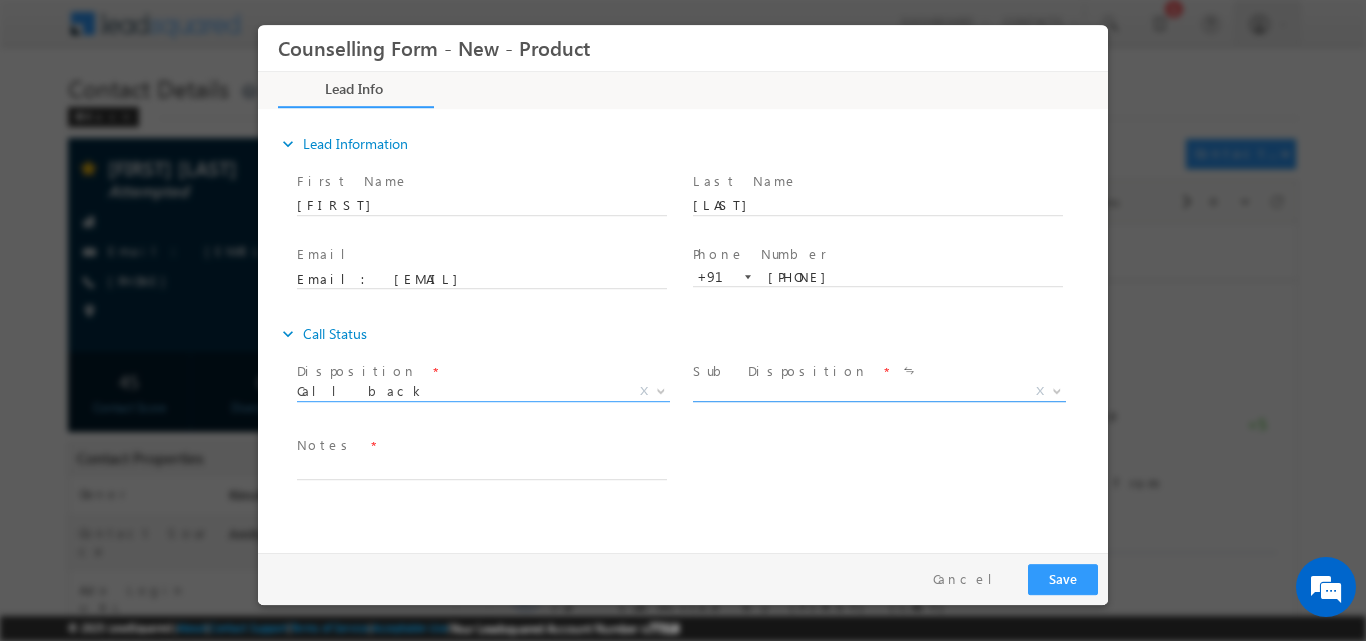 click at bounding box center [1057, 389] 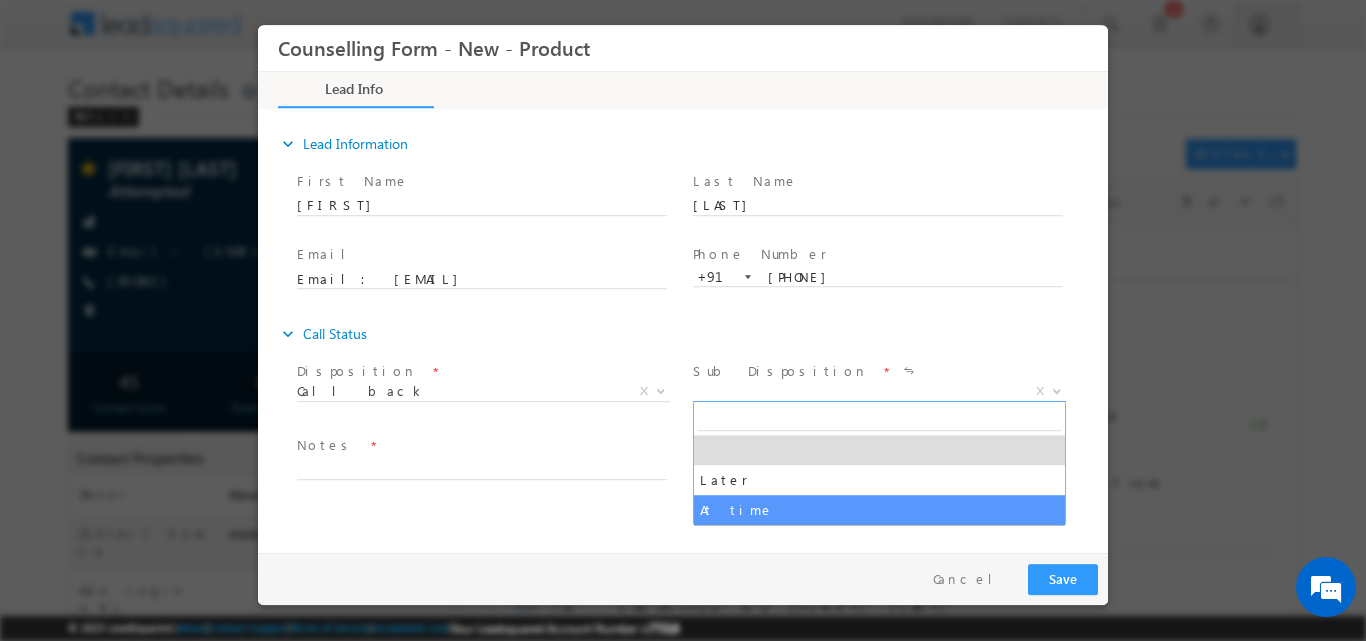 select on "At time" 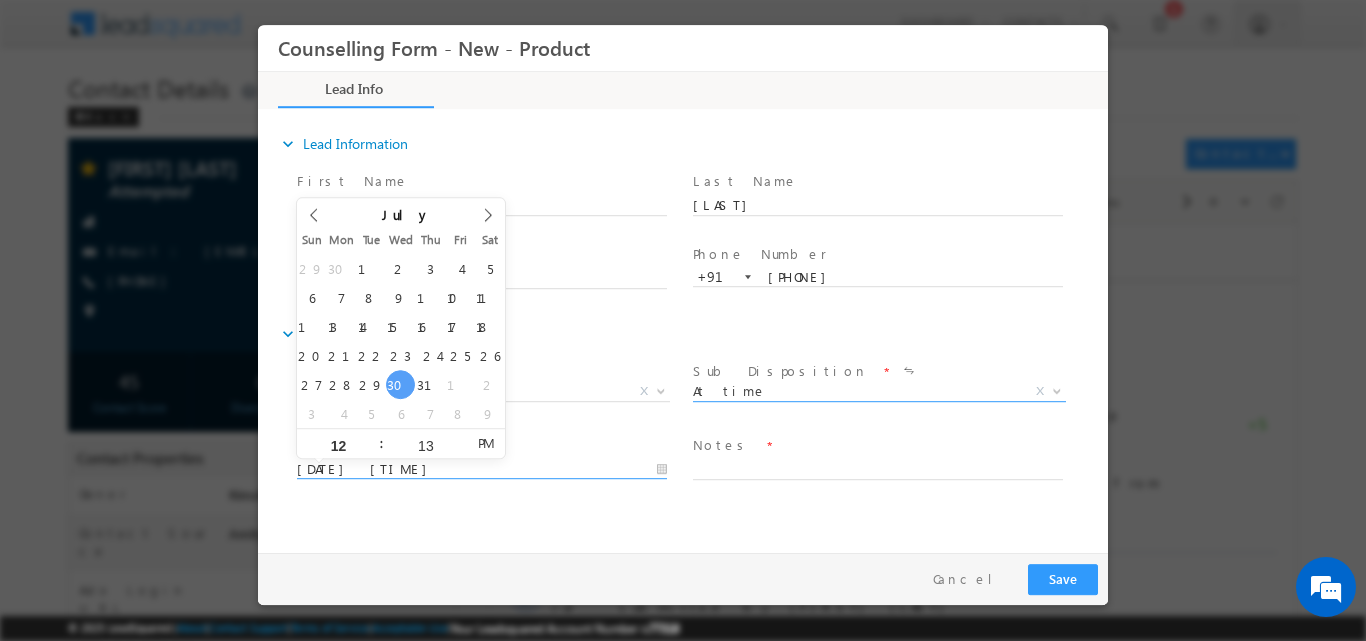 click on "30/07/2025 12:13 PM" at bounding box center (482, 469) 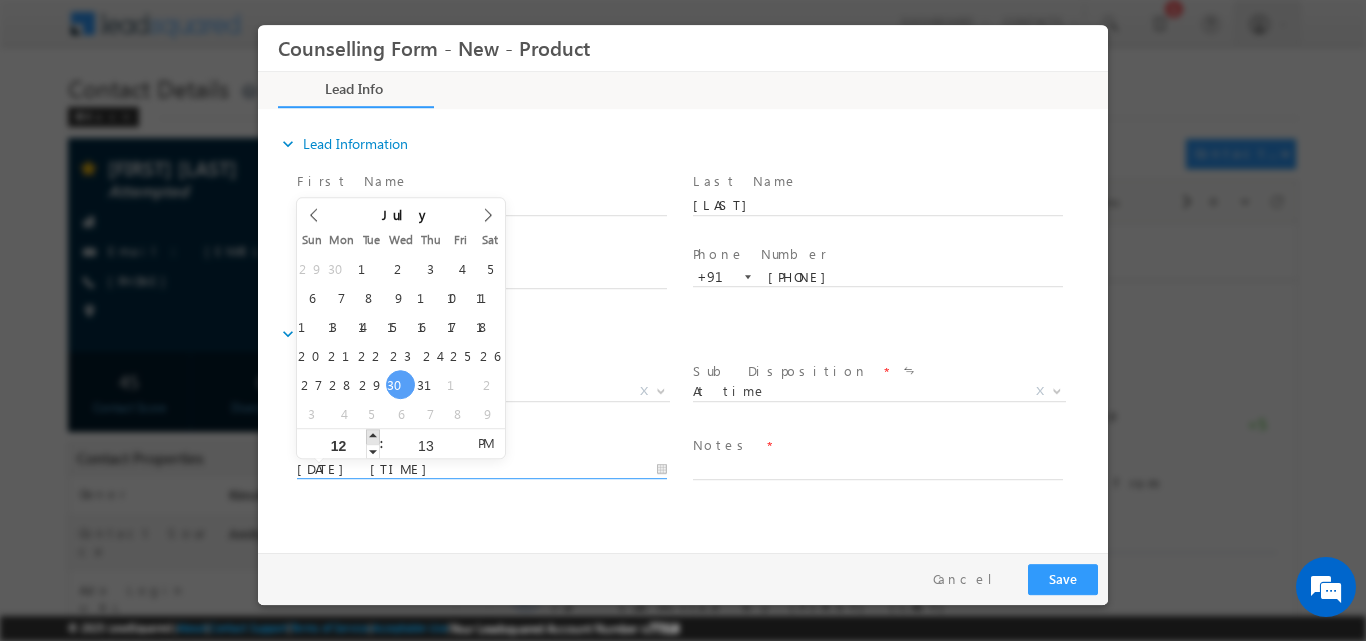 type on "30/07/2025 1:13 PM" 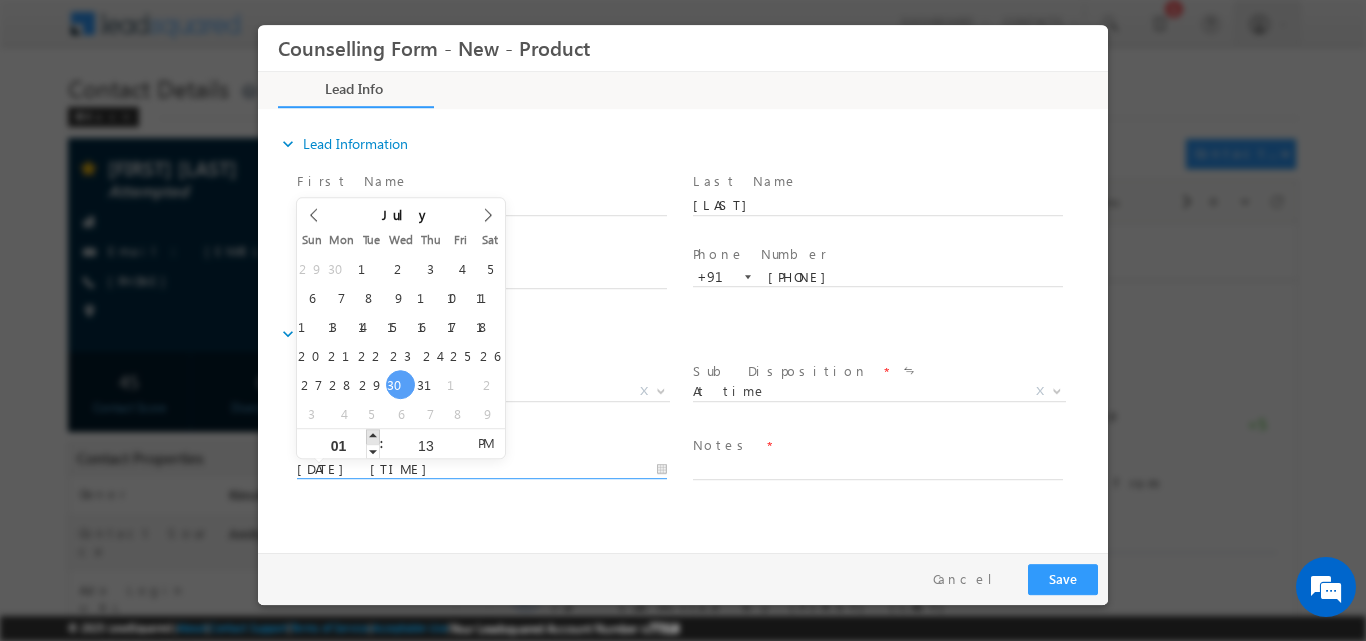 click at bounding box center (373, 435) 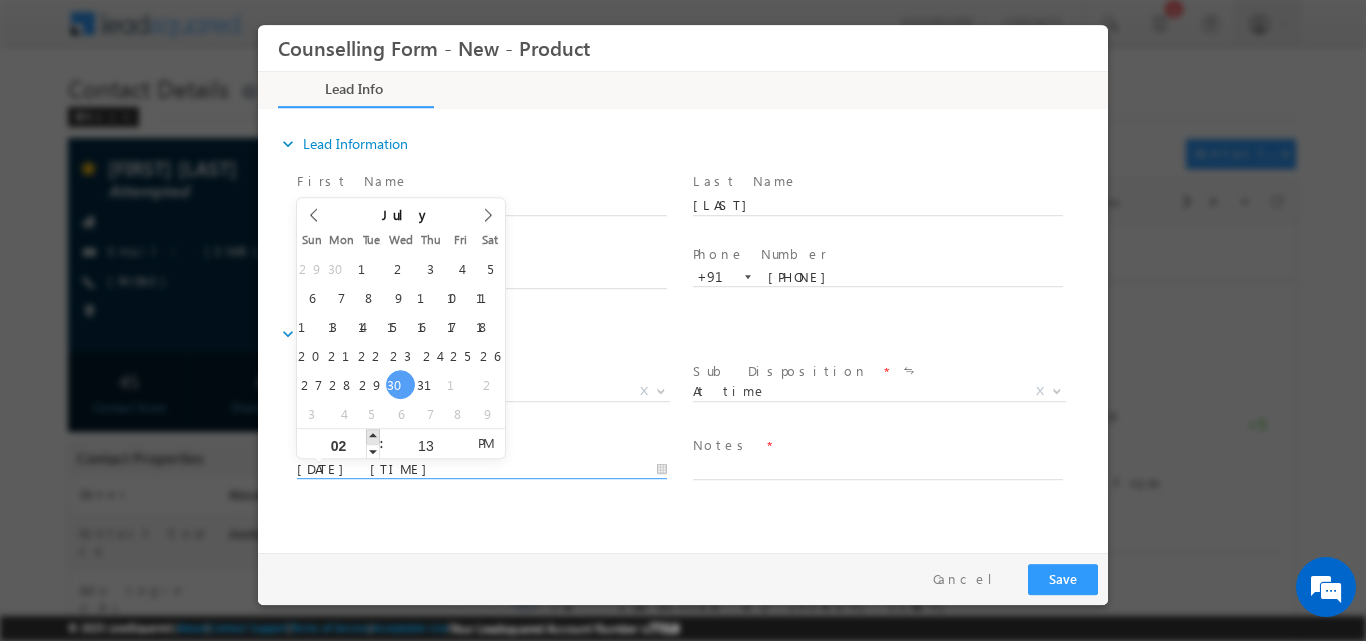click at bounding box center (373, 435) 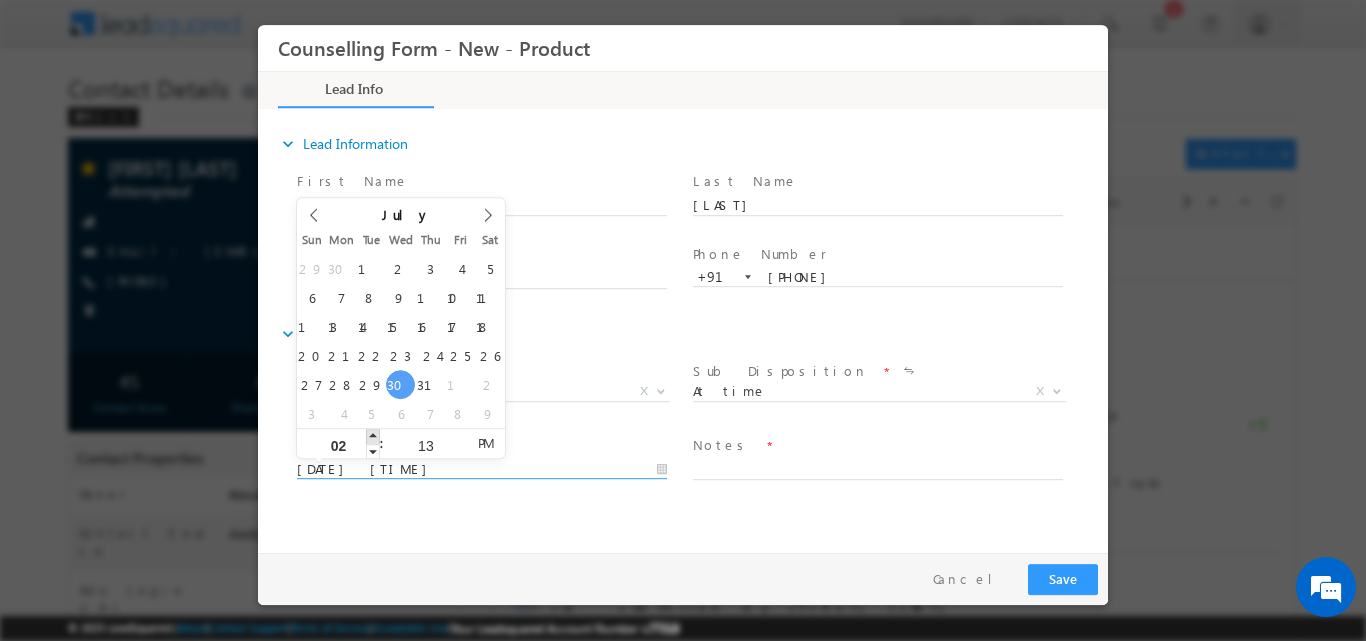 type on "30/07/2025 3:13 PM" 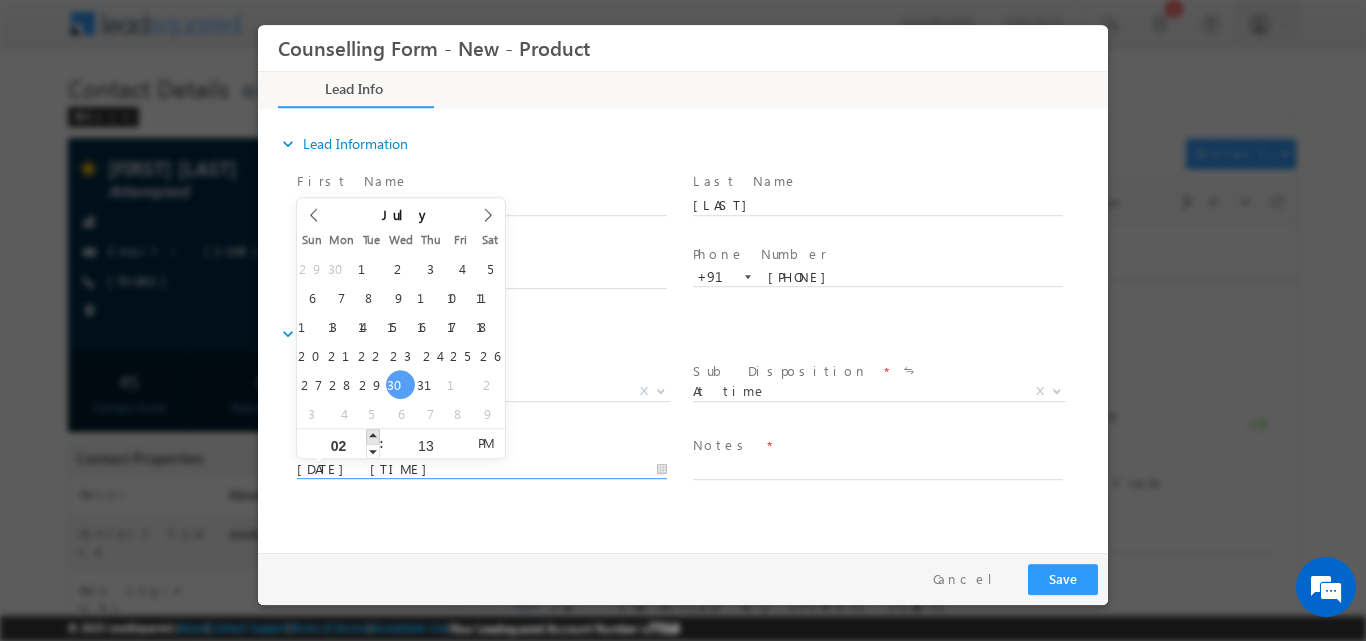 type on "03" 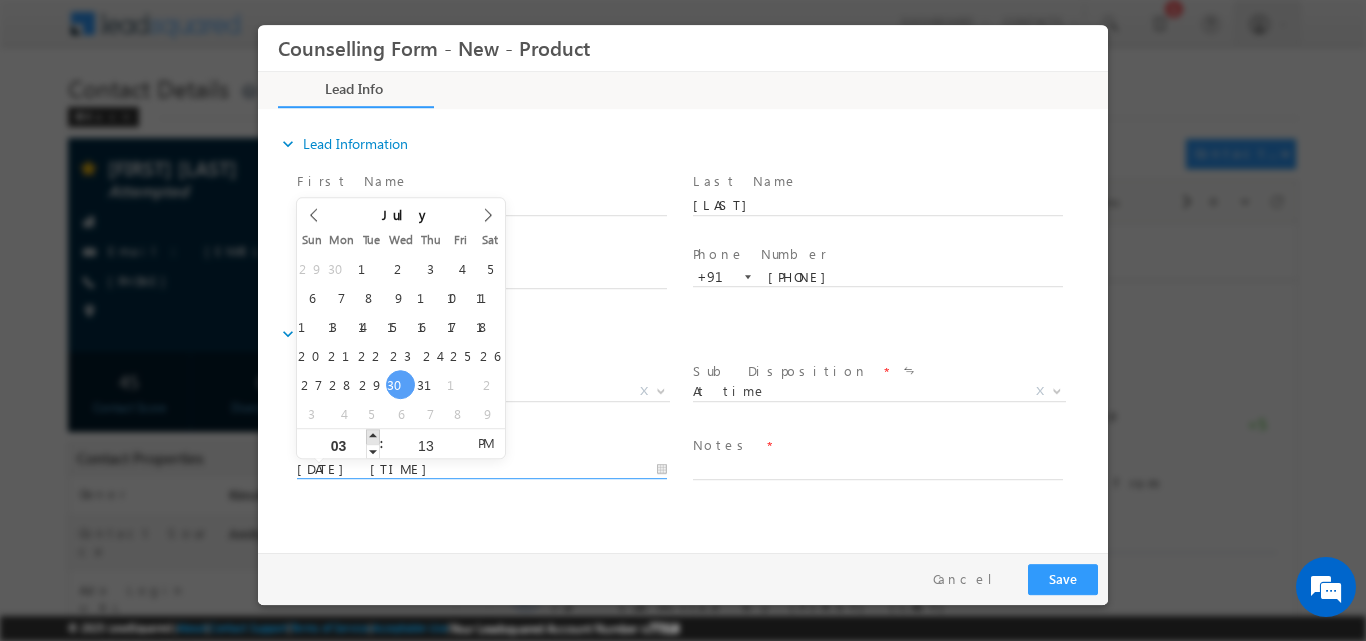 click at bounding box center [373, 435] 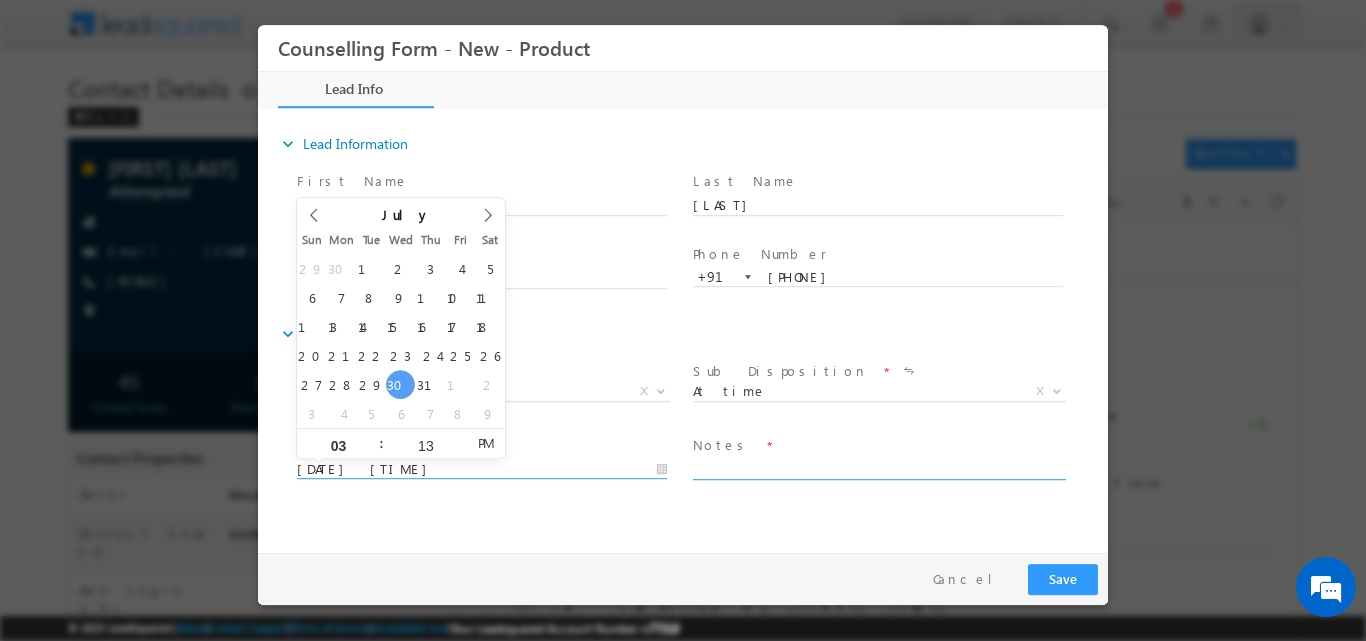 click at bounding box center [878, 467] 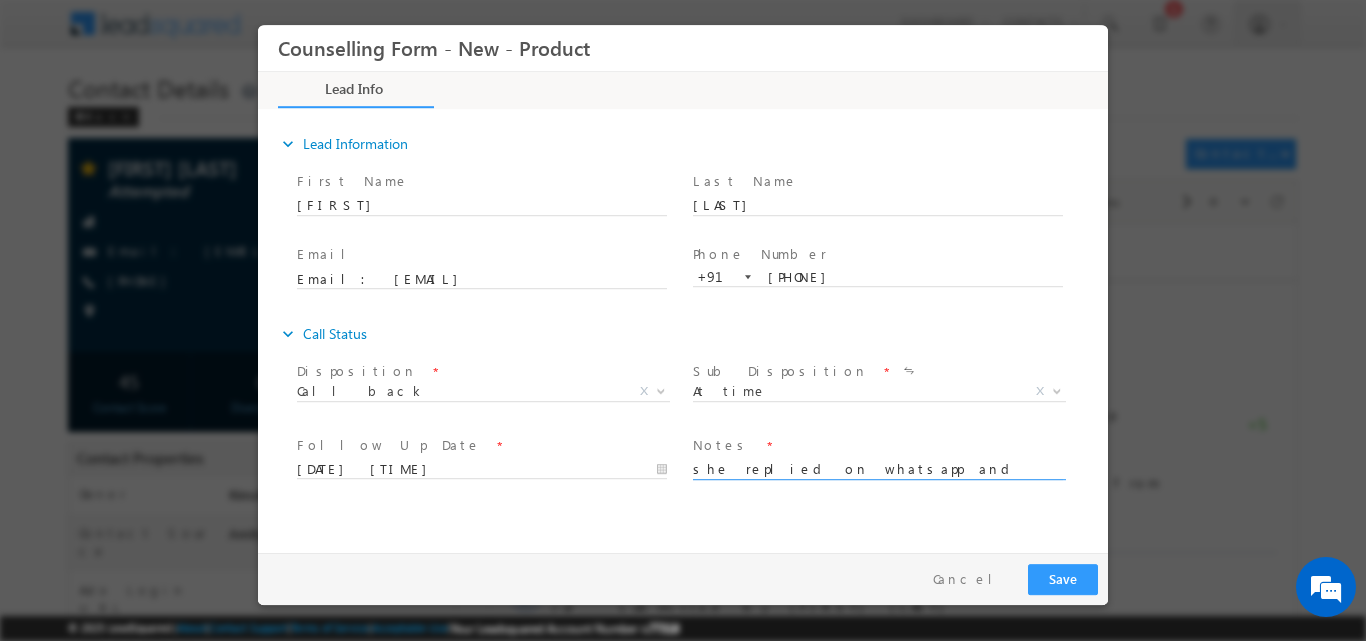 type on "she replied on whatsapp and asked to connect after 3 PM" 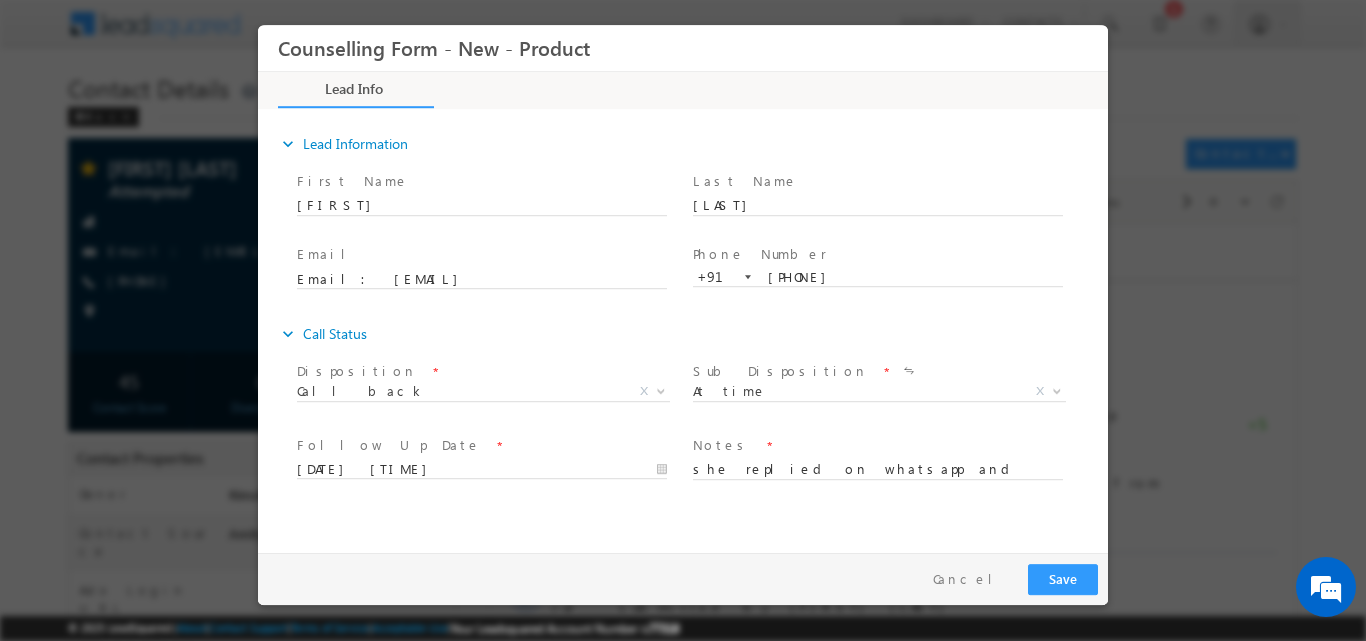 click on "Pay & Save
Save
Cancel" at bounding box center [688, 578] 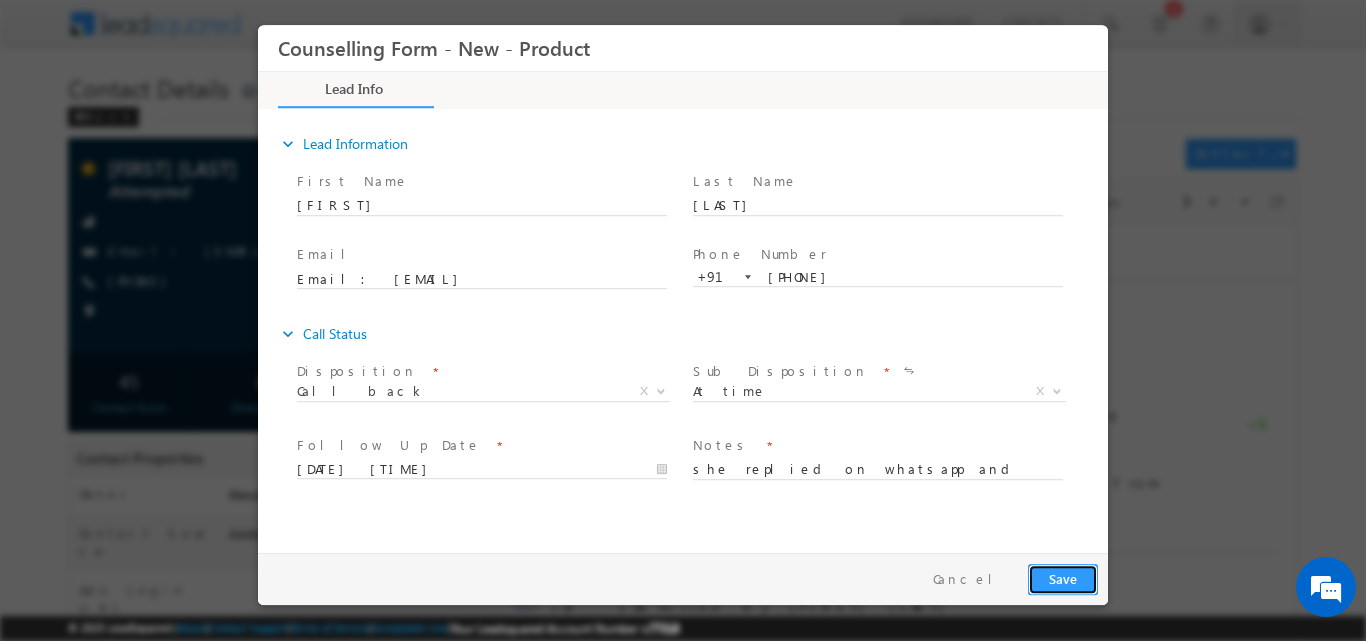 click on "Save" at bounding box center [1063, 578] 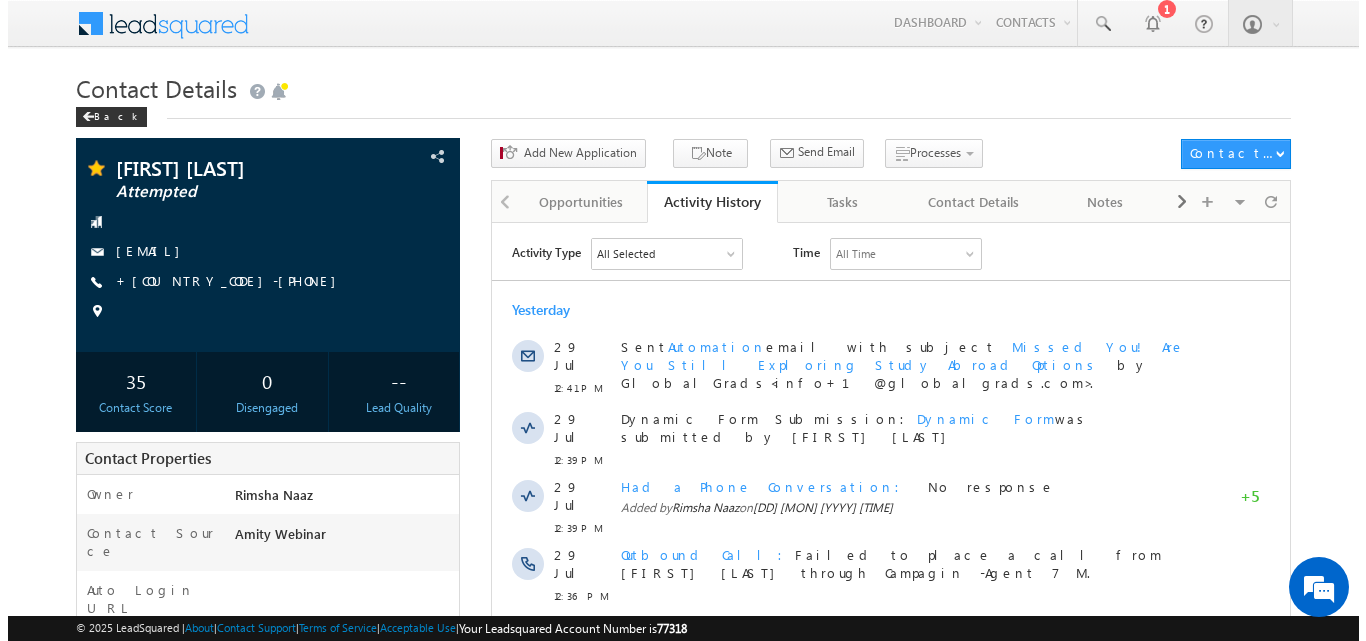 scroll, scrollTop: 0, scrollLeft: 0, axis: both 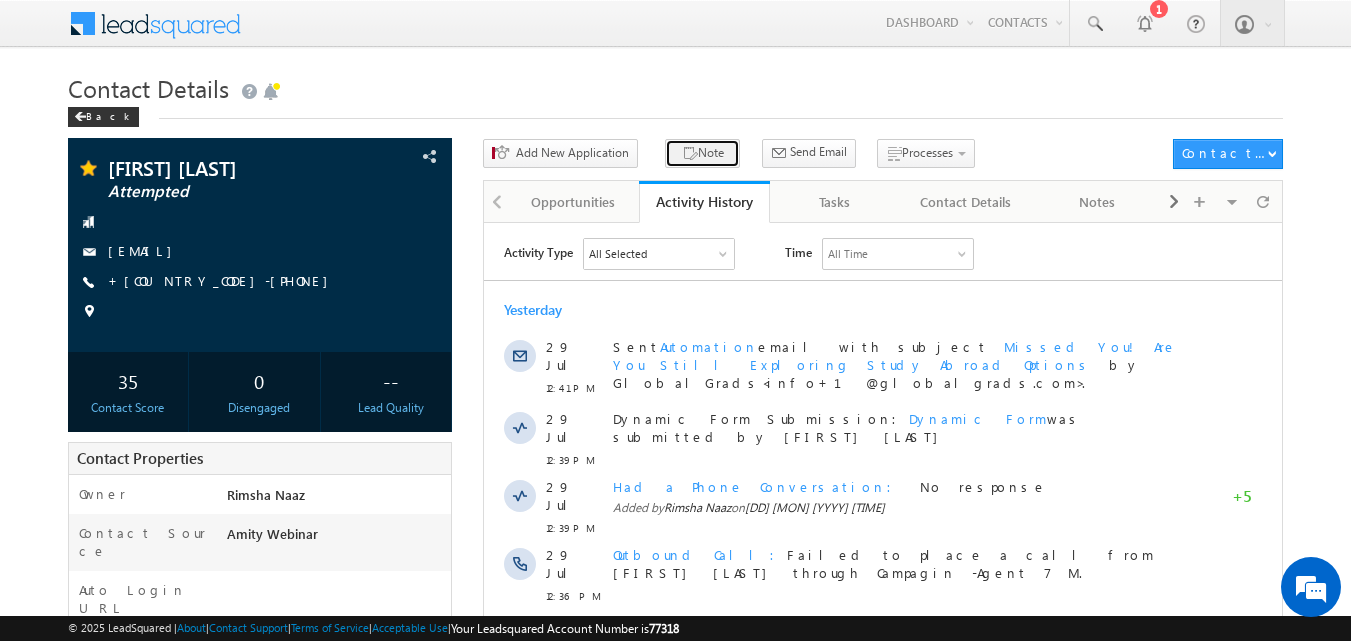 click on "Note" at bounding box center [702, 153] 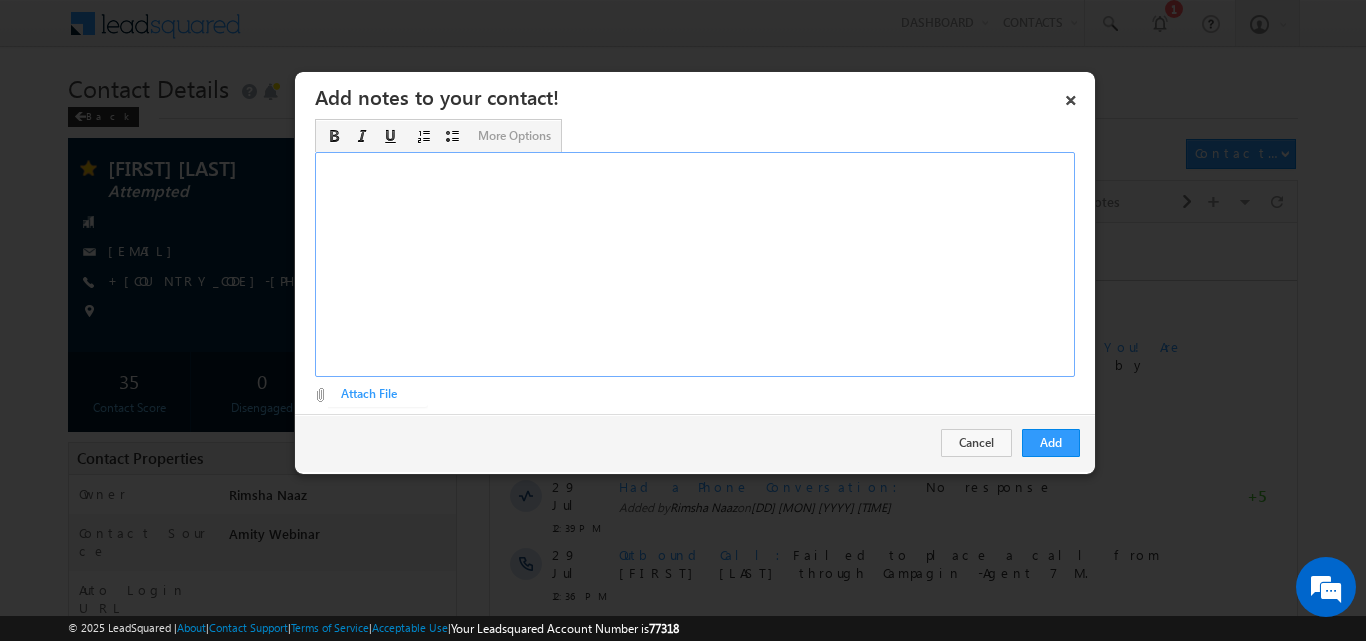 click at bounding box center (695, 264) 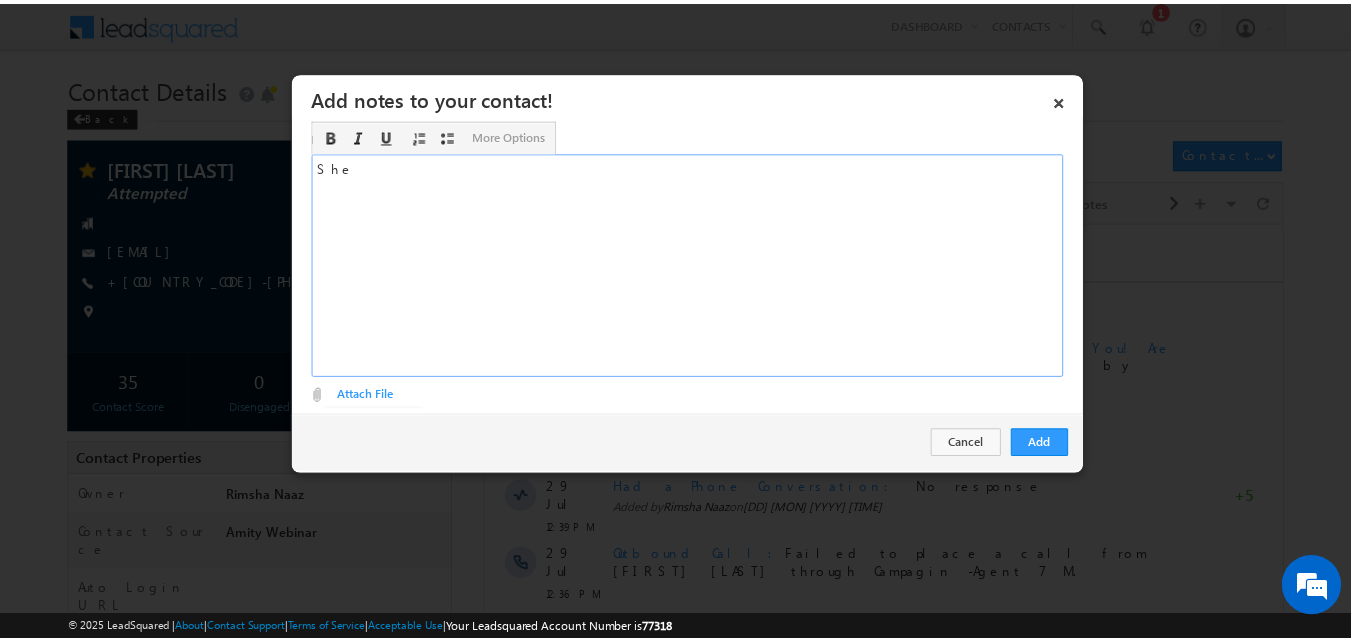 scroll, scrollTop: 0, scrollLeft: 0, axis: both 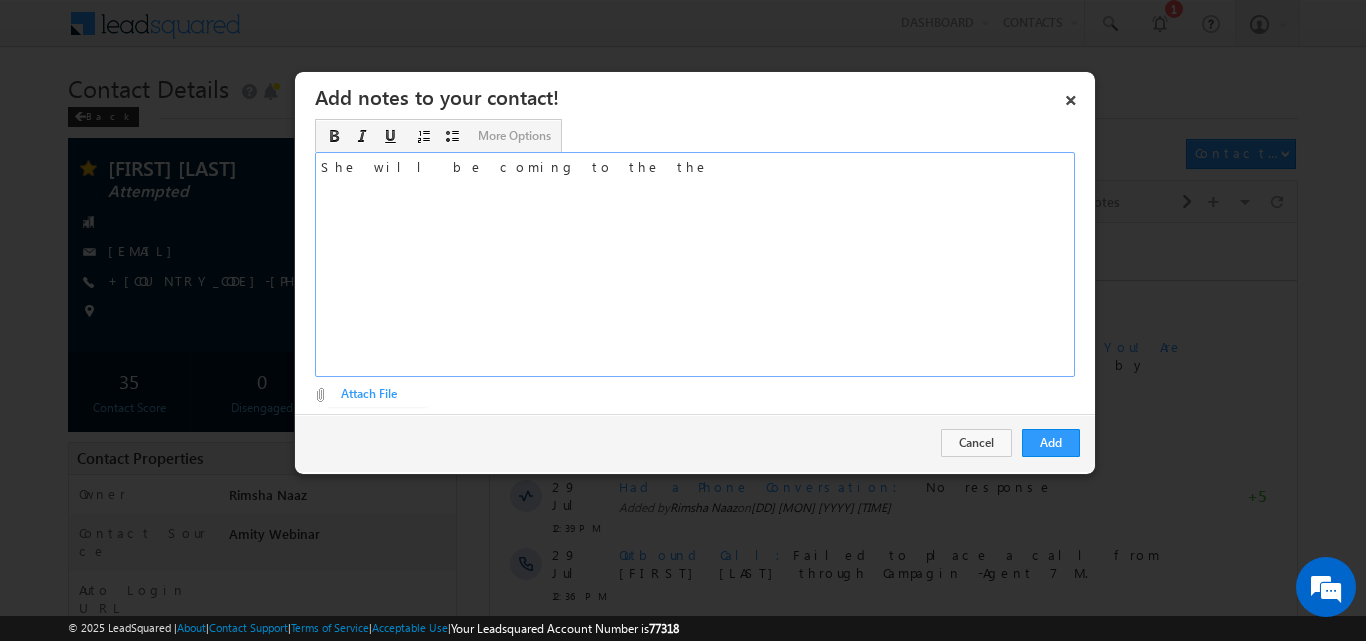 click on "She will be coming to the the" at bounding box center [695, 264] 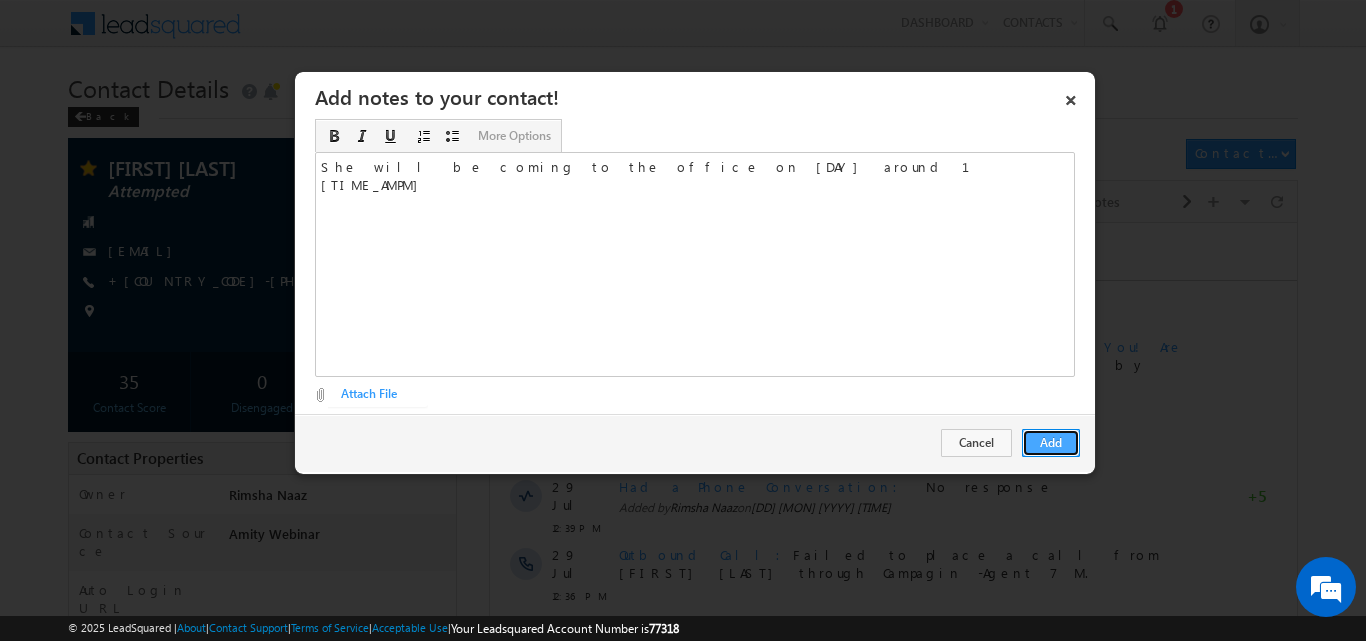 click on "Add" at bounding box center (1051, 443) 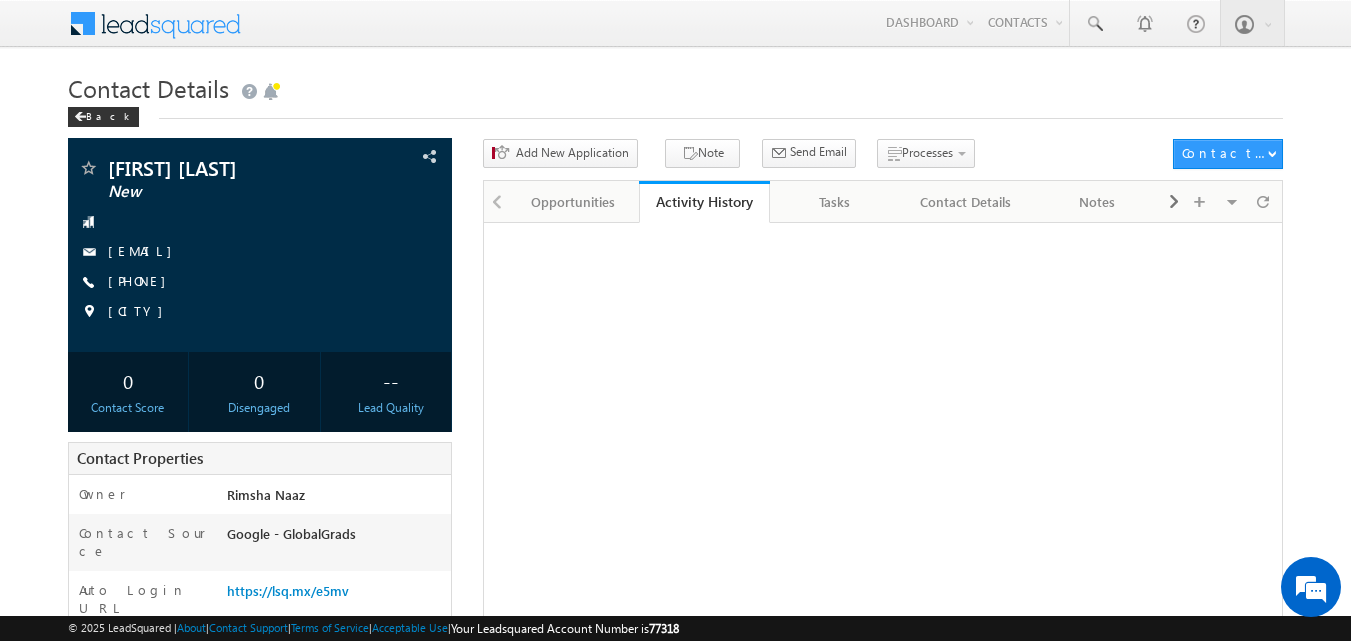click on "[PHONE]" at bounding box center (142, 280) 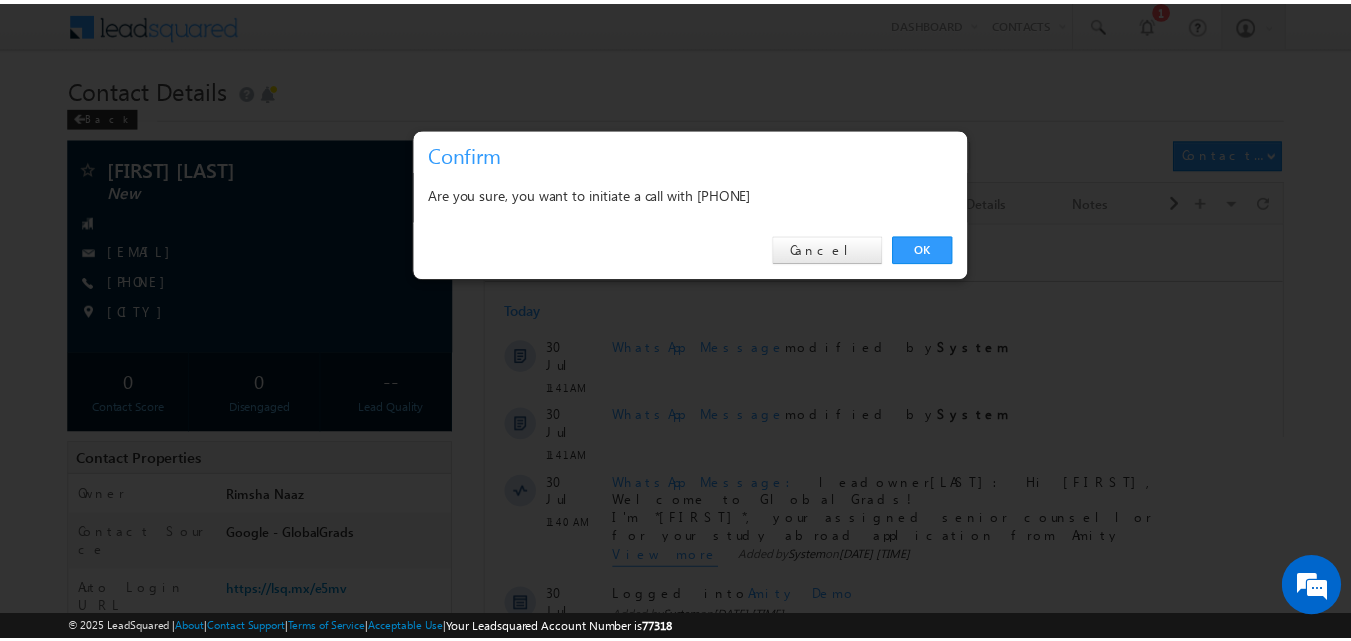scroll, scrollTop: 0, scrollLeft: 0, axis: both 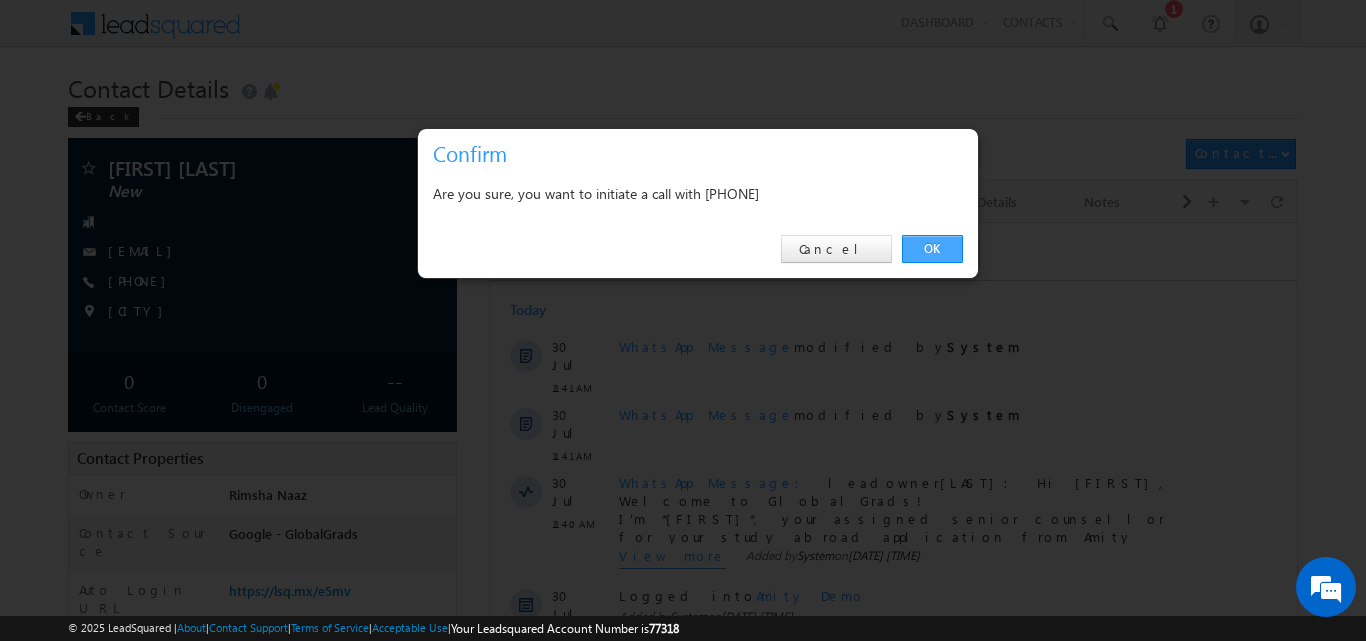 click on "OK" at bounding box center (932, 249) 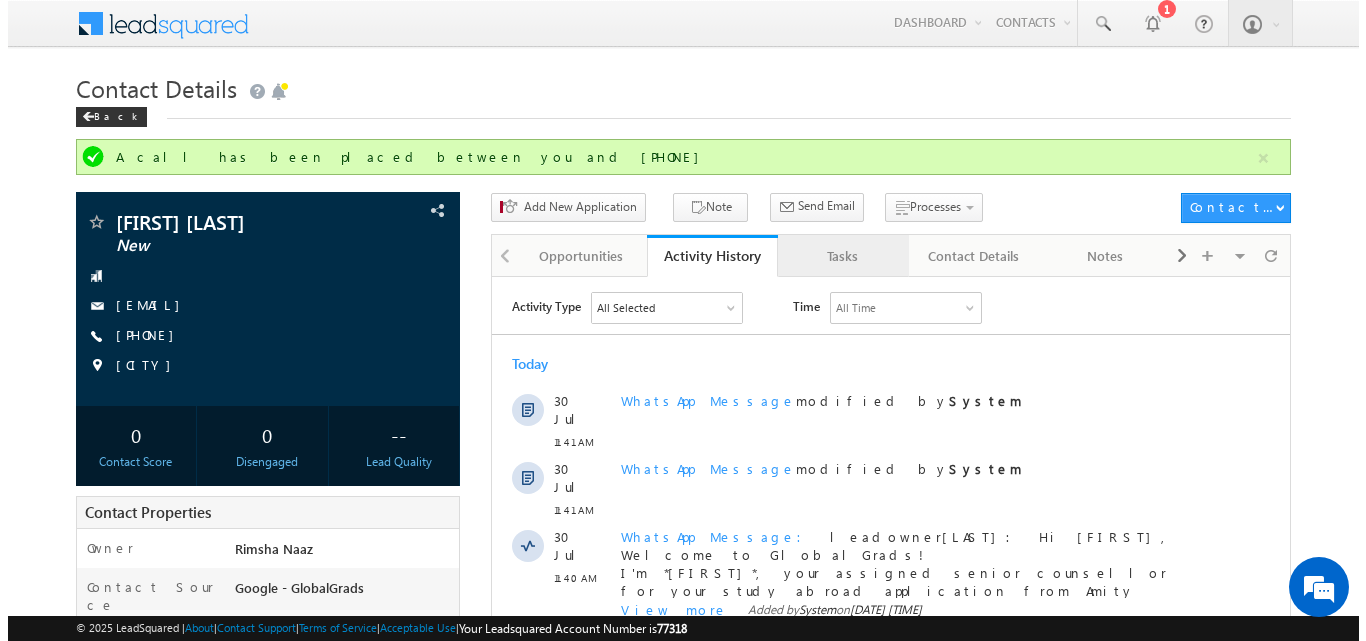 scroll, scrollTop: 0, scrollLeft: 0, axis: both 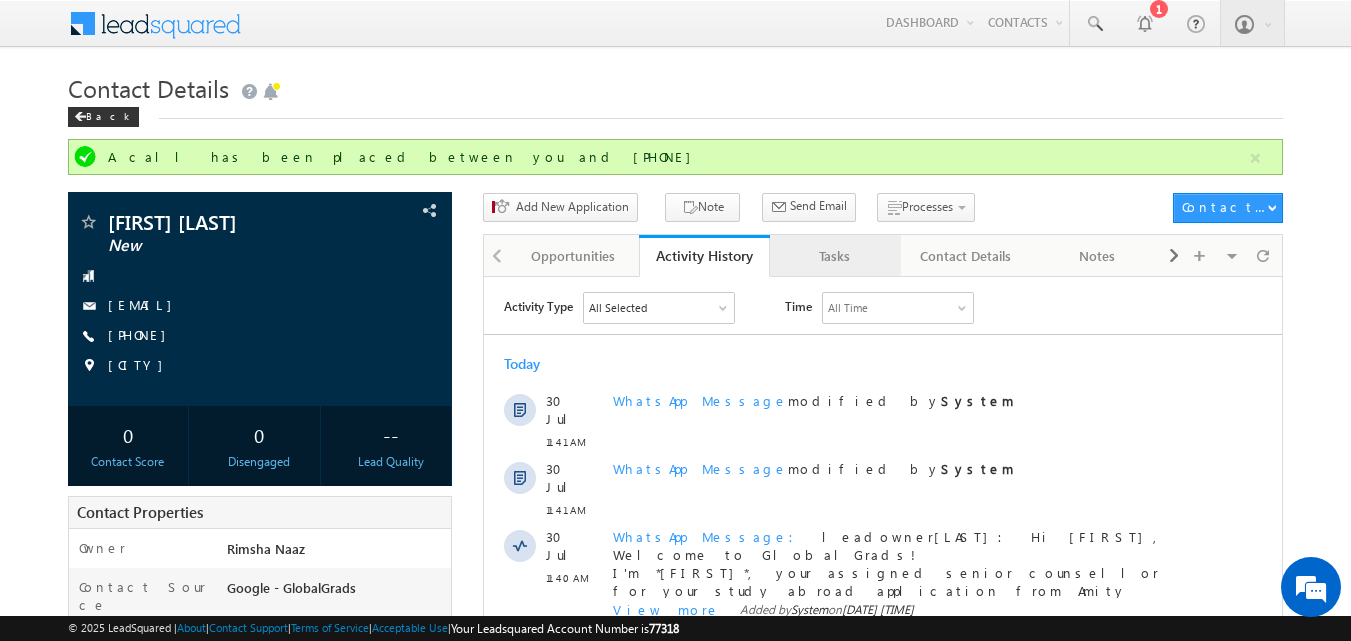 click on "Tasks" at bounding box center (835, 256) 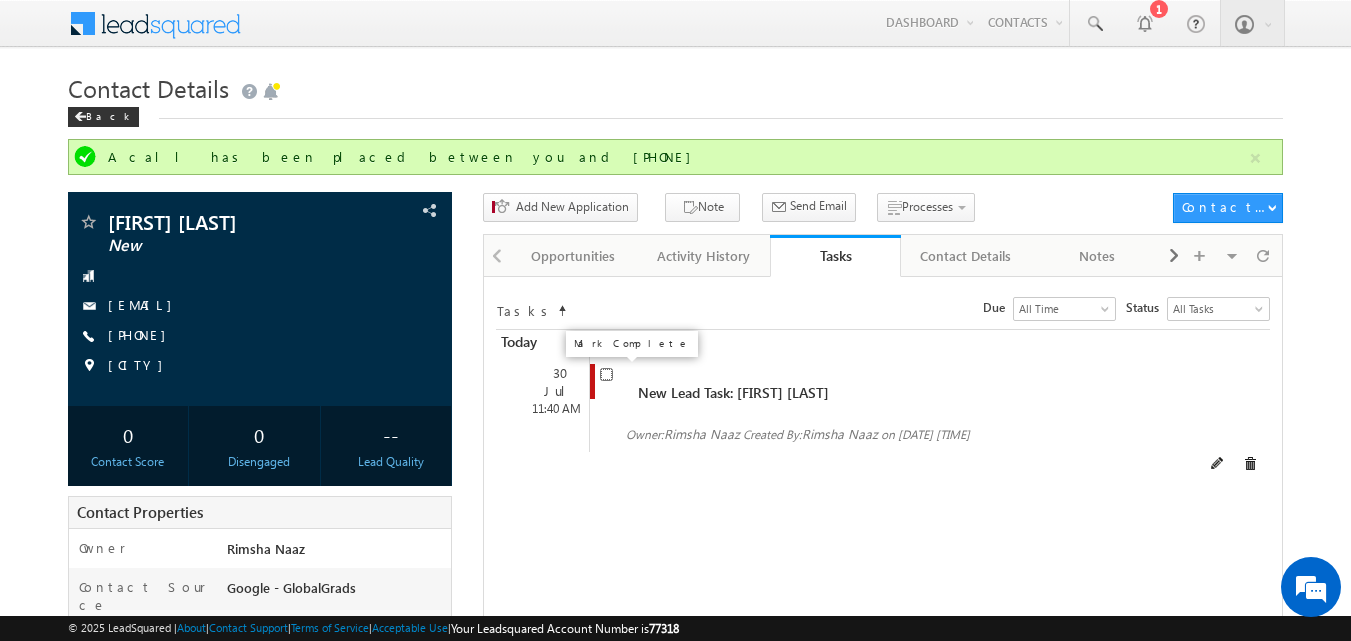click at bounding box center (606, 374) 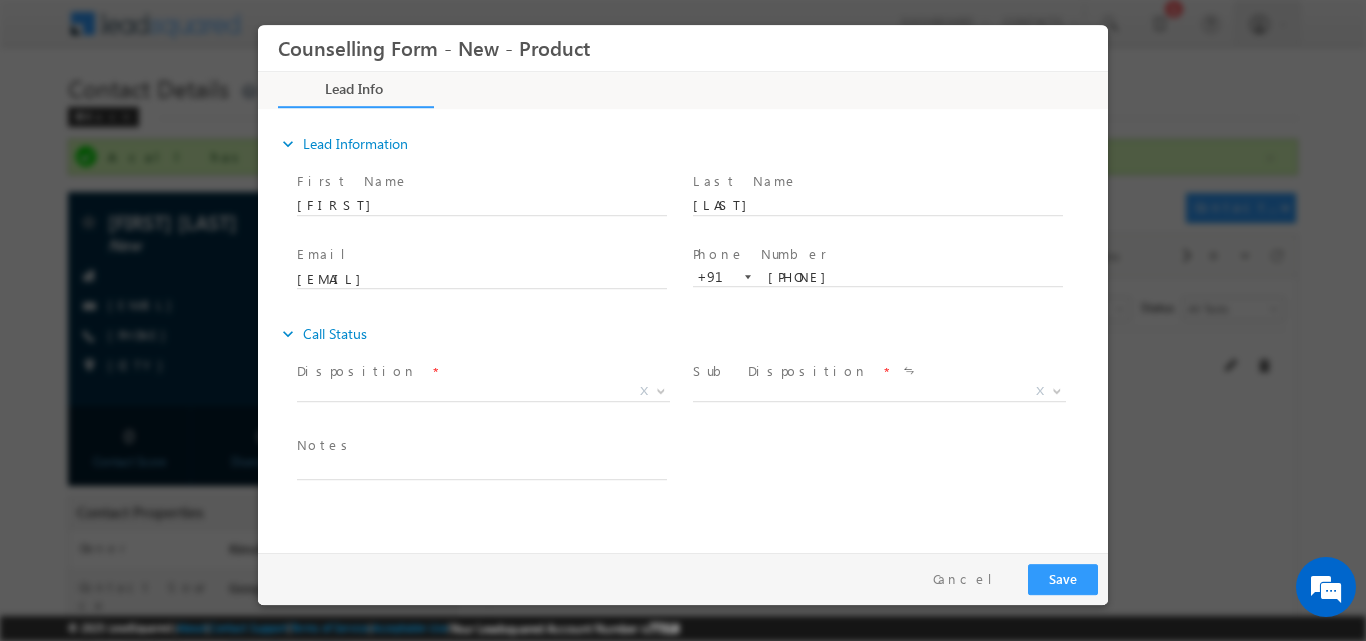 scroll, scrollTop: 0, scrollLeft: 0, axis: both 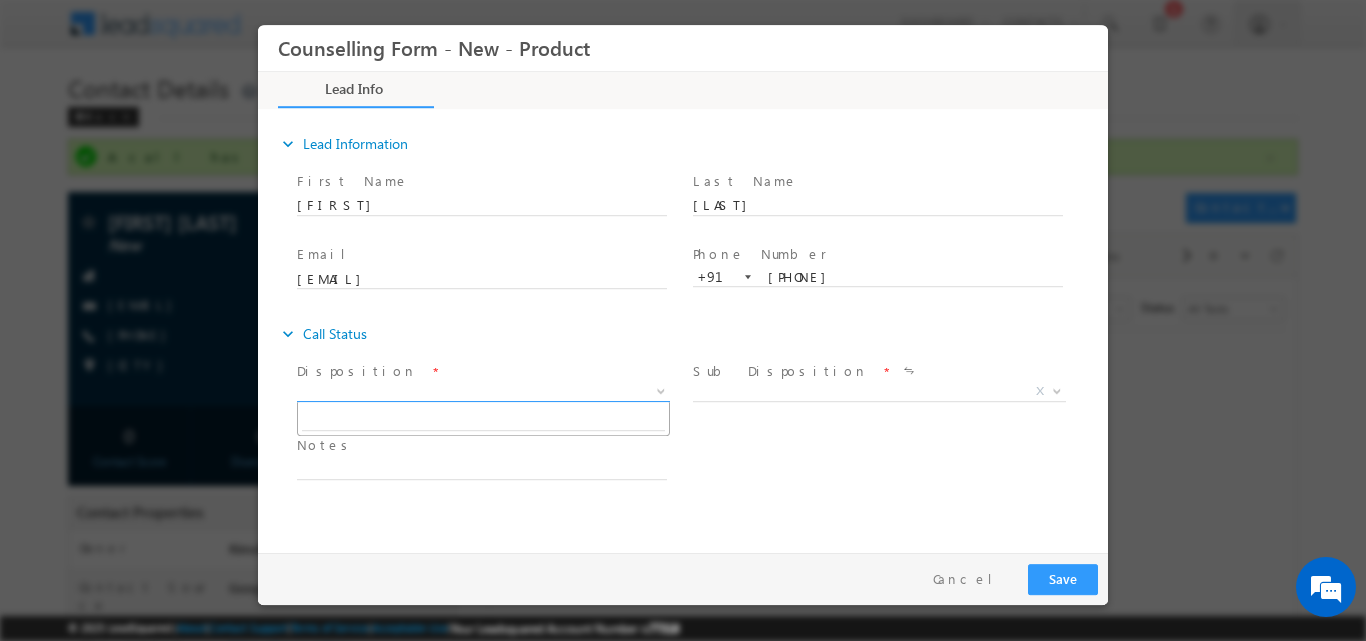 click at bounding box center (659, 390) 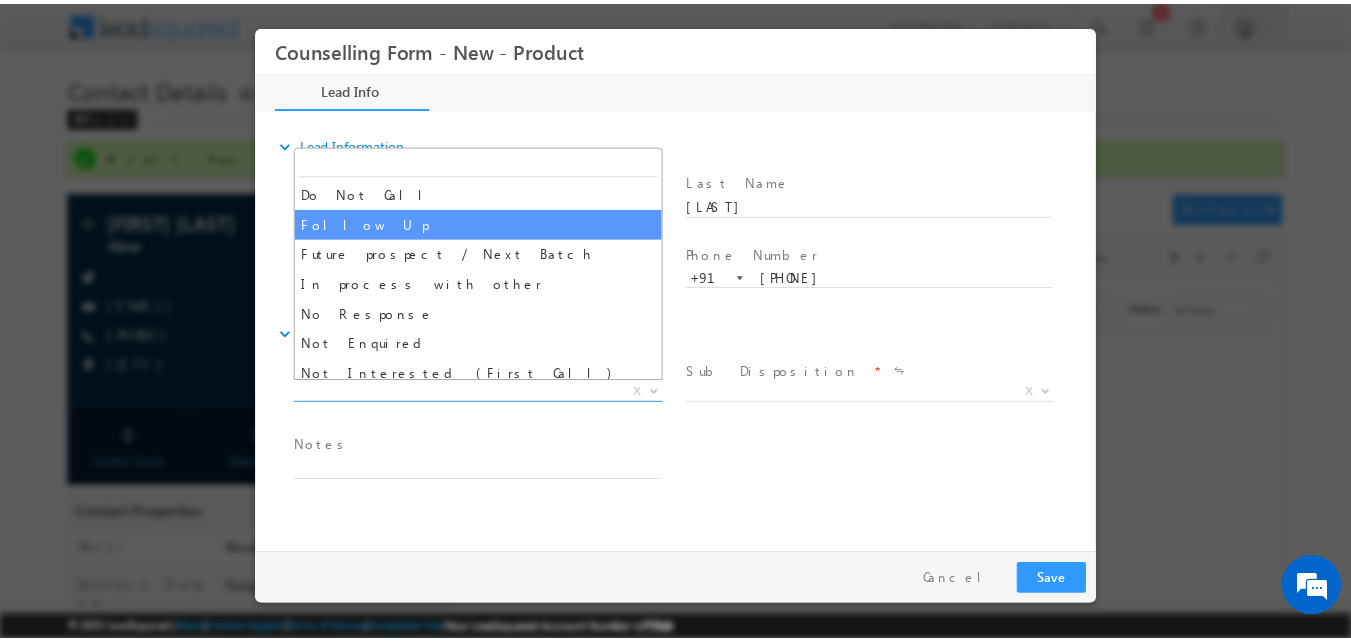 scroll, scrollTop: 0, scrollLeft: 0, axis: both 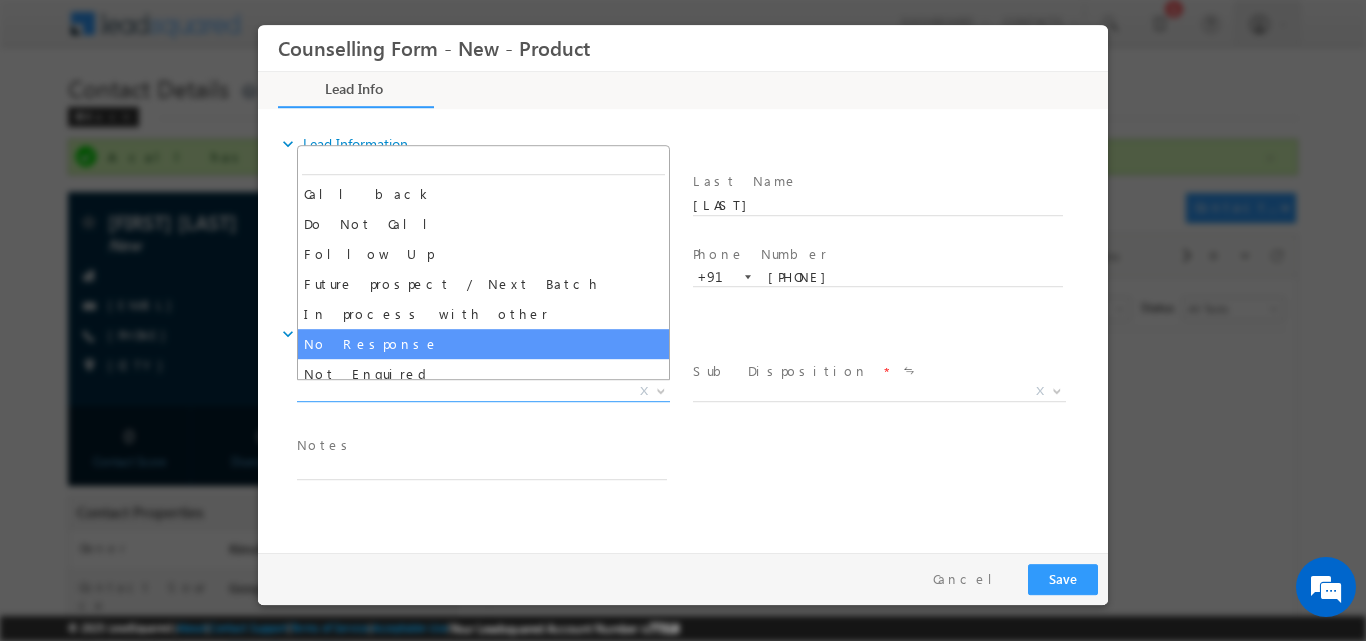 select on "No Response" 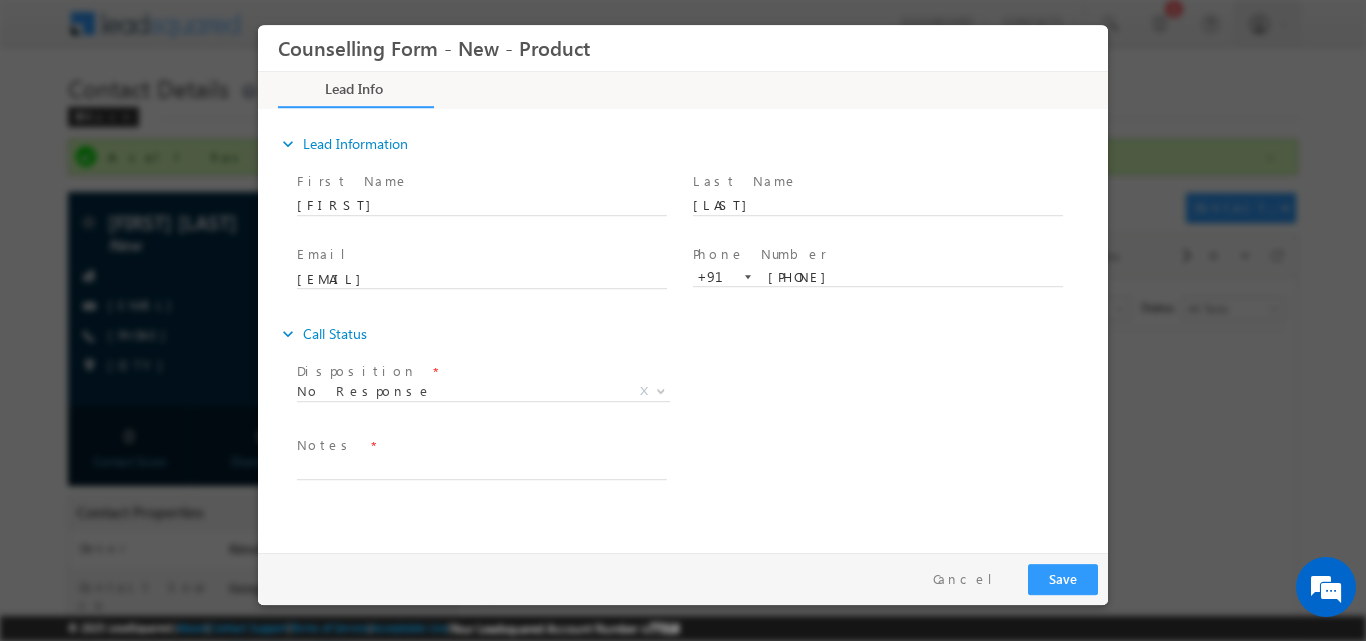 click at bounding box center [481, 489] 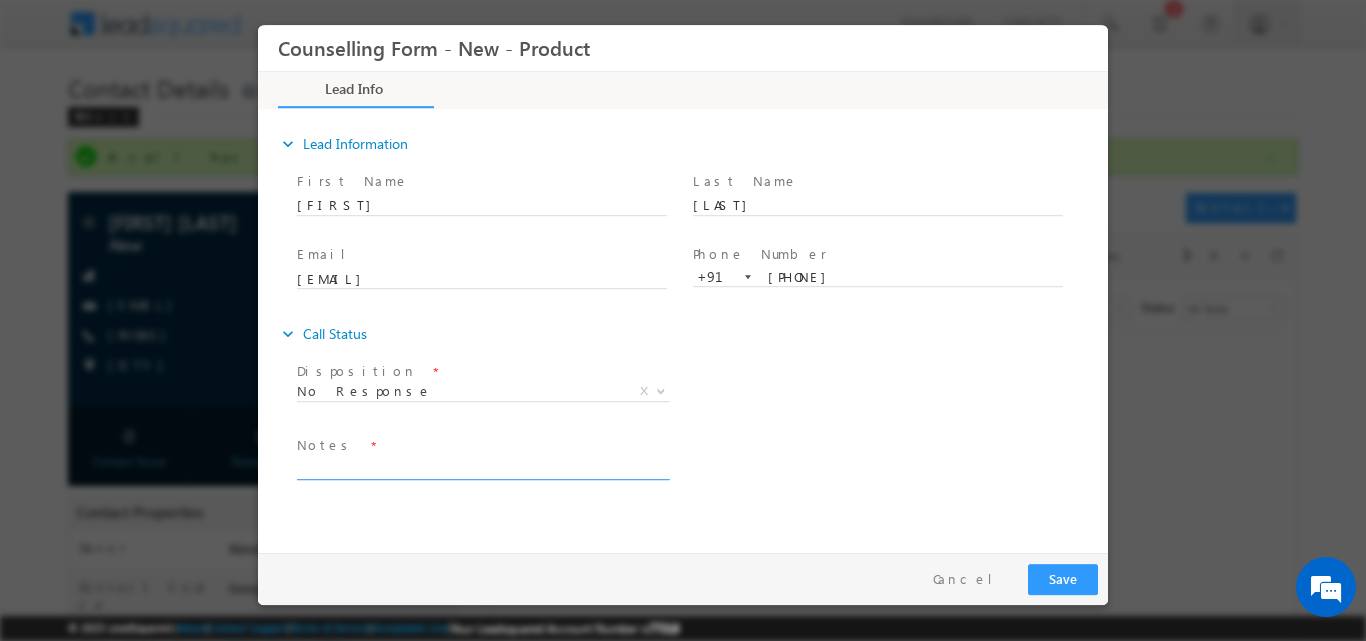 click at bounding box center [482, 467] 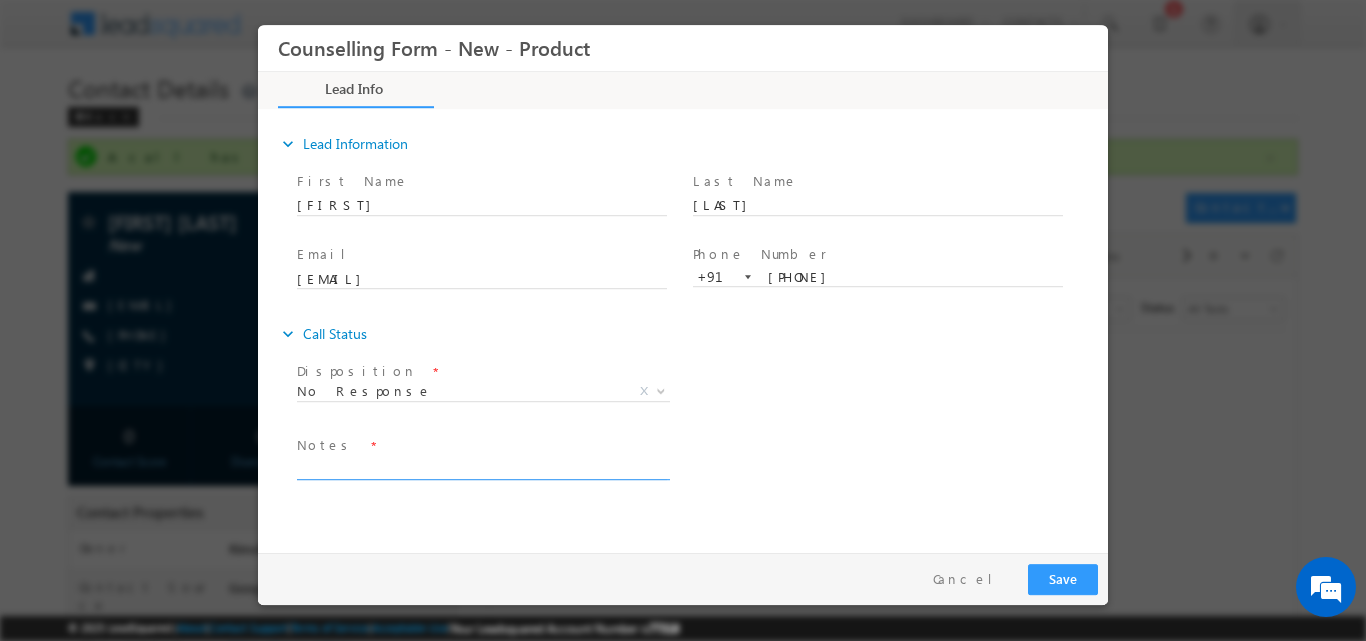 click at bounding box center (482, 467) 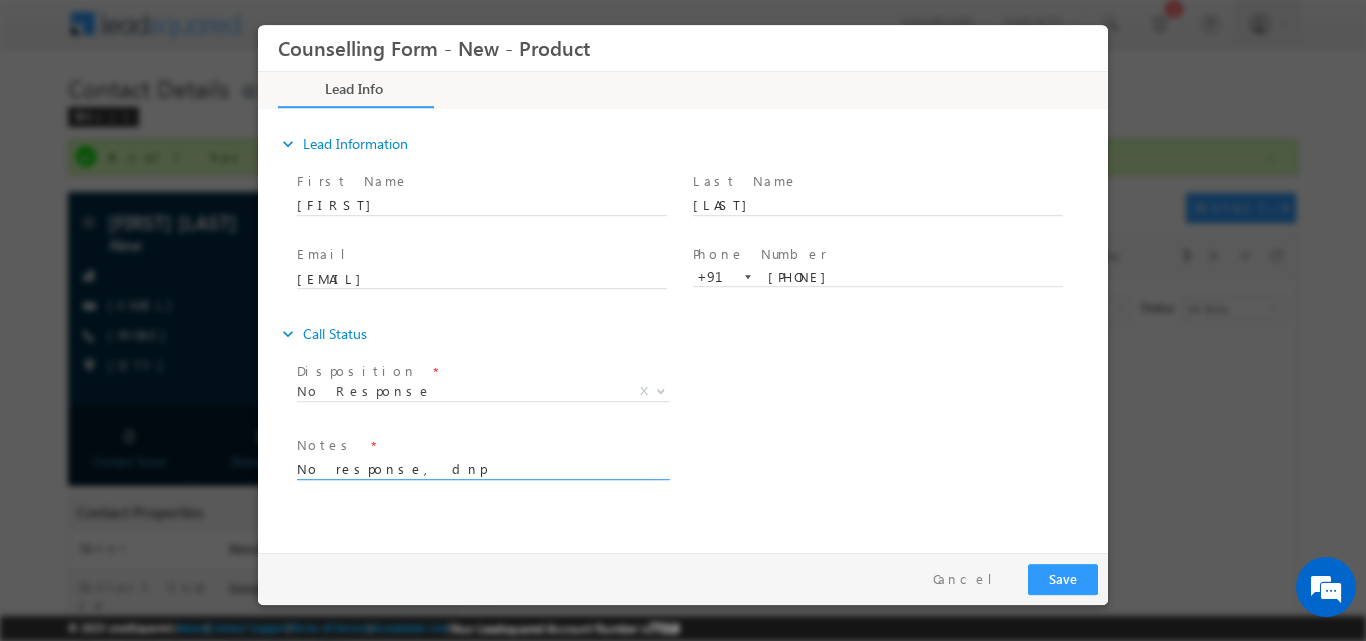 drag, startPoint x: 448, startPoint y: 467, endPoint x: 273, endPoint y: 527, distance: 185 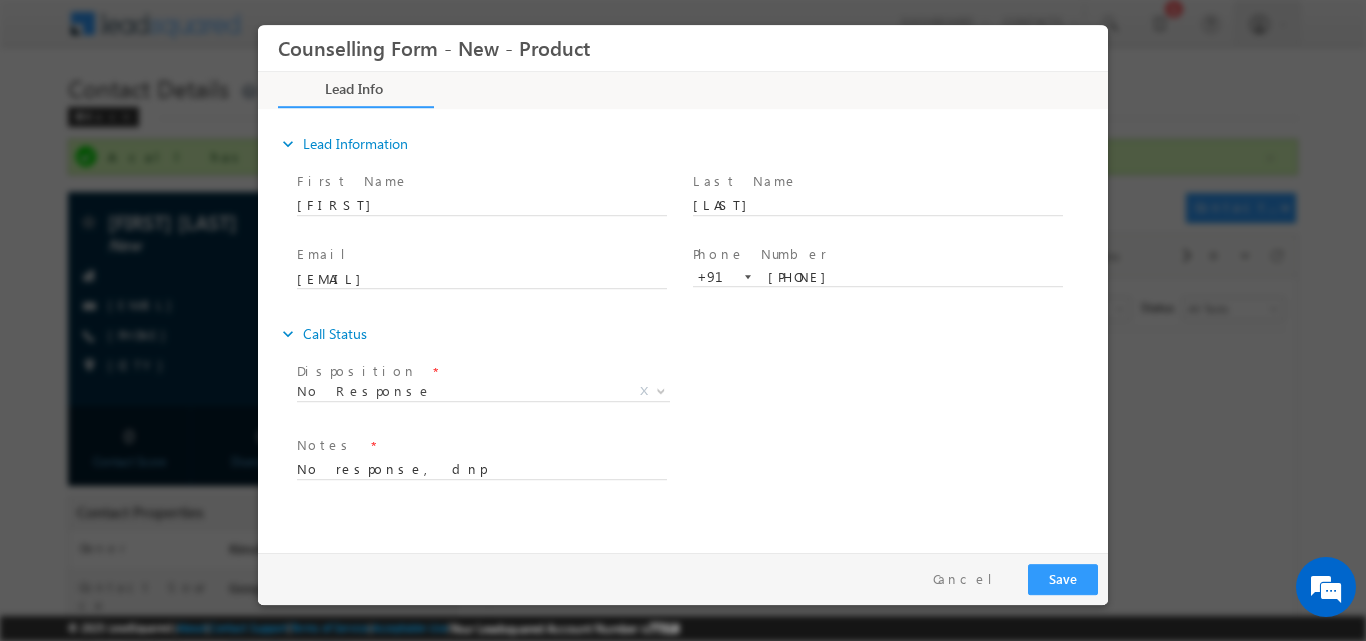 click on "Disposition
*
No Response No Response X
Sub Disposition
*
Attempts 1-9 X" at bounding box center [700, 393] 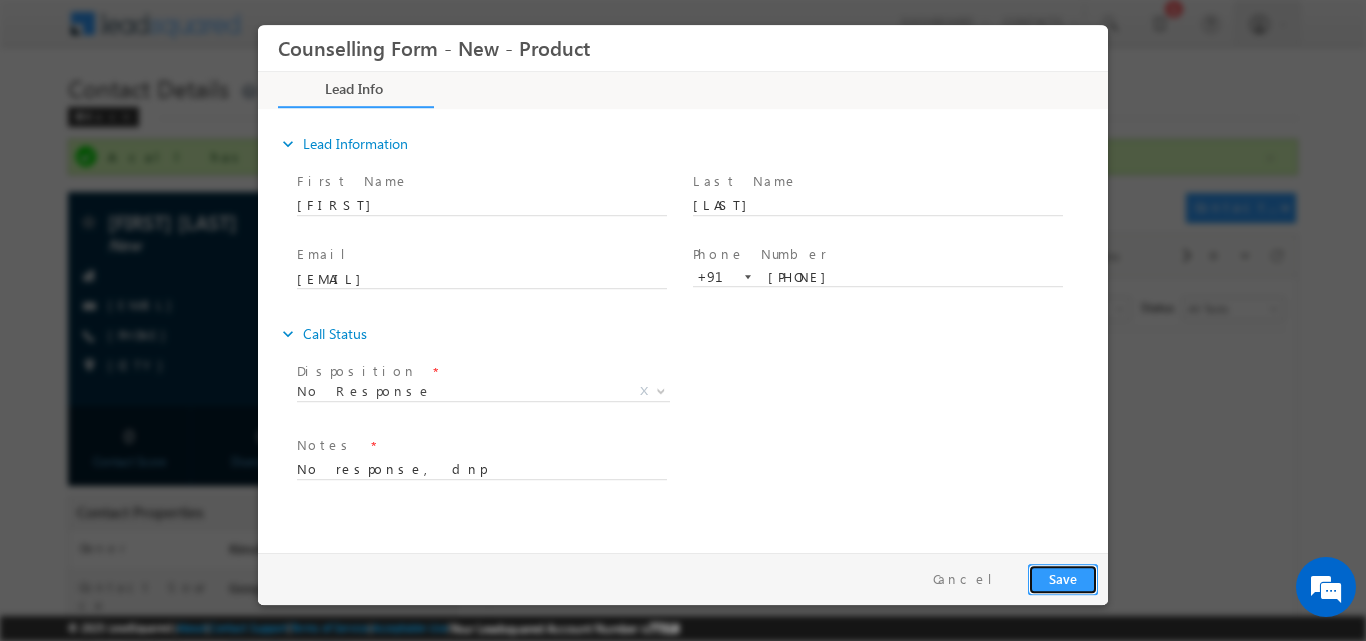 click on "Save" at bounding box center [1063, 578] 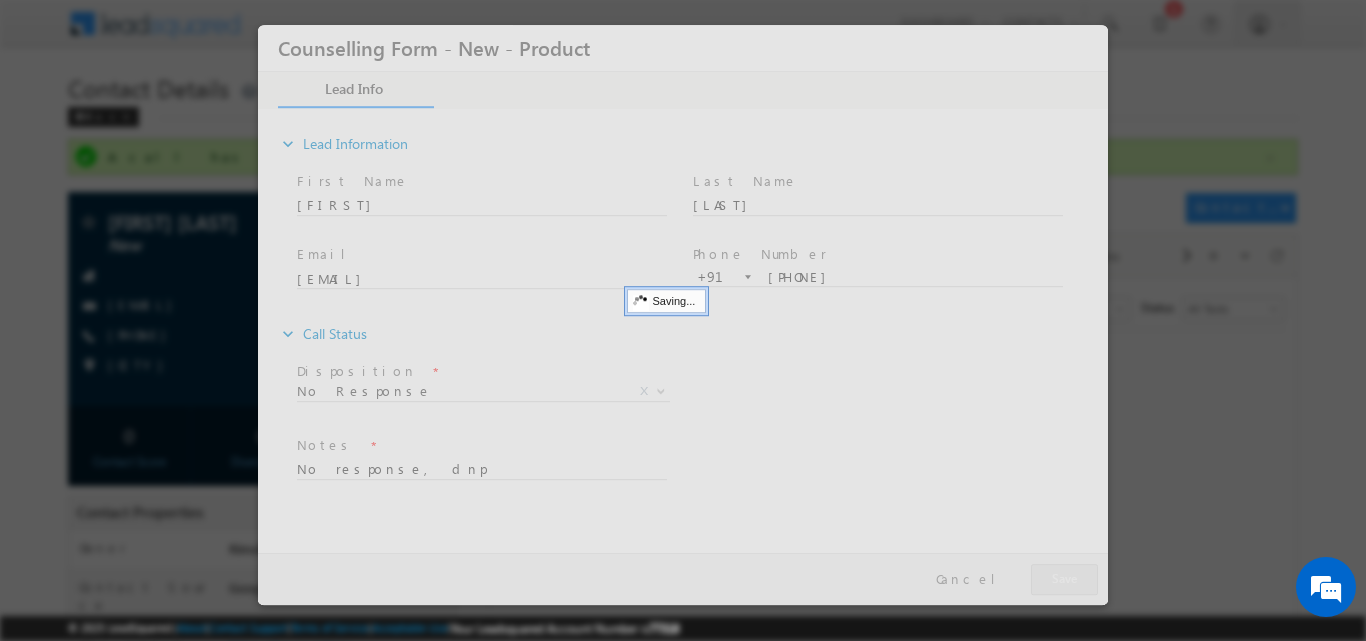 click at bounding box center (683, 314) 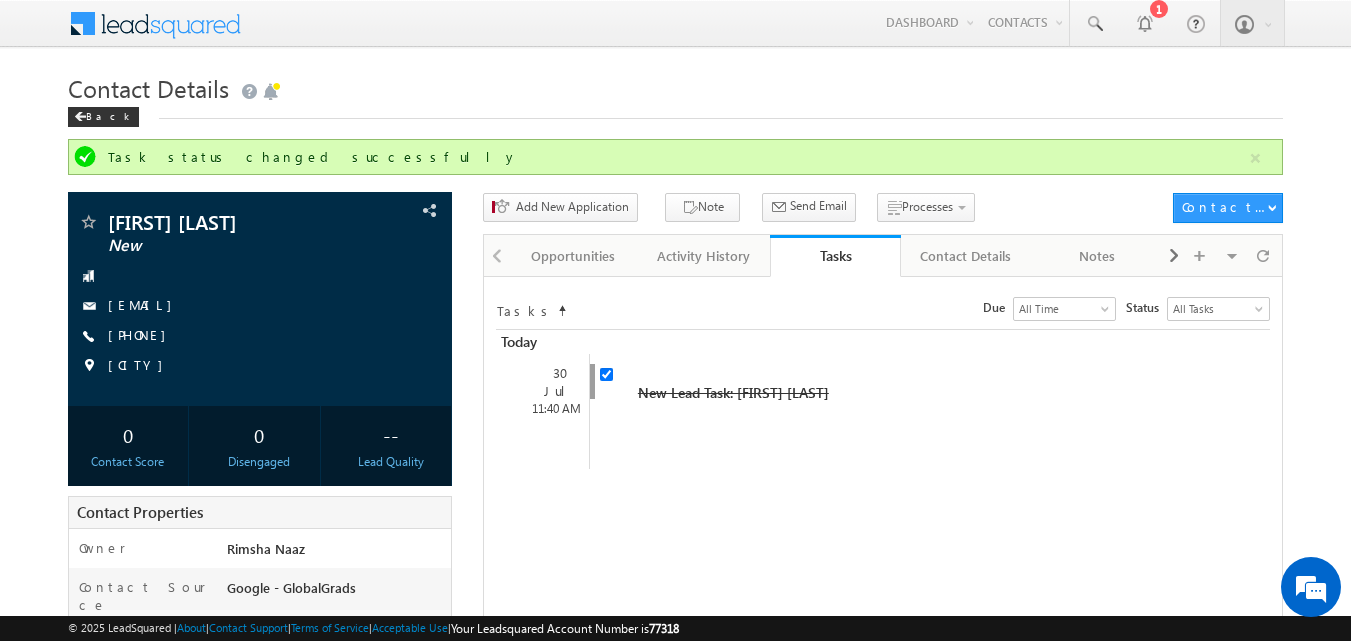 click on "Contact Details" at bounding box center (676, 86) 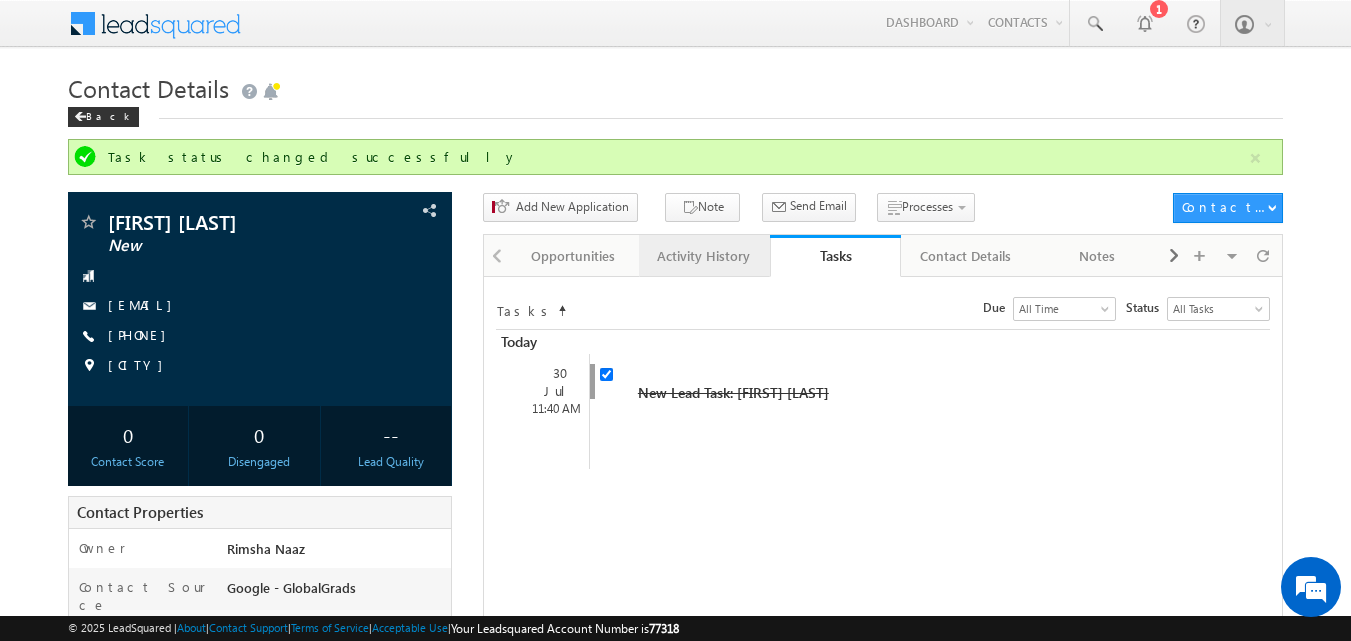 click on "Activity History" at bounding box center (704, 256) 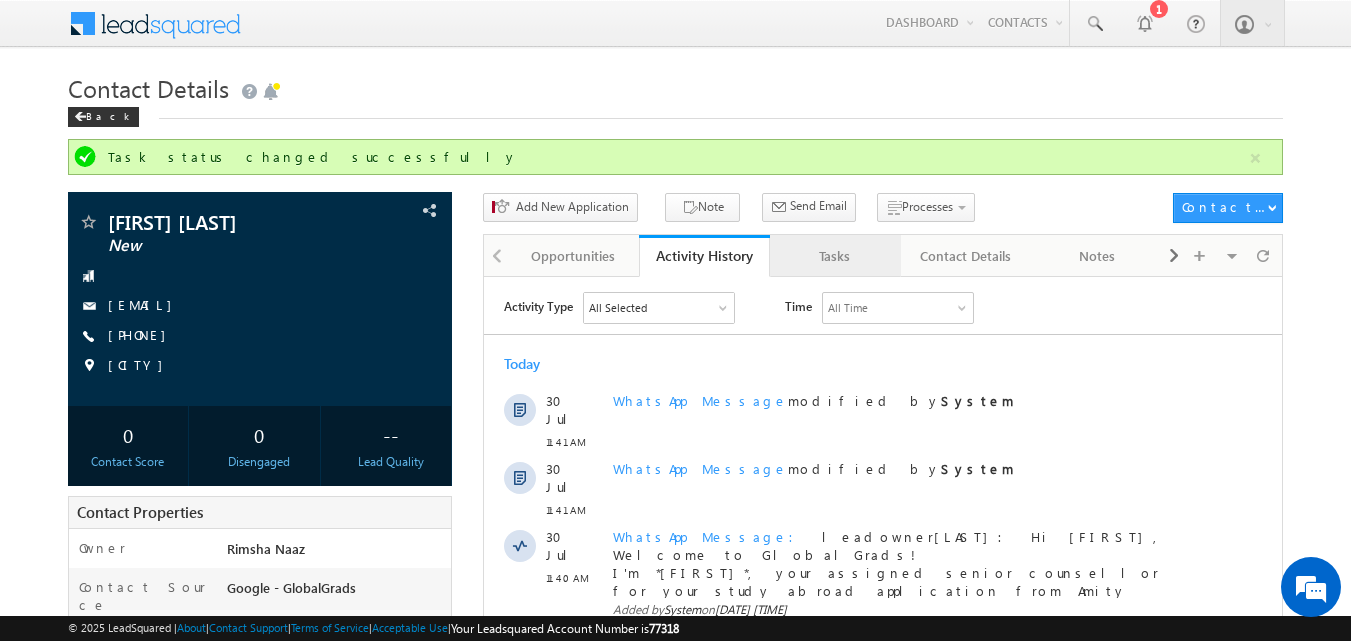 click on "Tasks" at bounding box center [835, 256] 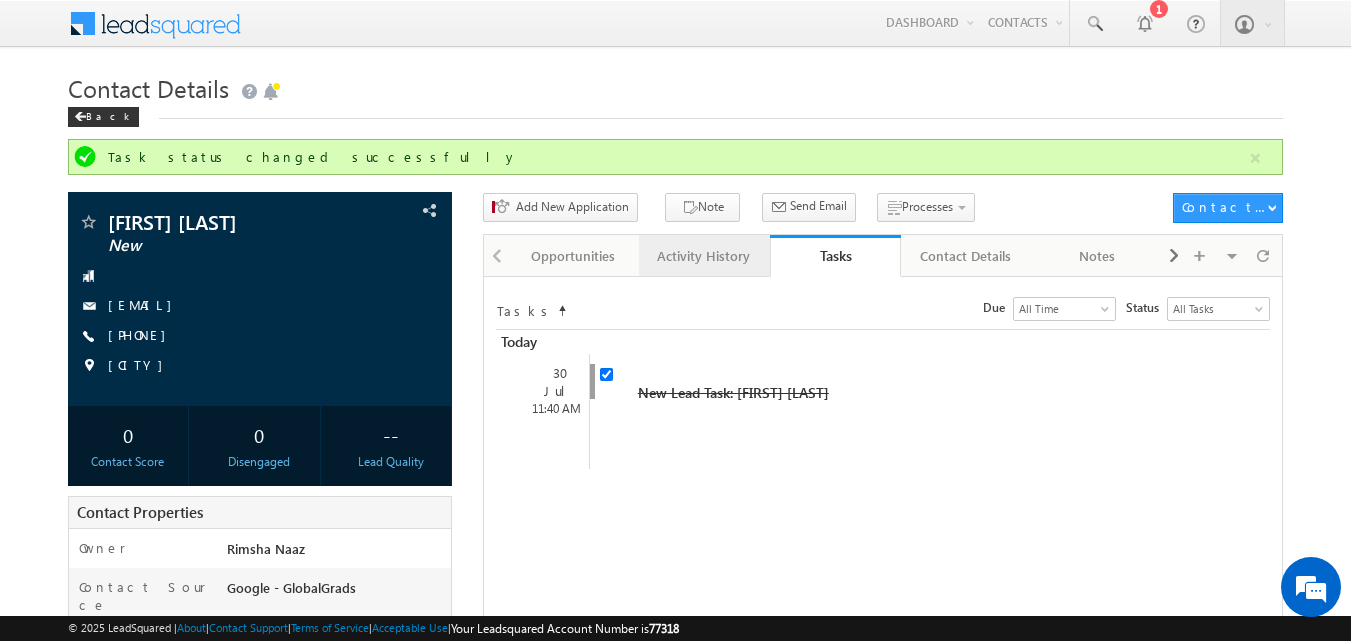 click on "Activity History" at bounding box center [704, 256] 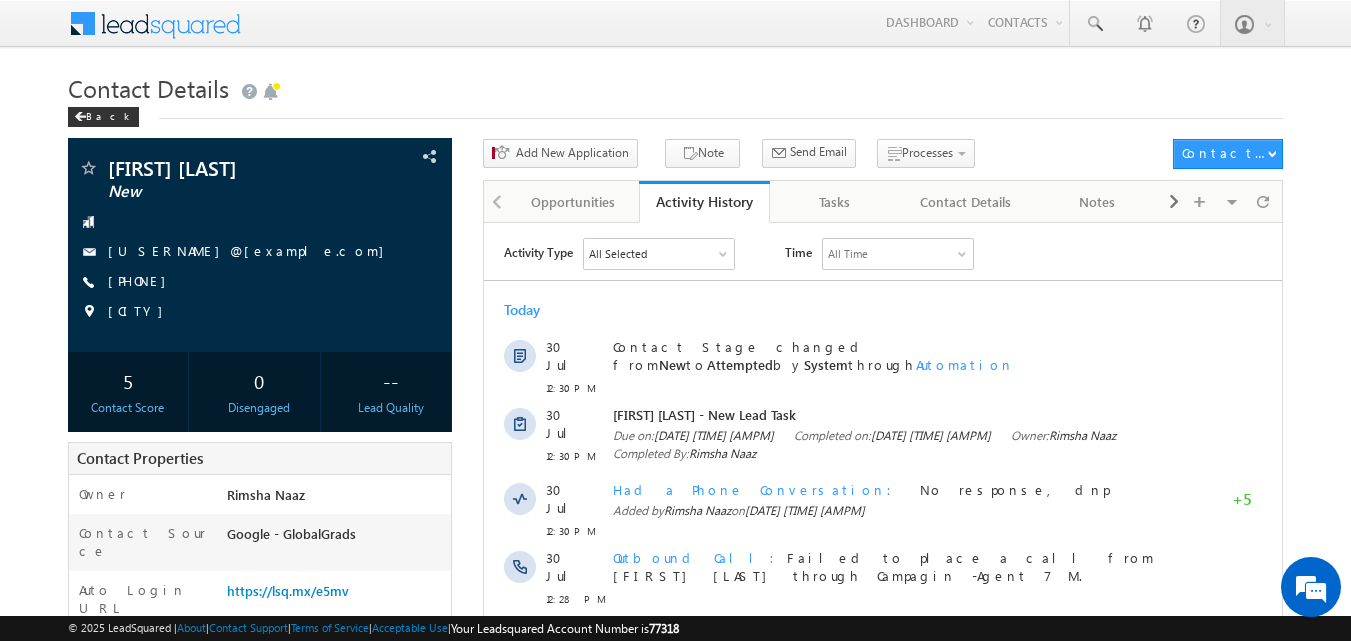 scroll, scrollTop: 0, scrollLeft: 0, axis: both 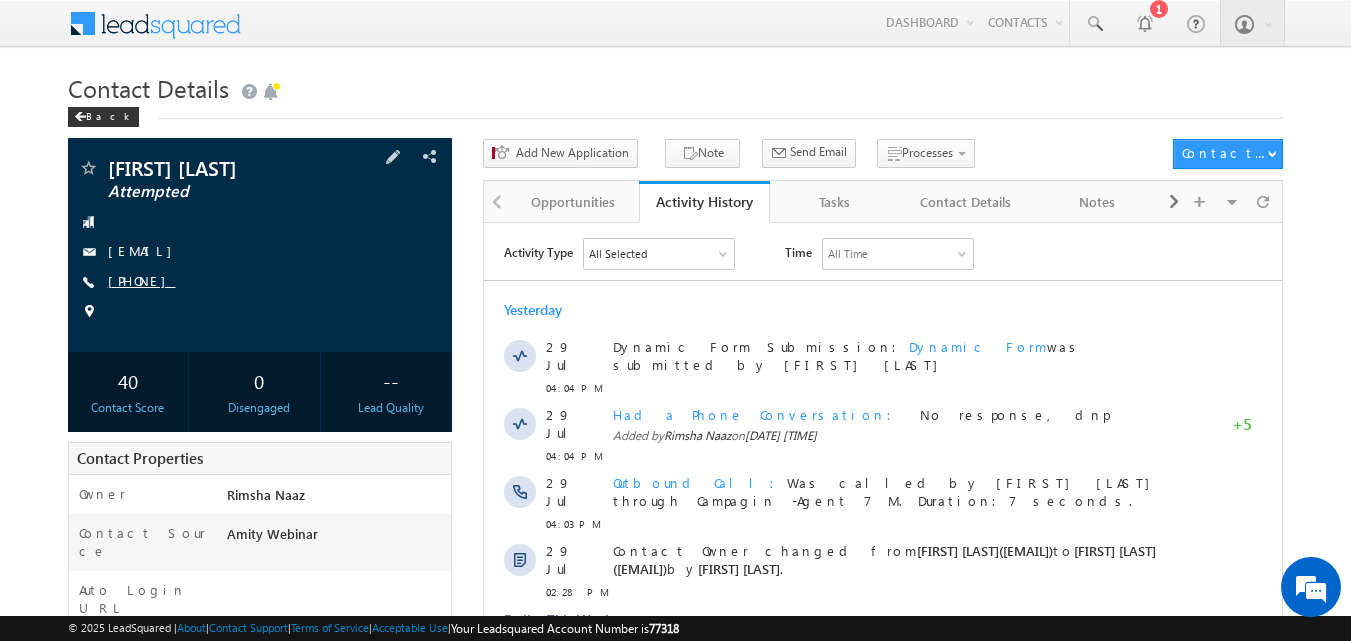 click on "[PHONE]" at bounding box center [142, 280] 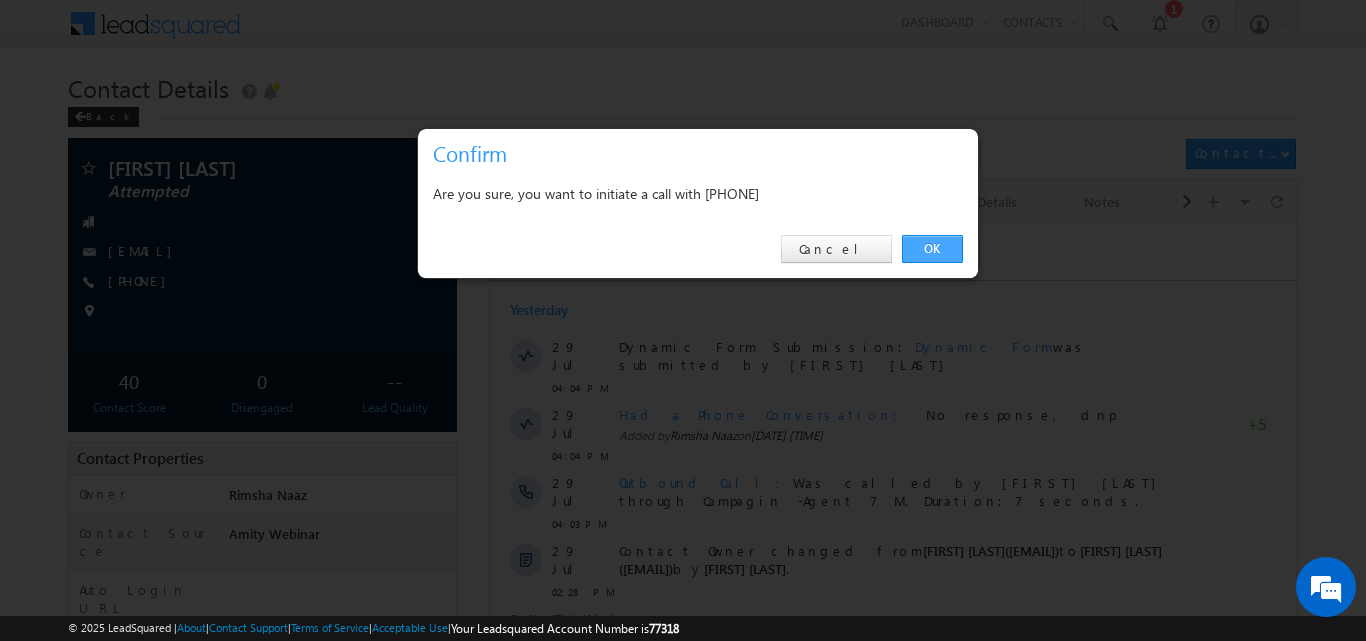 click on "OK" at bounding box center [932, 249] 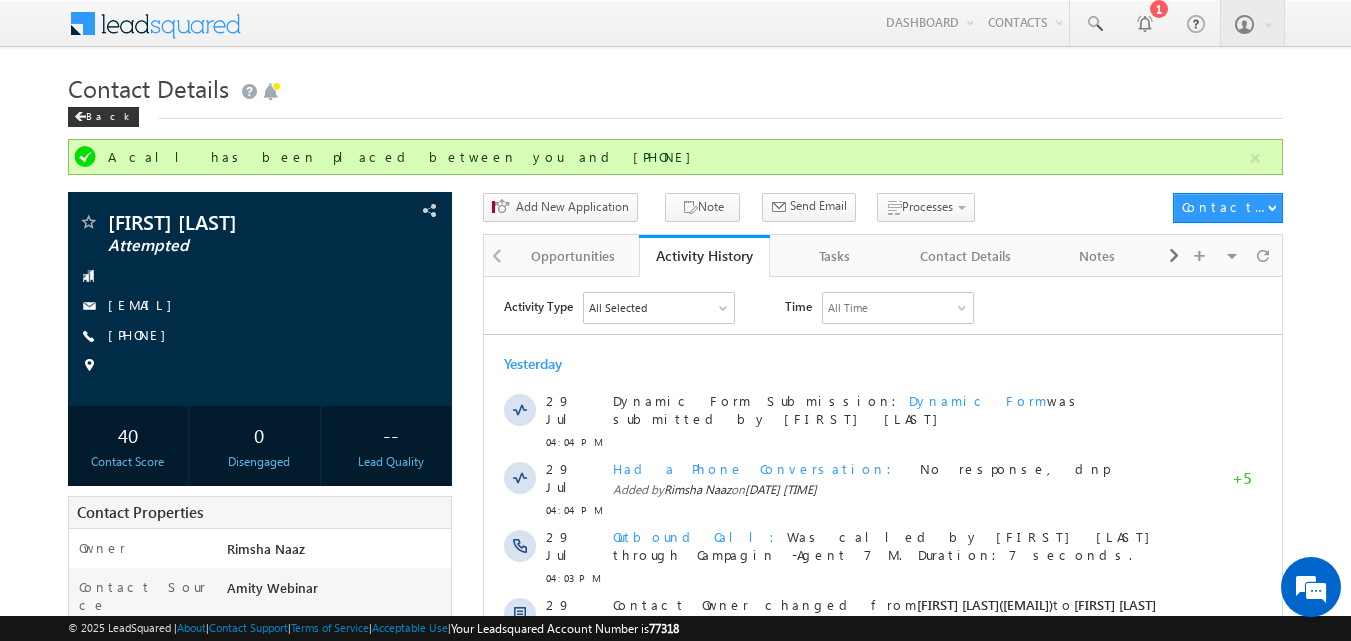 click on "Contact Details" at bounding box center (676, 86) 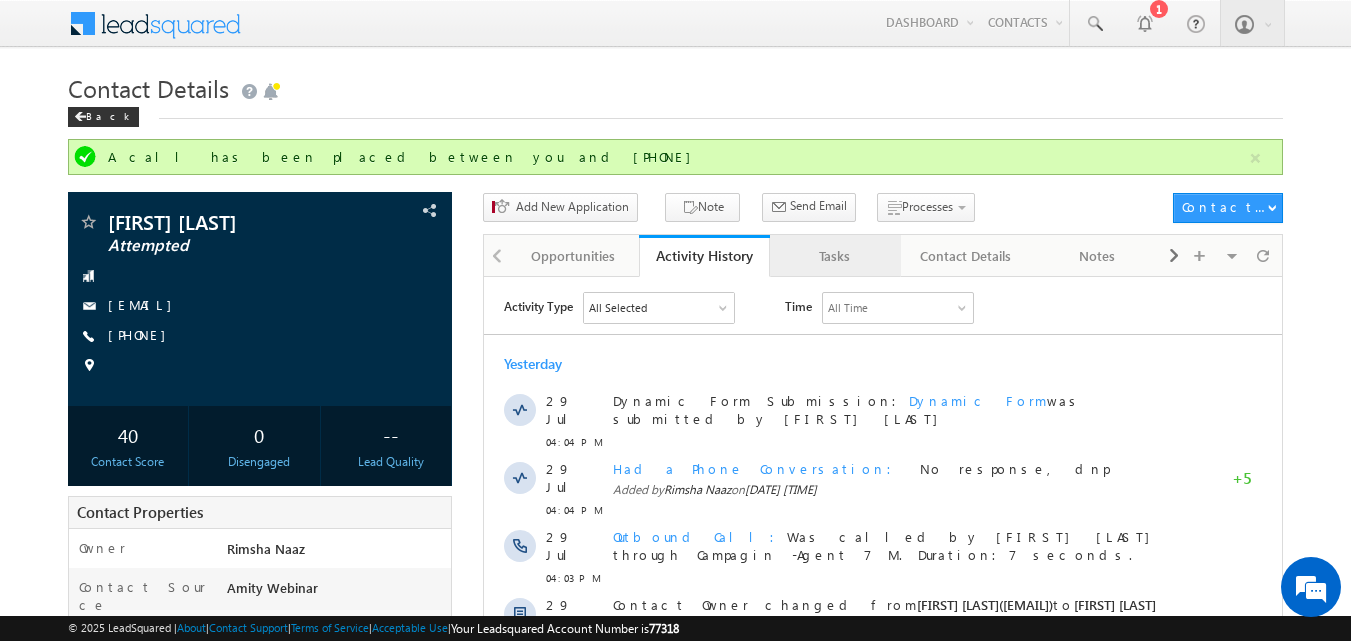 click on "Tasks" at bounding box center [834, 256] 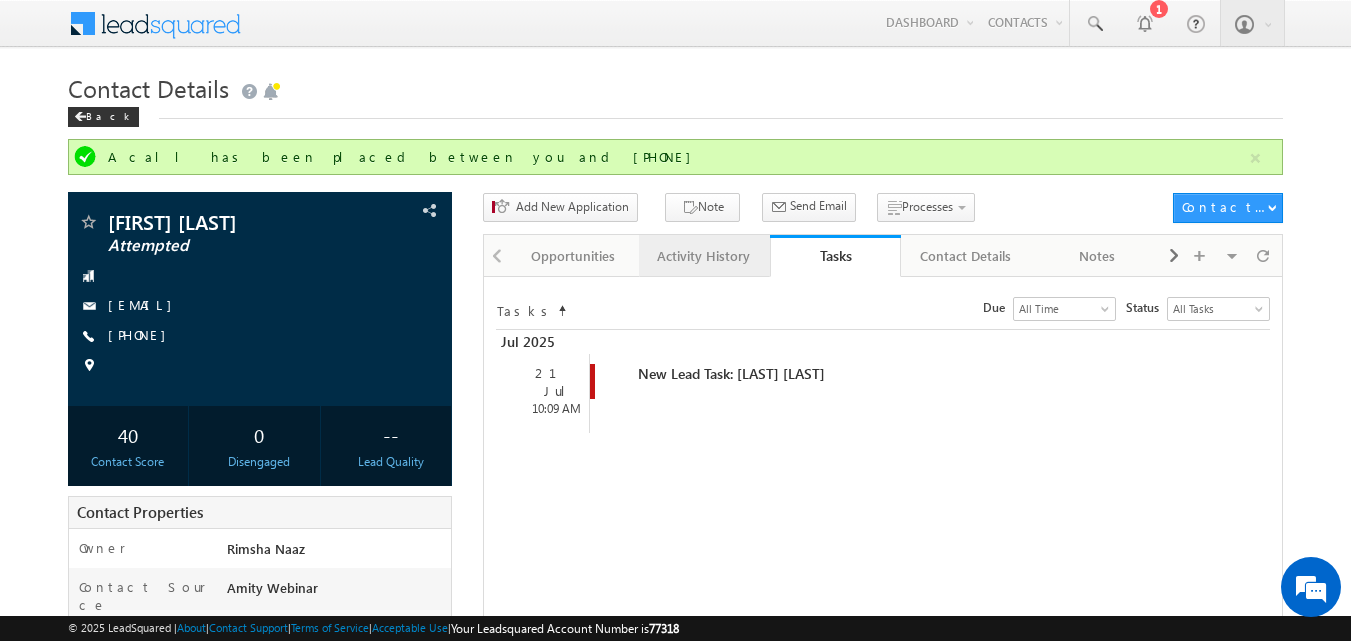click on "Activity History" at bounding box center [703, 256] 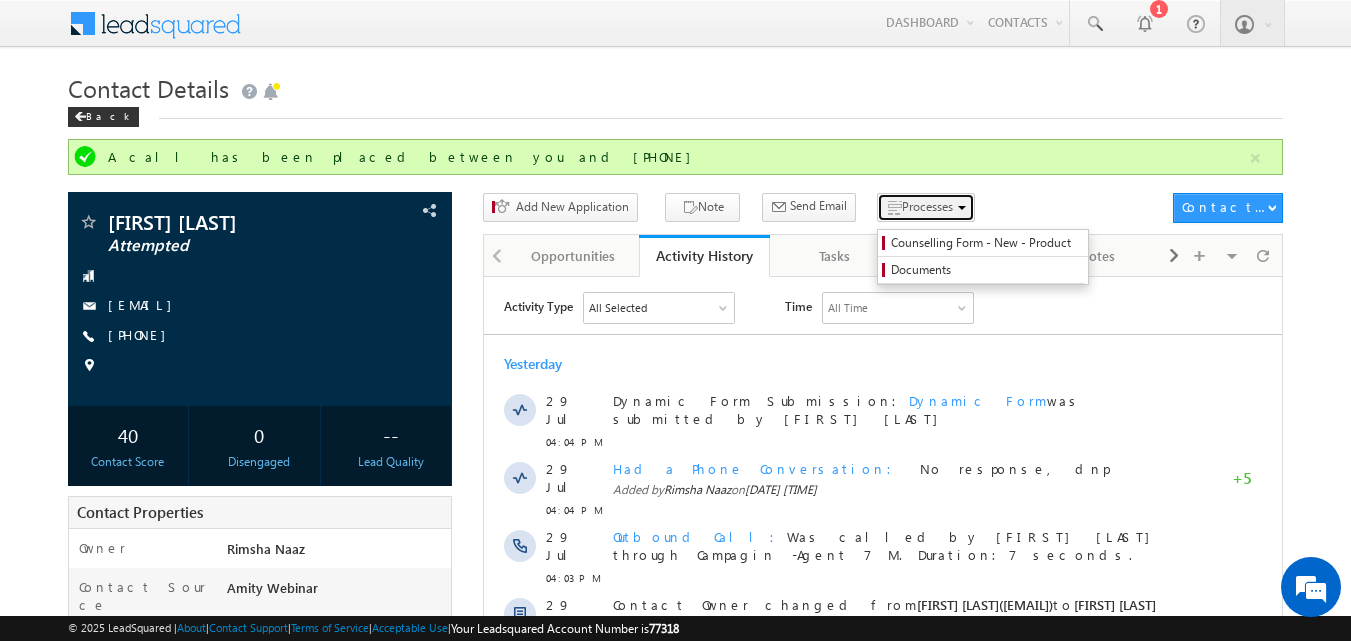 click on "Processes" at bounding box center (927, 206) 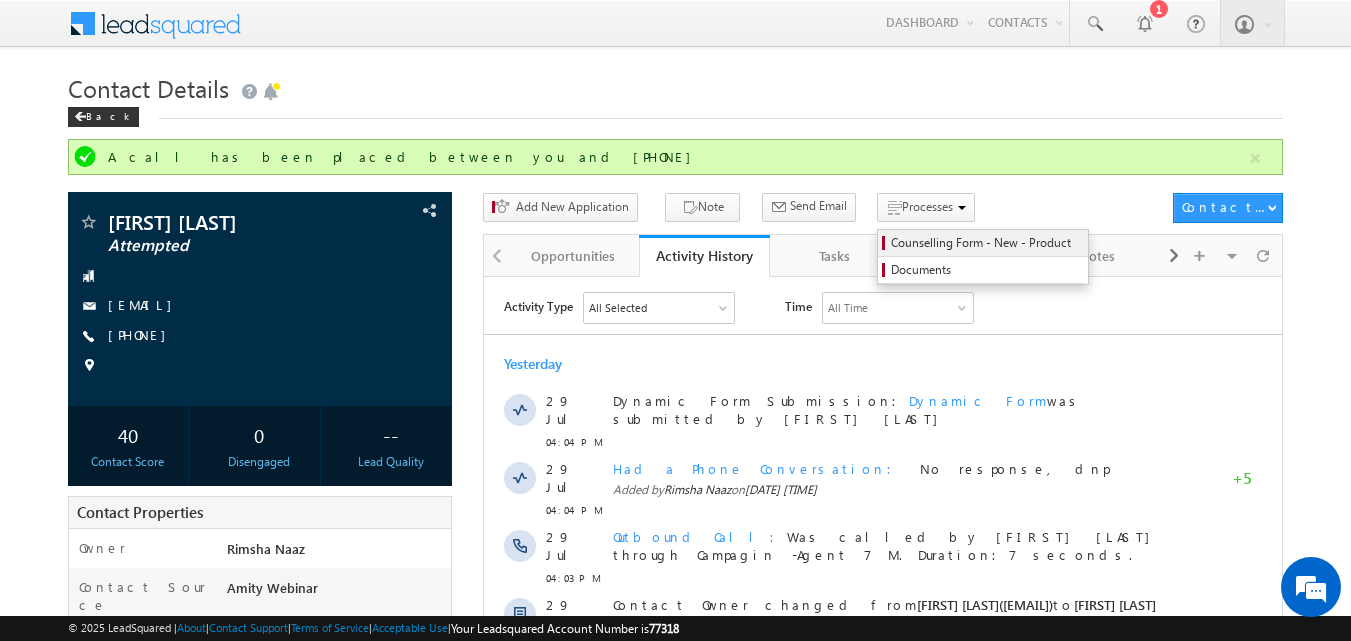 click on "Counselling Form - New - Product" at bounding box center (986, 243) 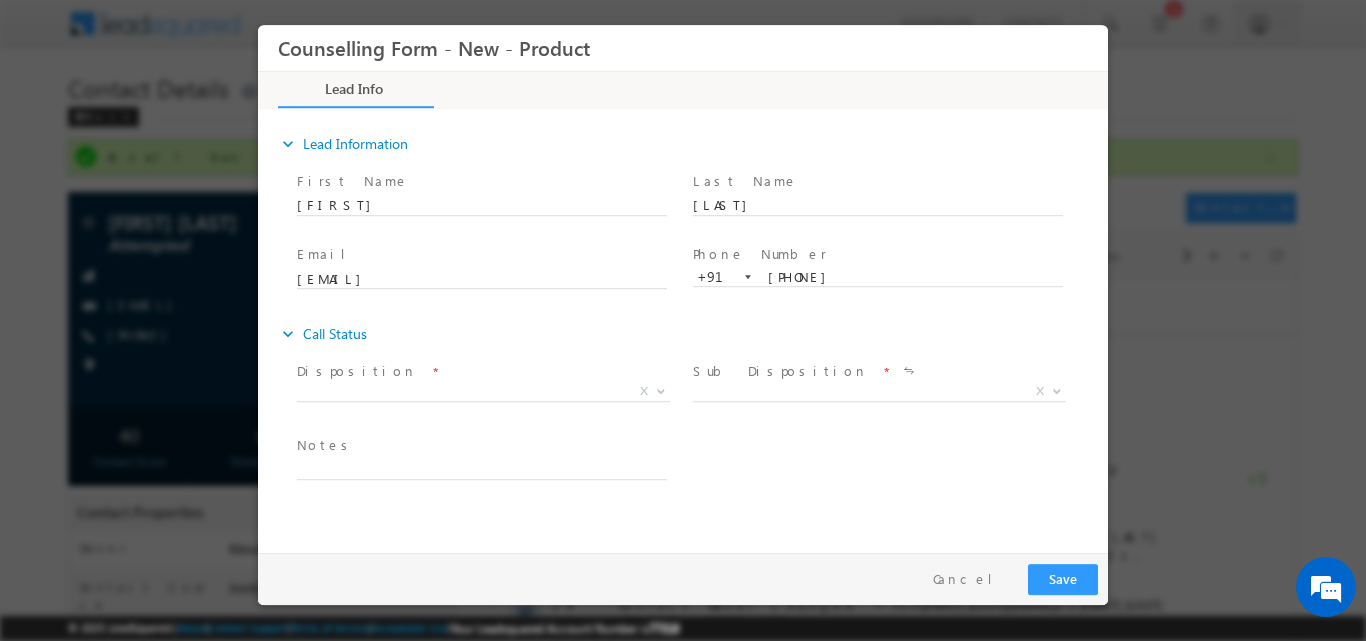 scroll, scrollTop: 0, scrollLeft: 0, axis: both 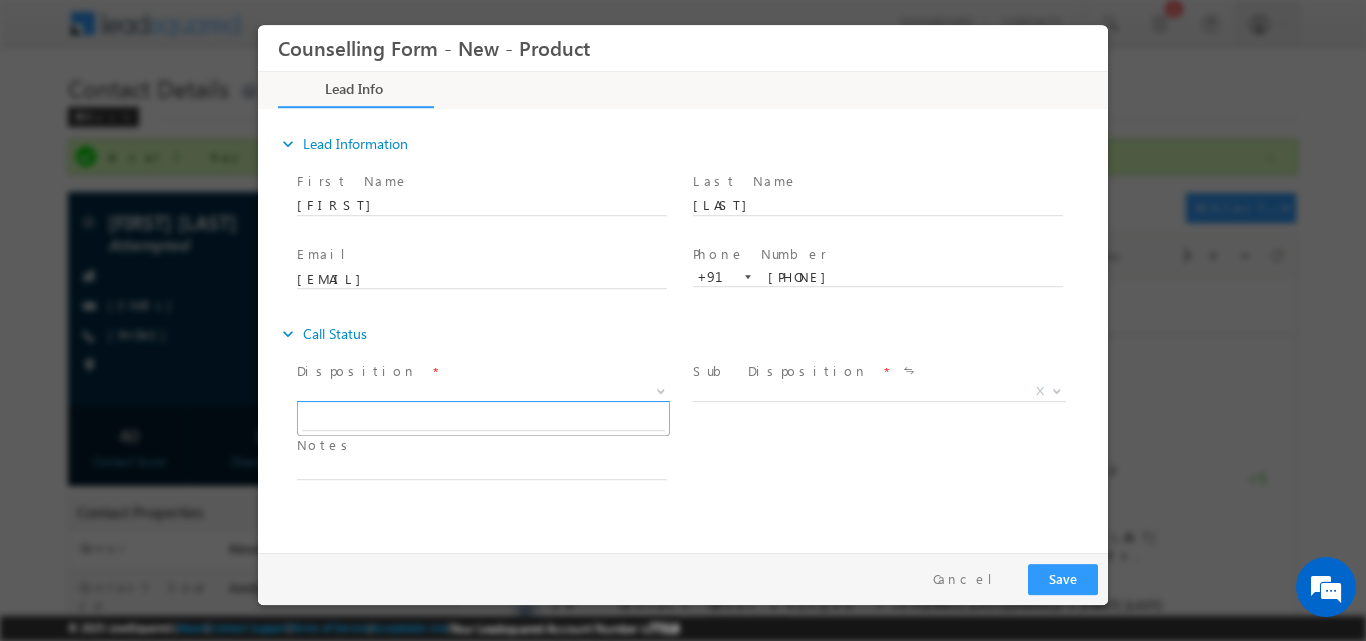 click at bounding box center [659, 390] 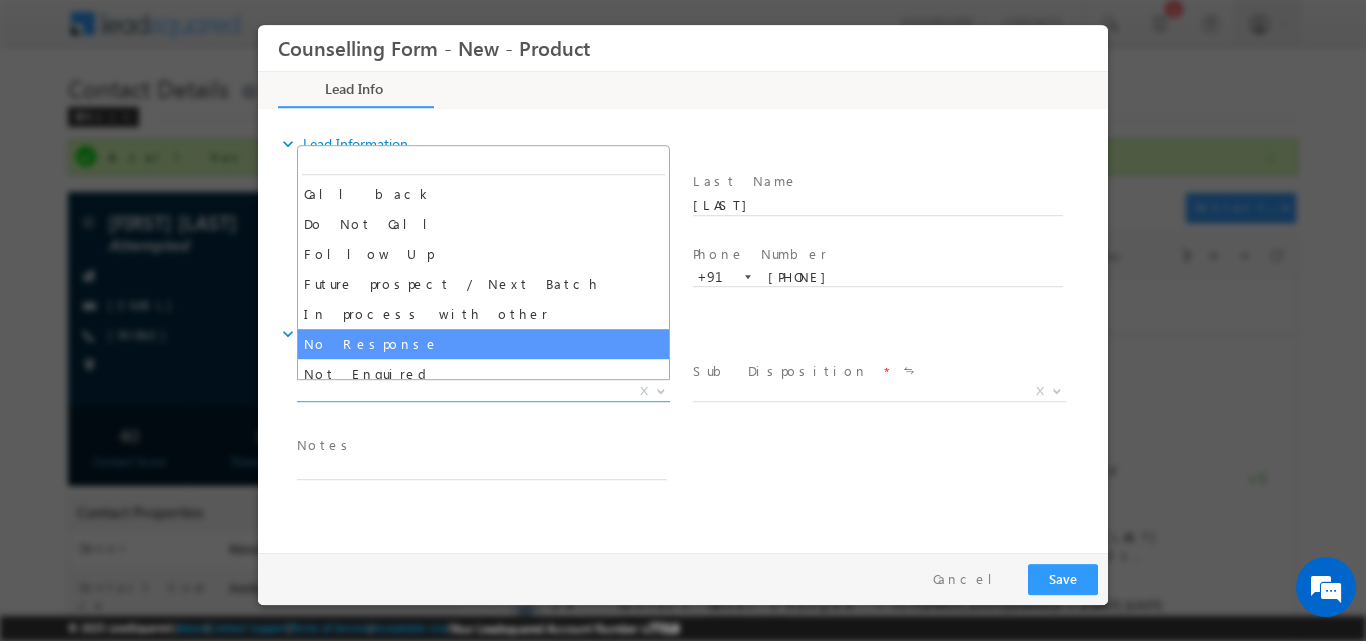 click on "Follow Up Date
*
Notes
*" at bounding box center (700, 467) 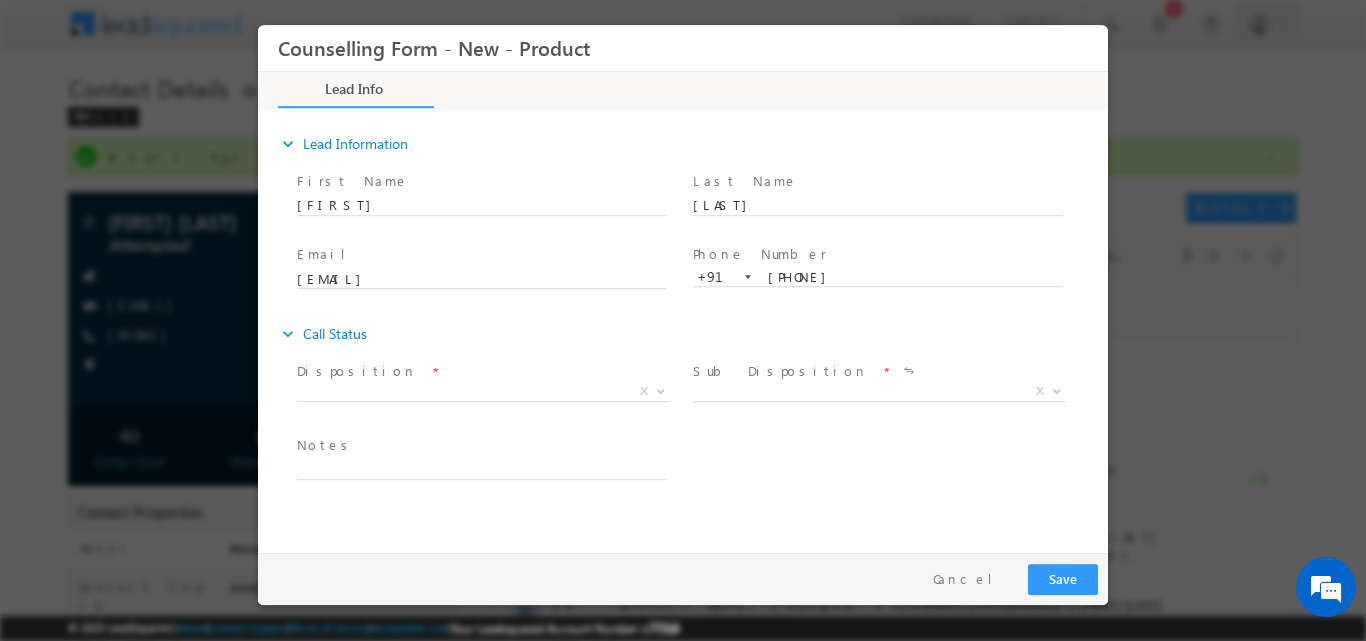 click on "expand_more Call Status
Disposition
*" at bounding box center (693, 409) 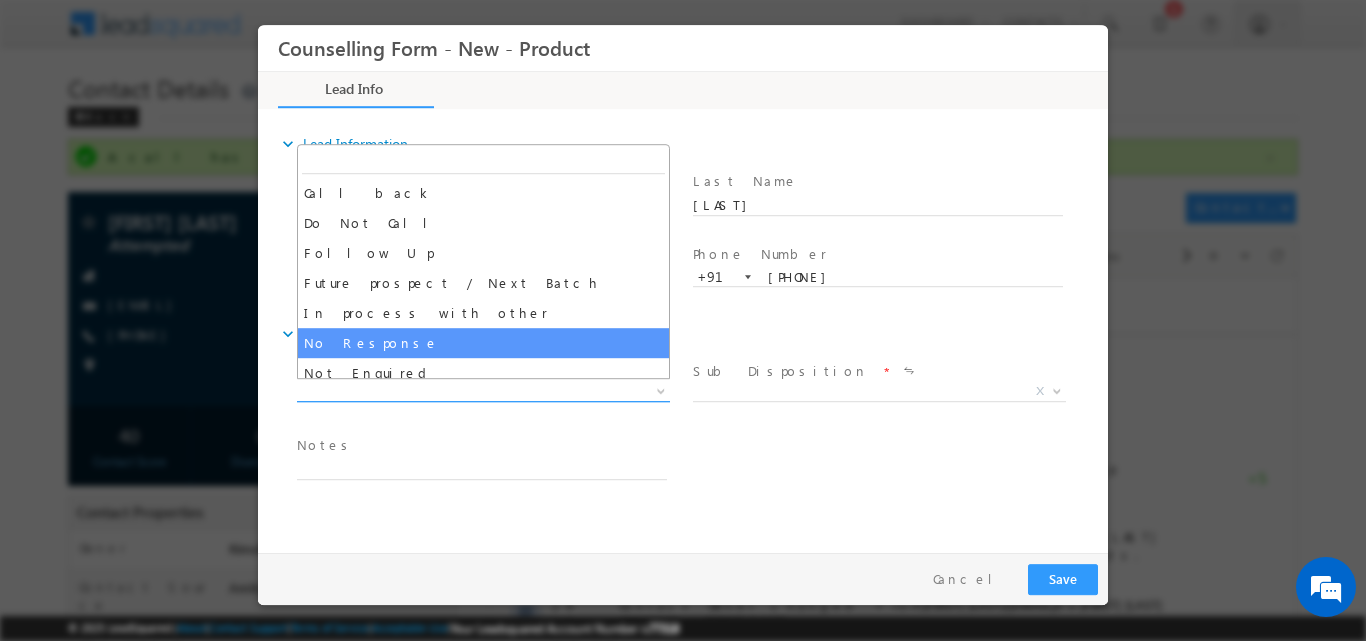 click at bounding box center (659, 390) 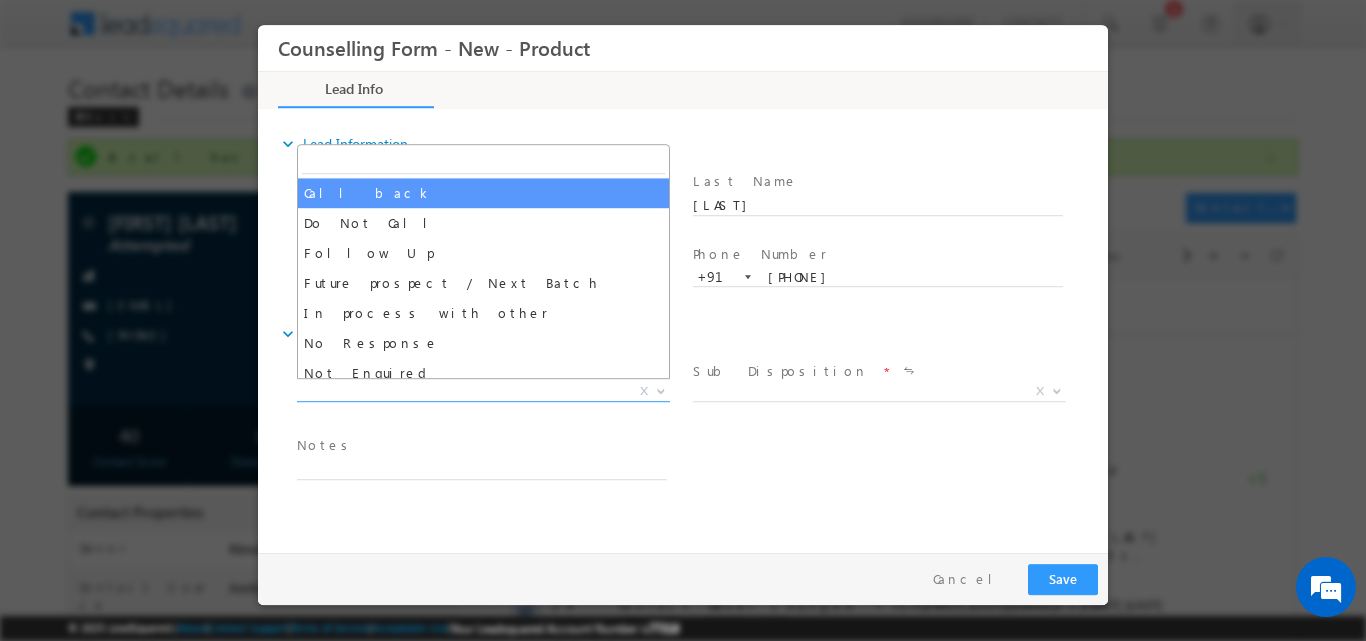 select on "Call back" 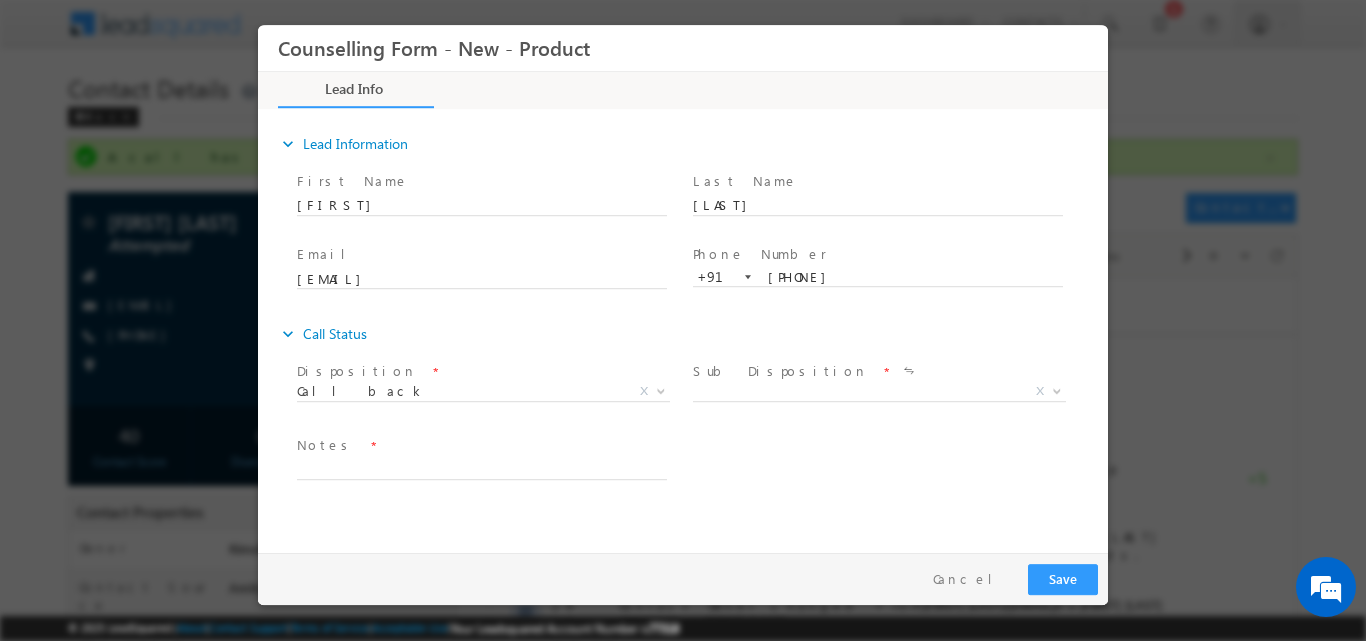 click on "Notes
*" at bounding box center (491, 467) 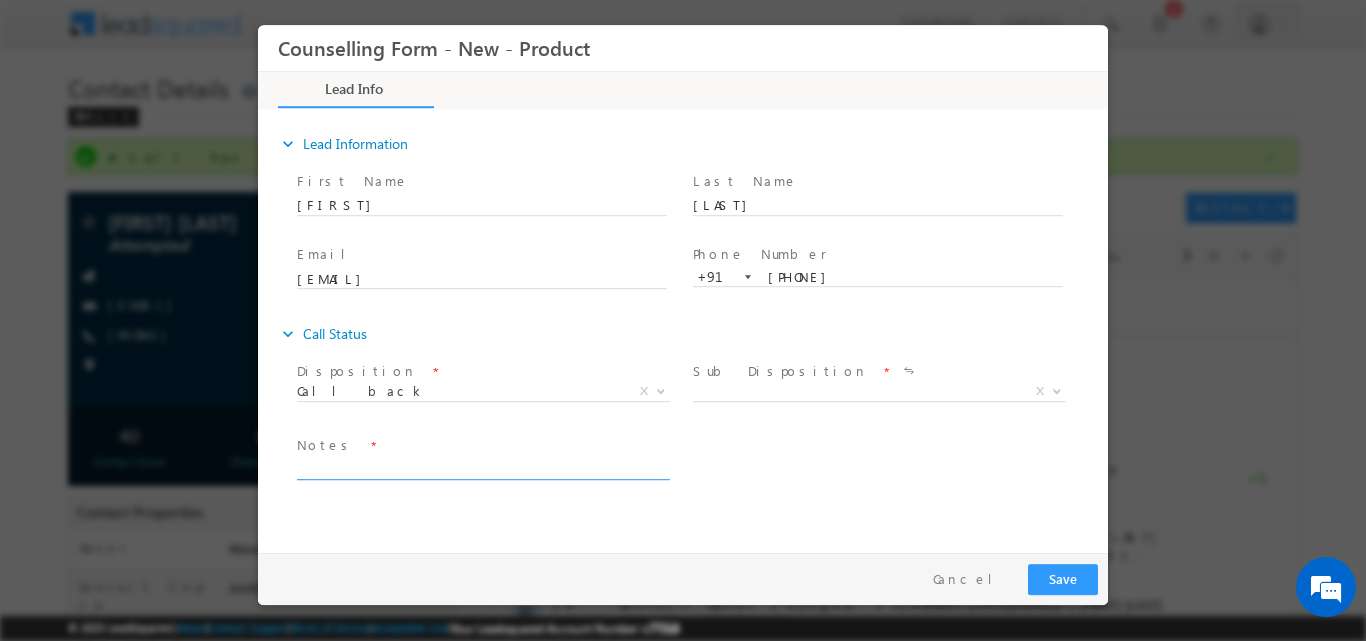 click at bounding box center (482, 467) 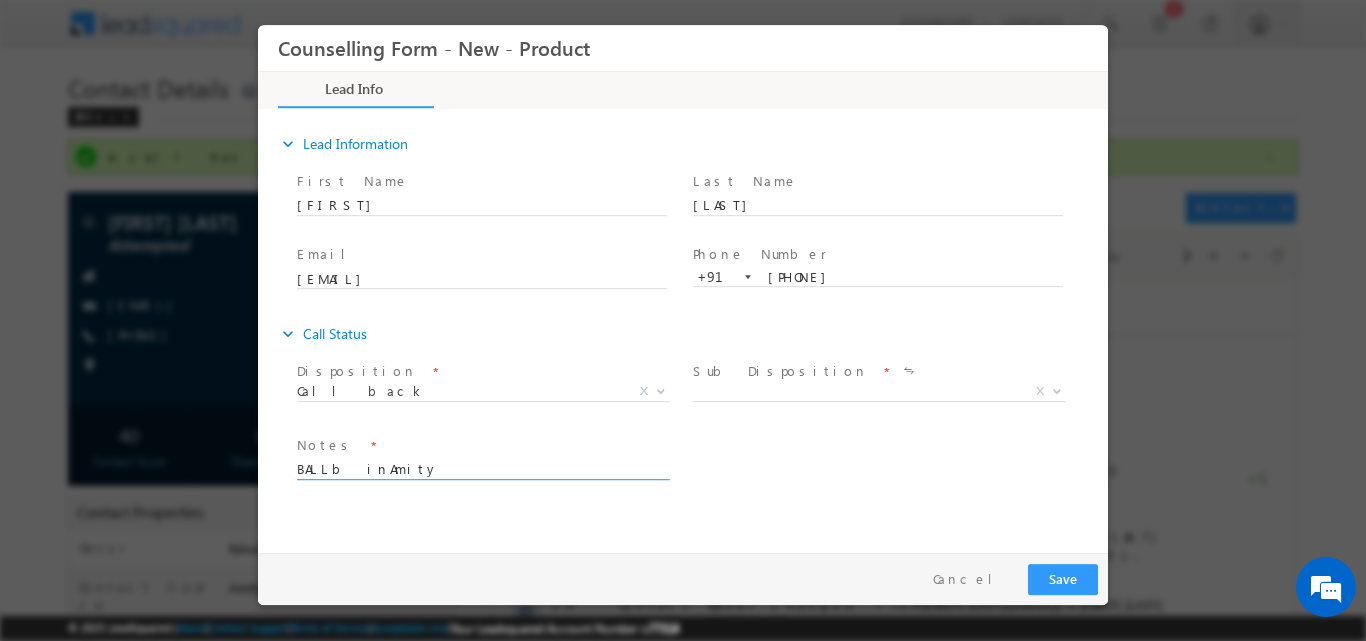 click on "BALLb inAmity" at bounding box center (482, 467) 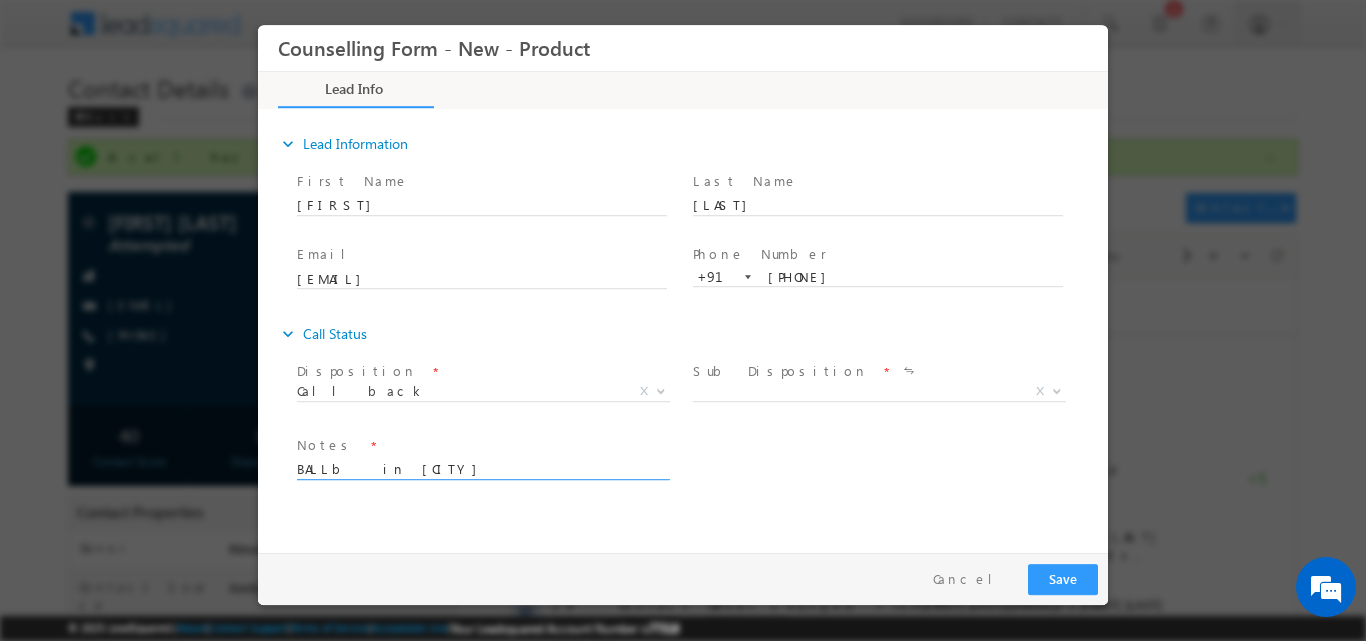 click on "BALLb  in [CITY]" at bounding box center [482, 467] 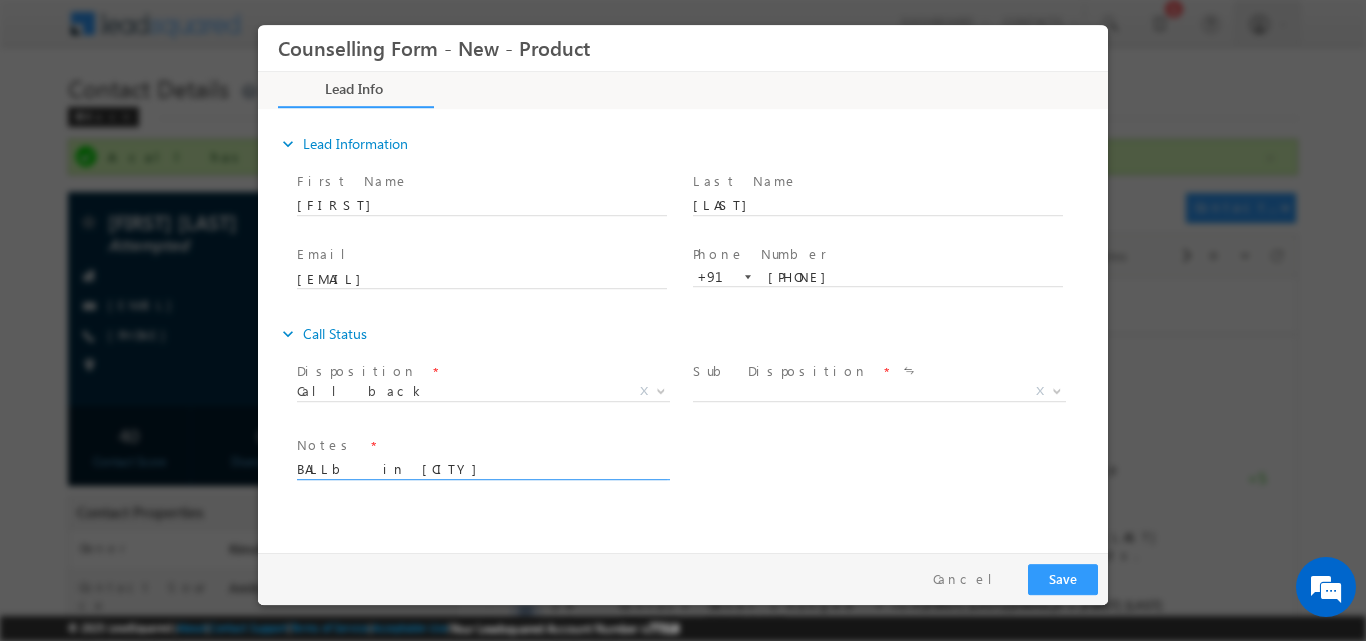 click on "BALLb  in [CITY]" at bounding box center [482, 467] 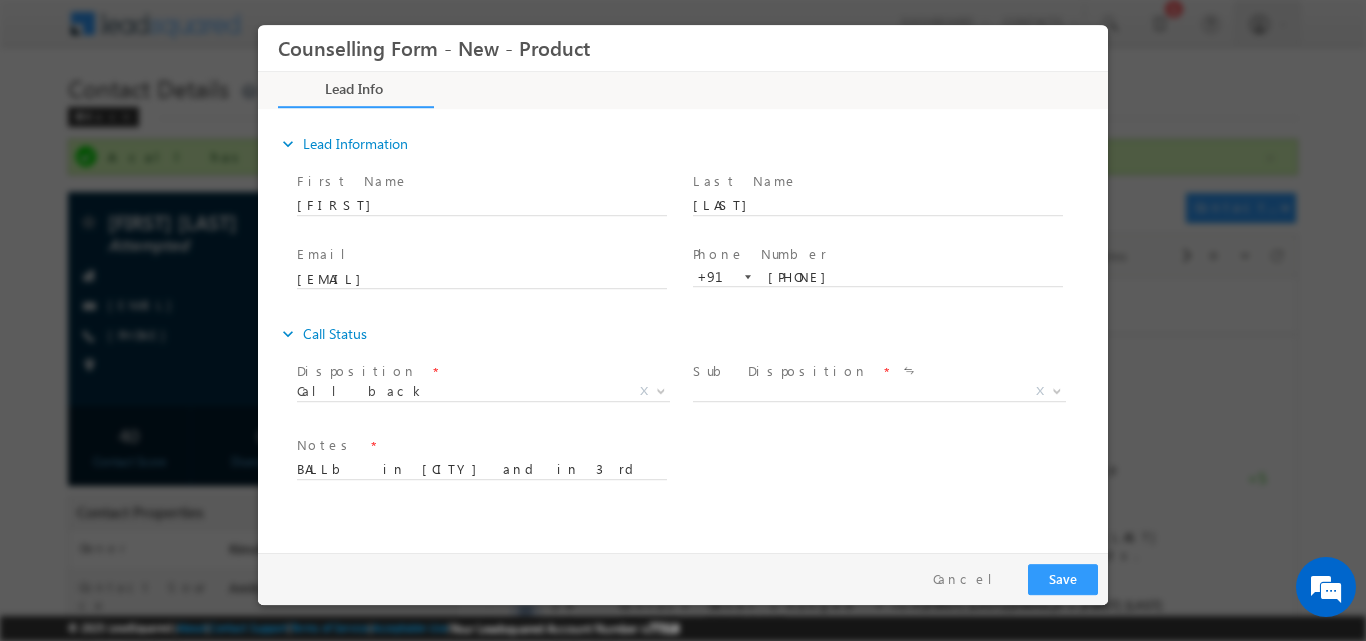 click on "Notes
*" at bounding box center (481, 445) 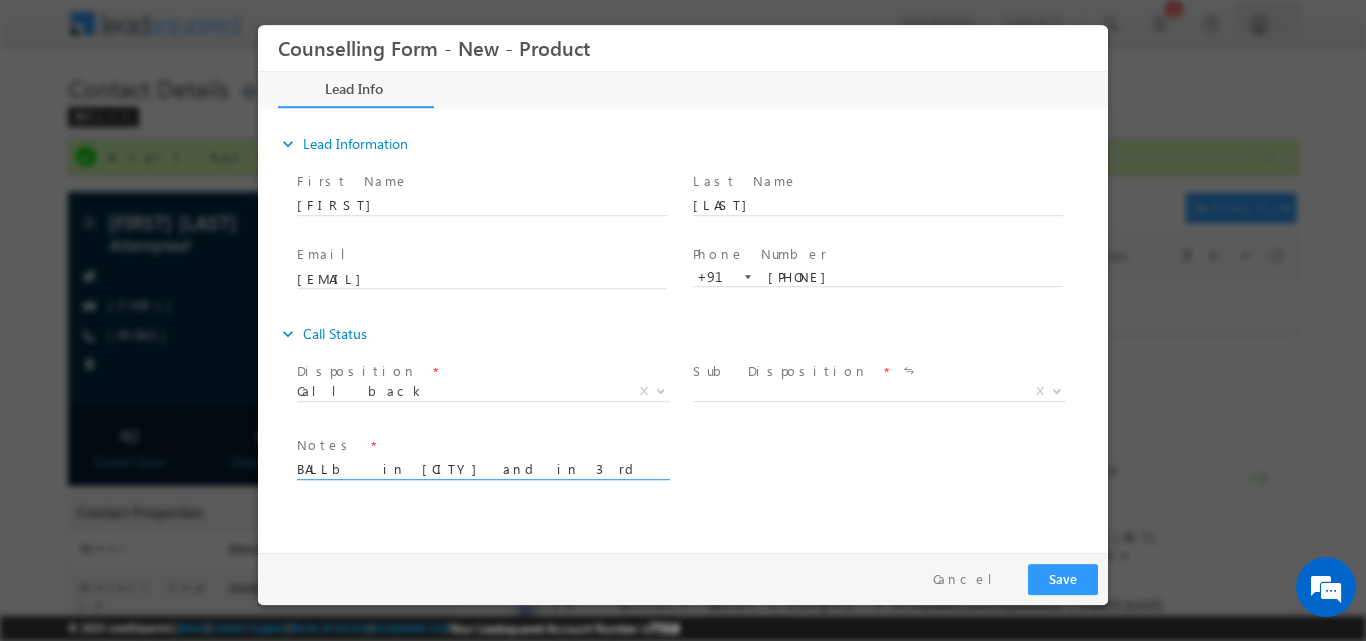 click on "BALLb  in [CITY] and in 3 rd" at bounding box center (482, 467) 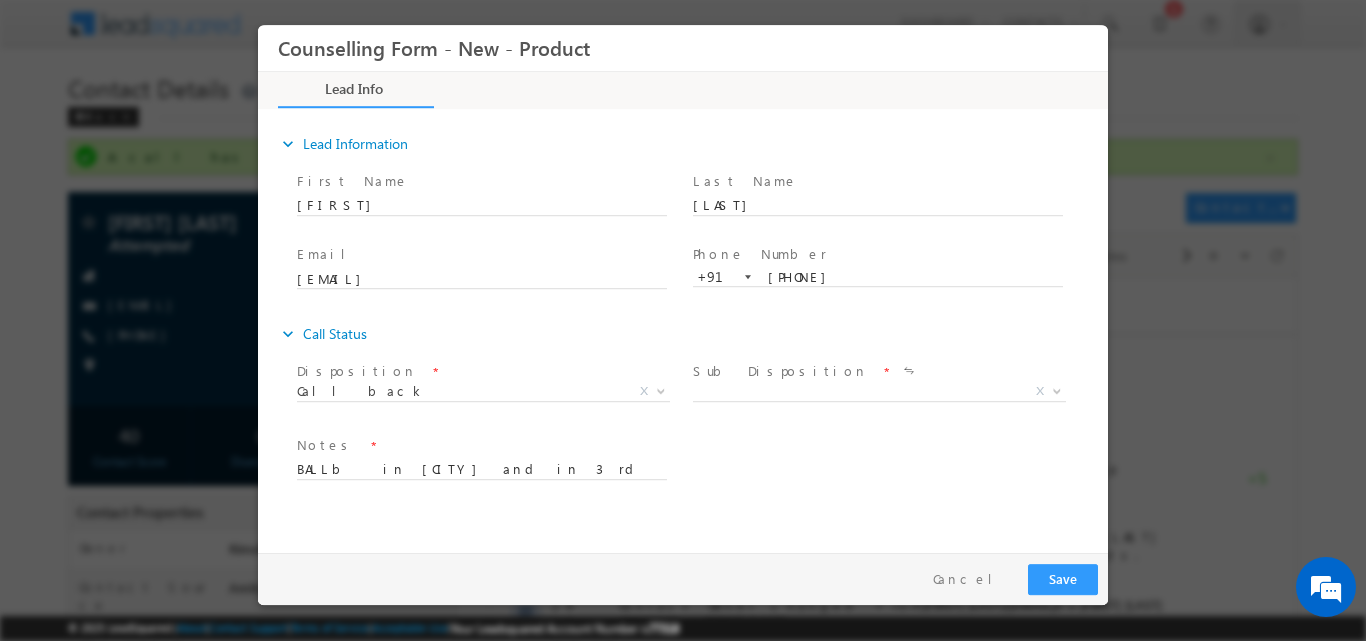 click at bounding box center [877, 415] 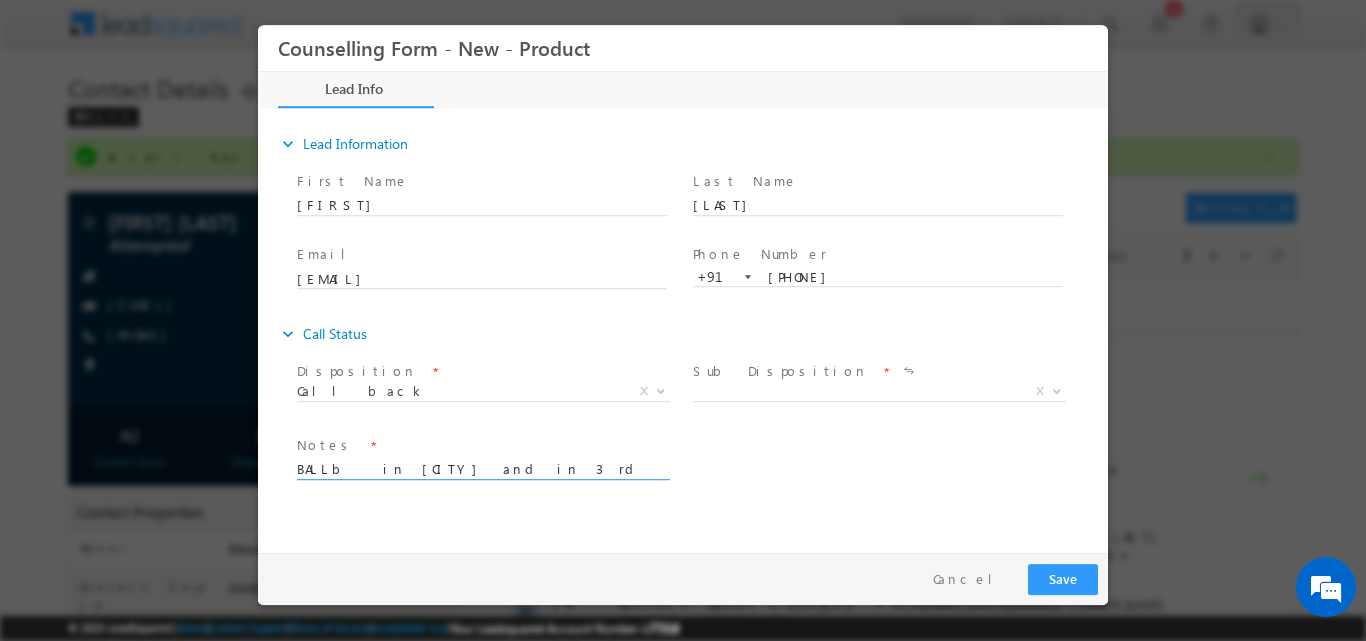 click on "BALLb  in [CITY] and in 3 rd" at bounding box center [482, 467] 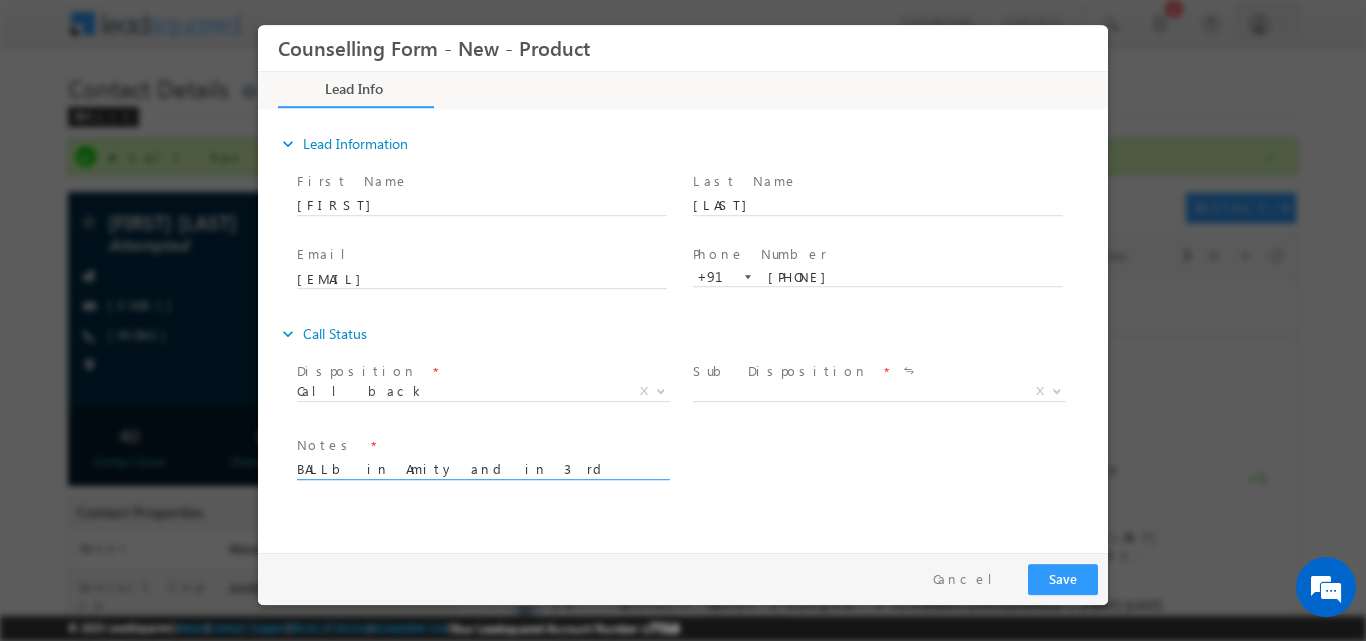 click on "BALLb in Amity and in 3 rd year" at bounding box center [482, 467] 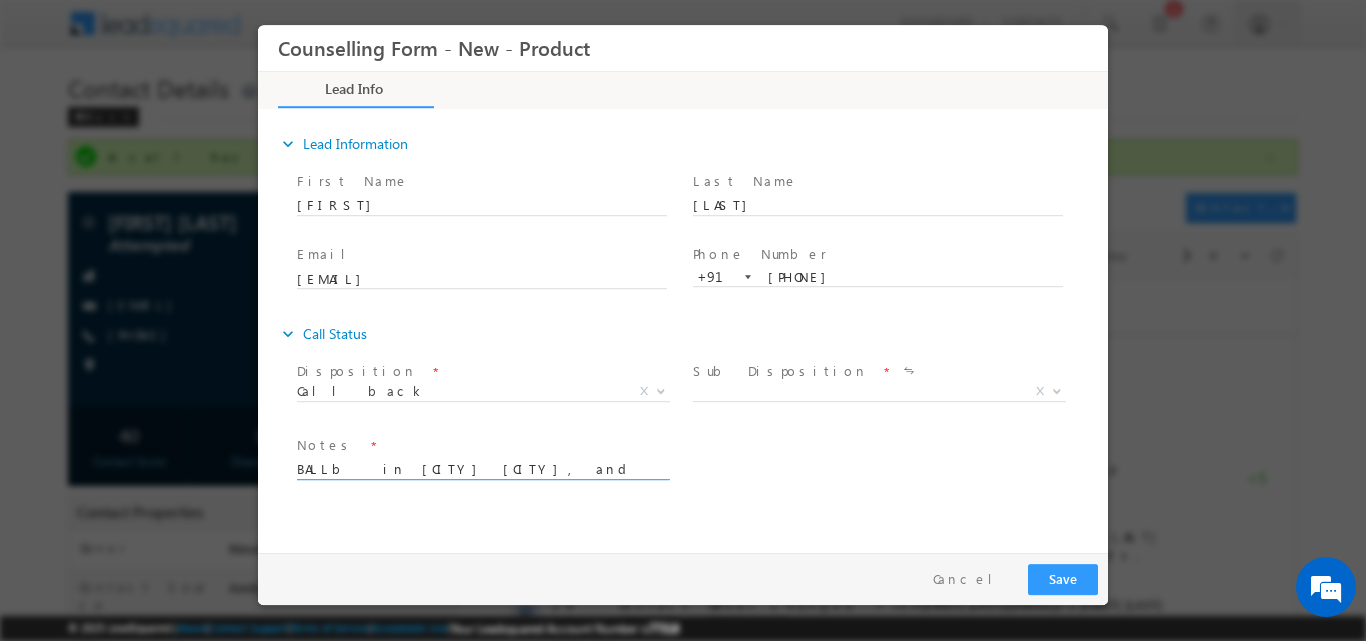 click on "BALLb  in [CITY] [CITY], and in 3 rd year" at bounding box center [482, 467] 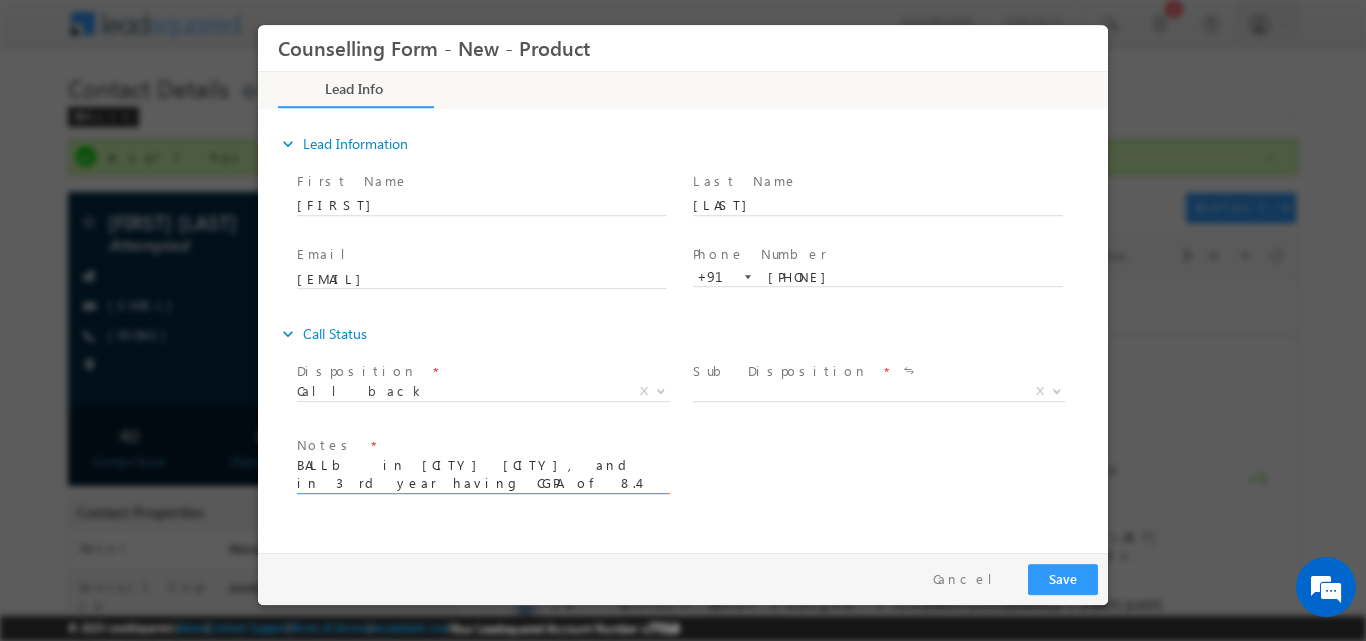 scroll, scrollTop: 4, scrollLeft: 0, axis: vertical 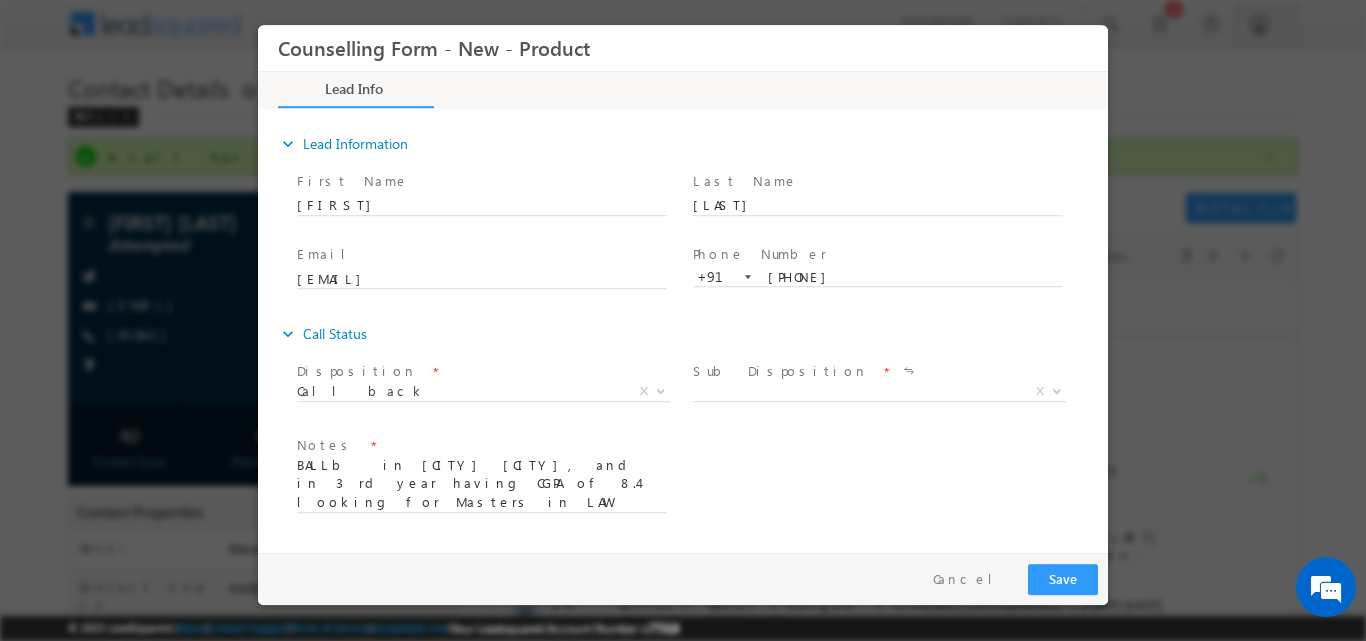click on "Disposition
*
Call back Call back X
Sub Disposition
*
Later At time X" at bounding box center (693, 446) 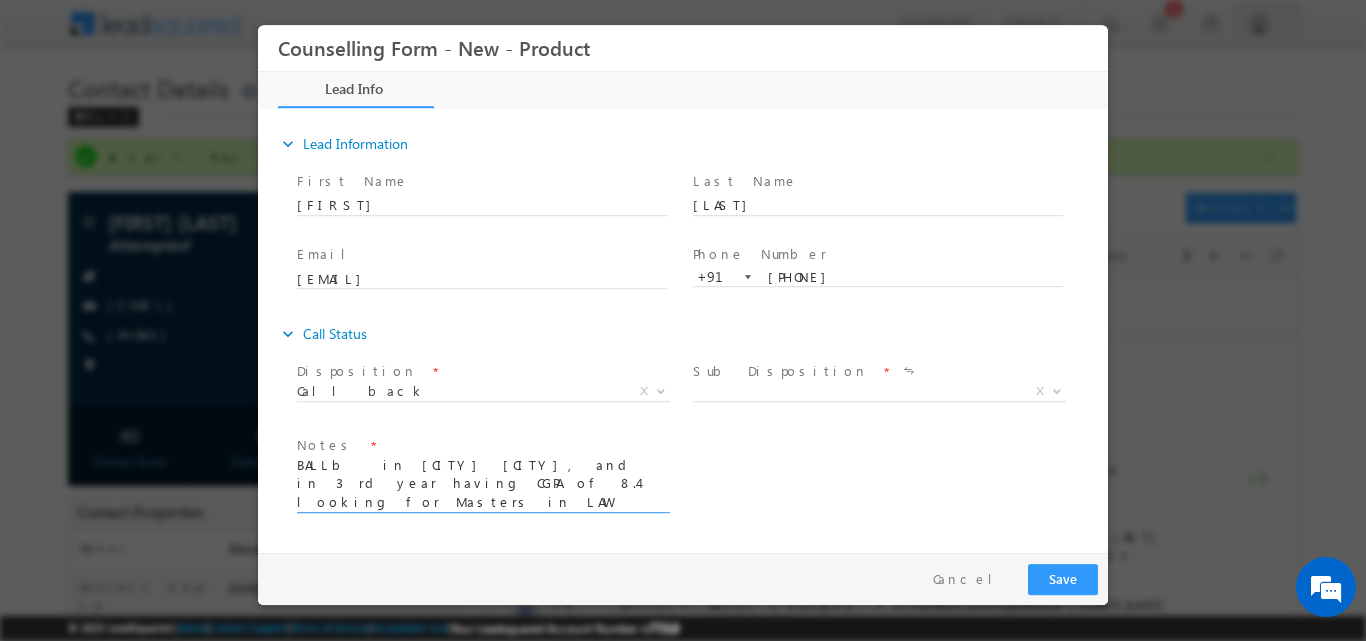 click on "BALLb  in [CITY] [CITY], and in 3 rd year having CGPA of 8.4 looking for Masters in LAW in [CITY] but right now shw is not well" at bounding box center (482, 484) 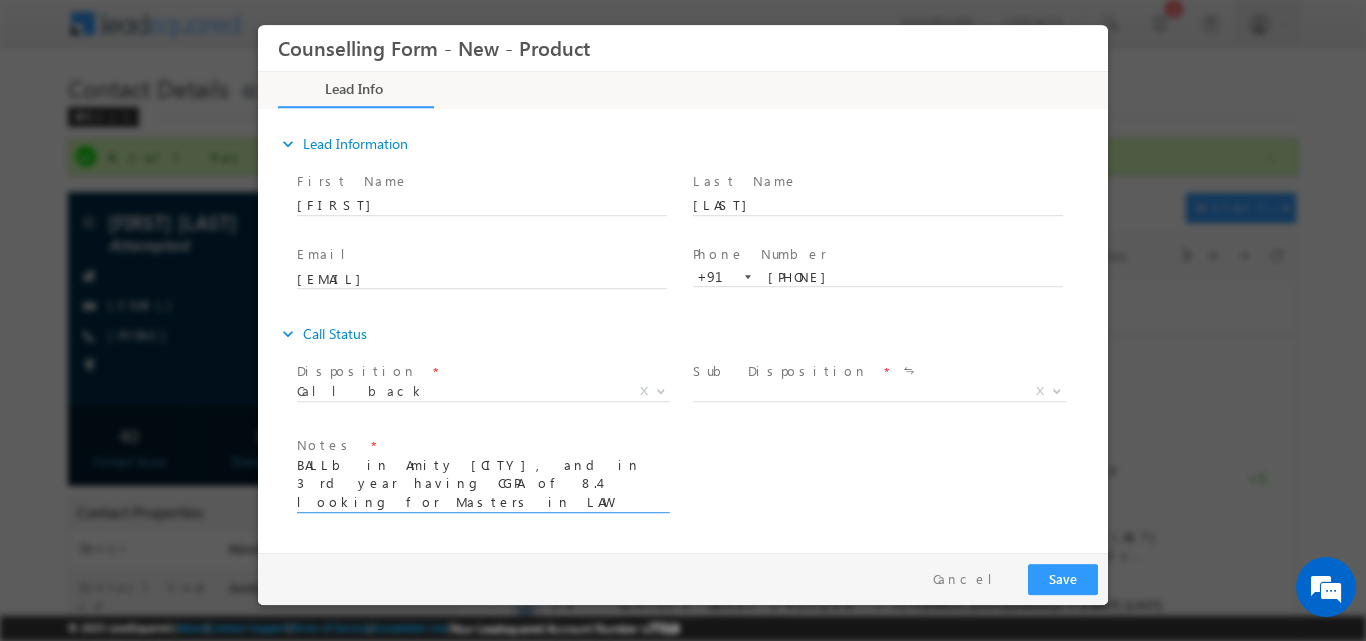 click on "BALLb in Amity [CITY], and in 3 rd year having CGPA of 8.4 looking for Masters in LAW in [CITY] but right now she is not well" at bounding box center (482, 484) 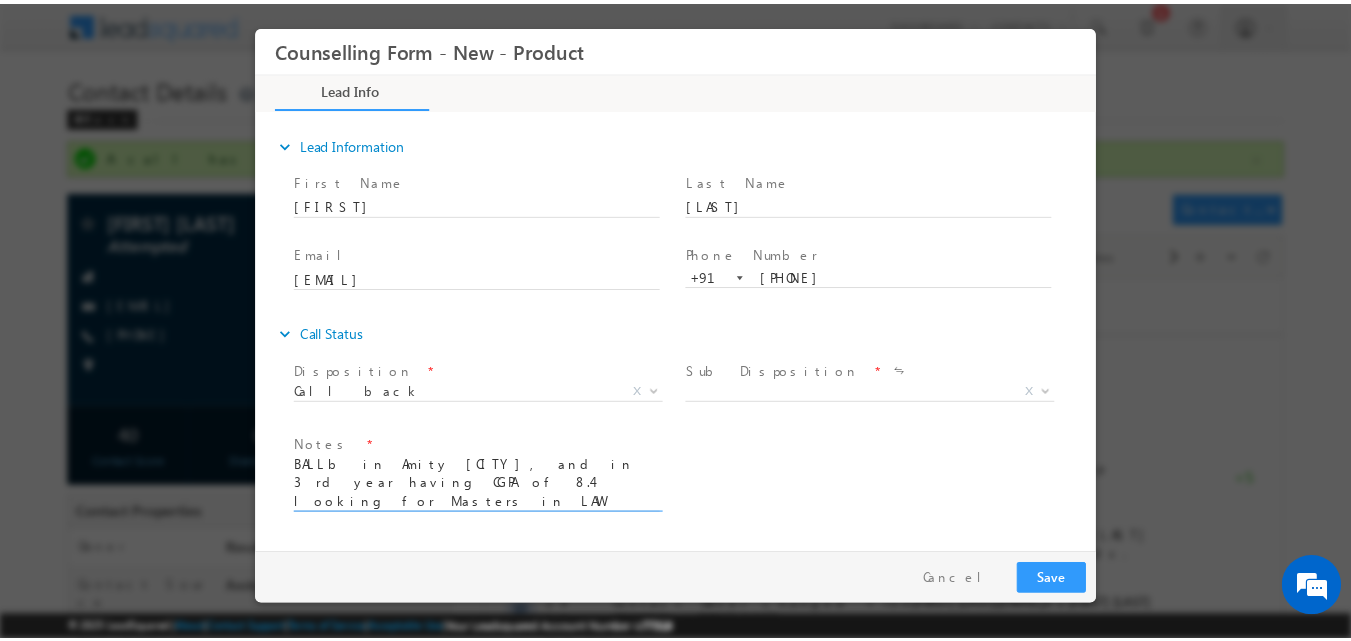 scroll, scrollTop: 4, scrollLeft: 0, axis: vertical 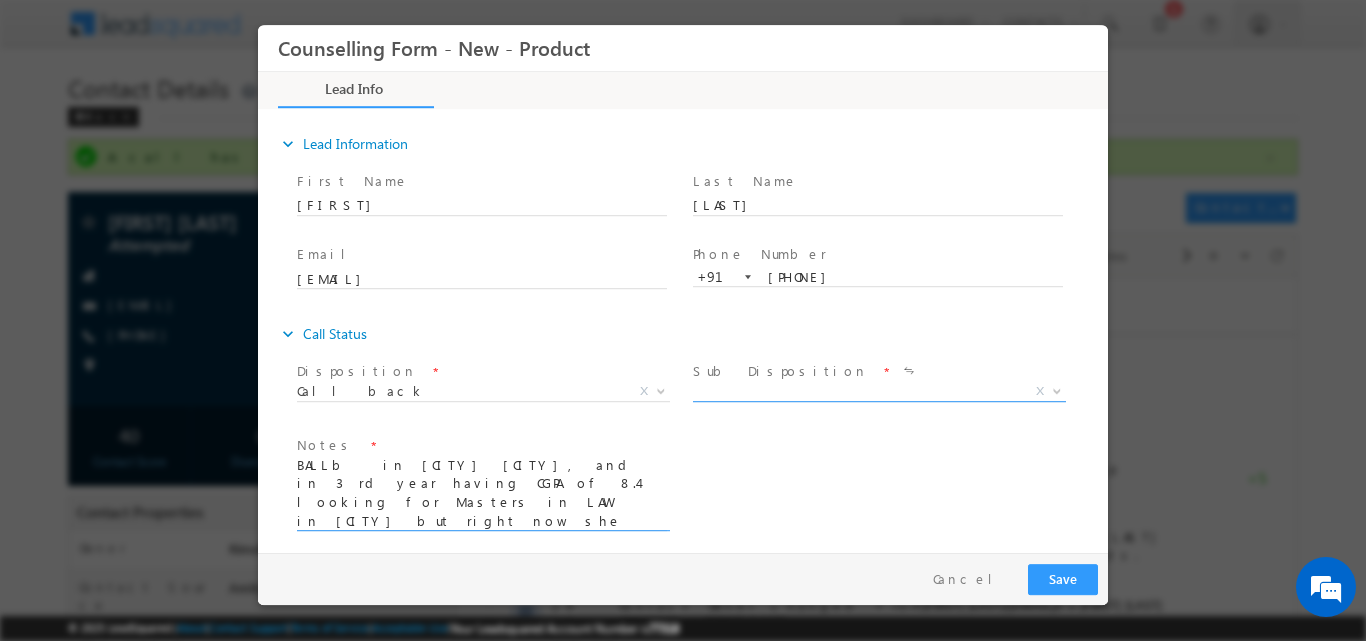 type on "BALLb  in [CITY] [CITY], and in 3 rd year having CGPA of 8.4 looking for Masters in LAW in [CITY] but right now she is not well so will not well so asked to connect for aVC session next week" 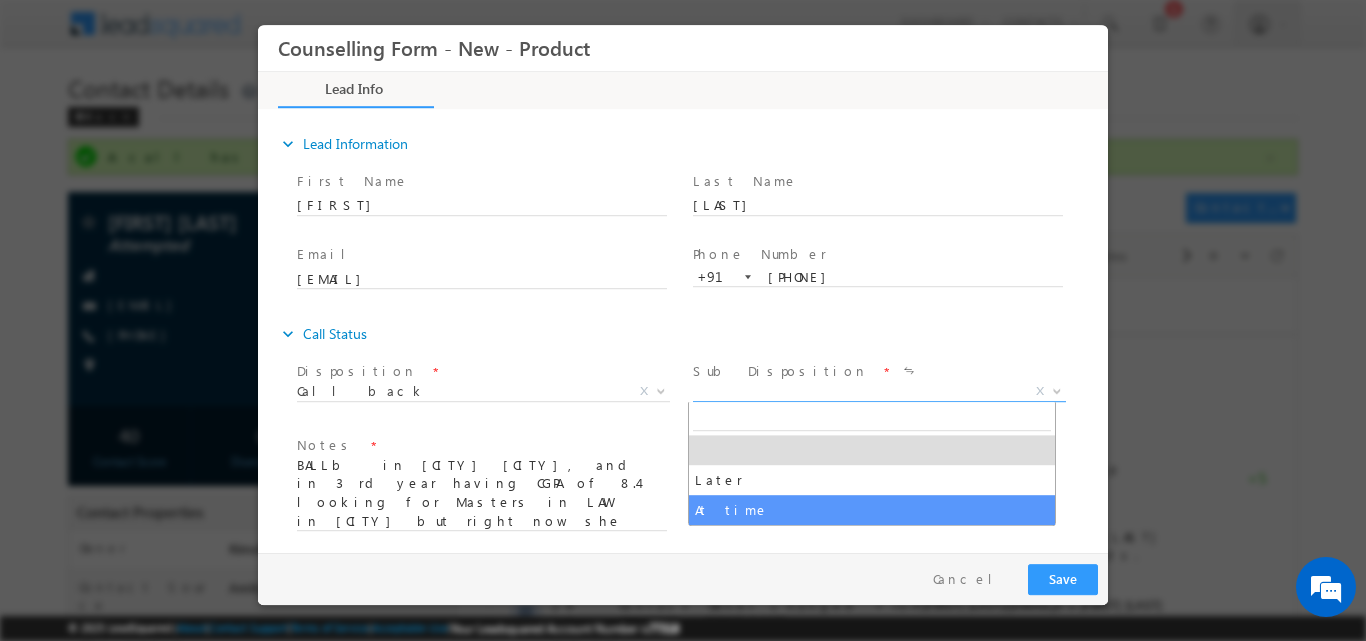select on "At time" 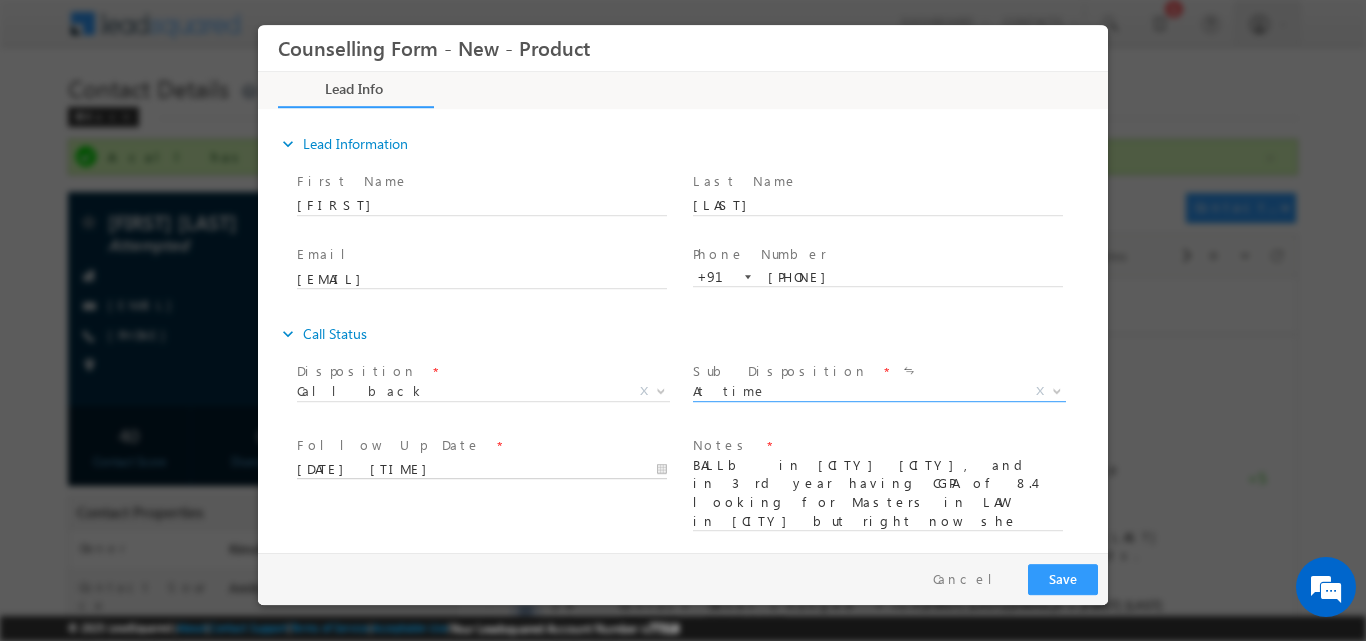 click on "[DATE] [TIME]" at bounding box center (482, 469) 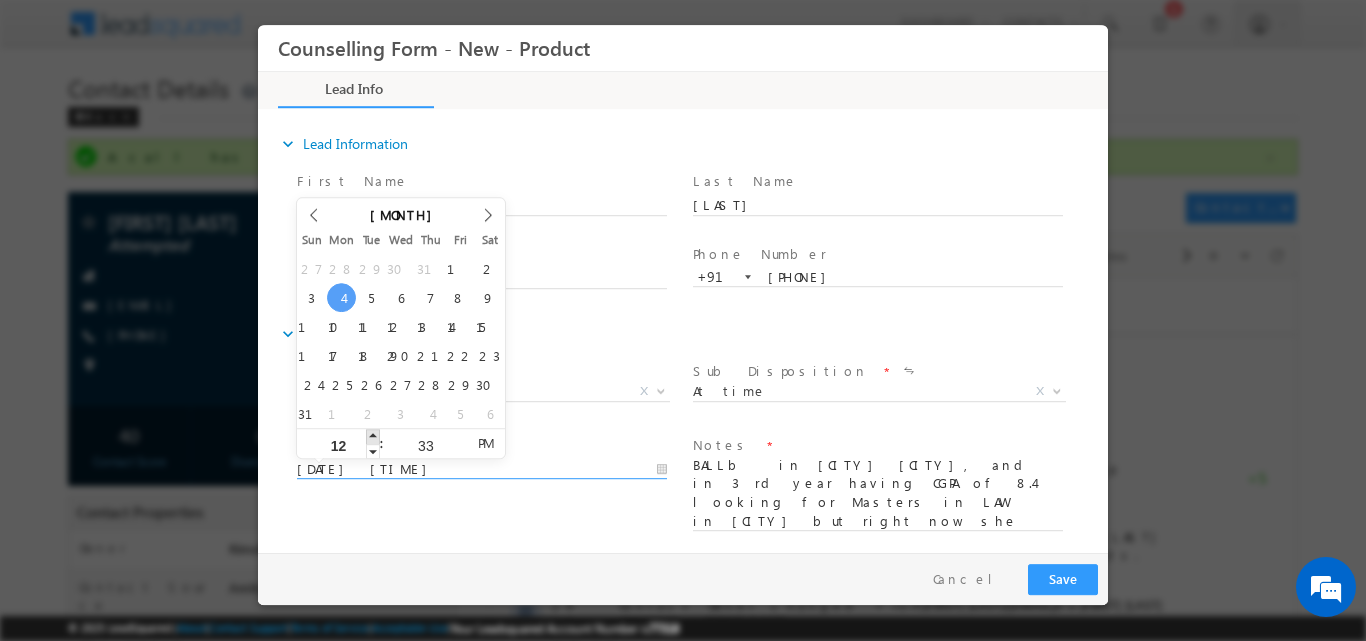 type on "[DATE] [TIME]" 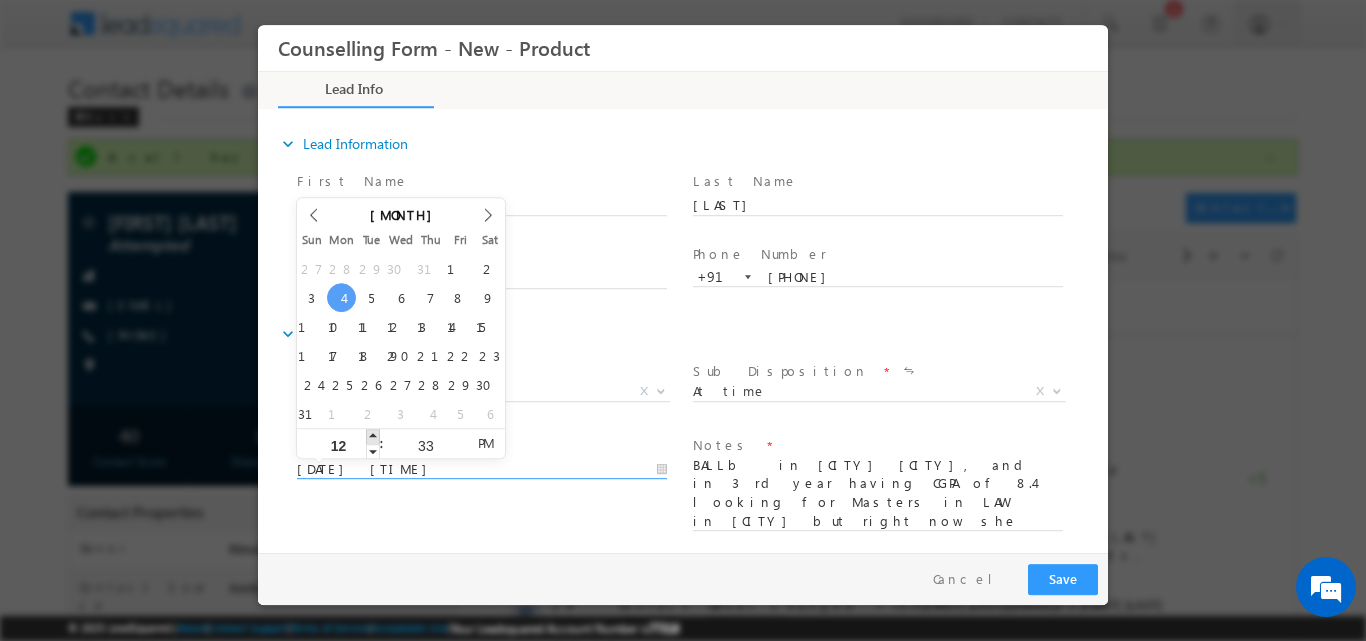 type on "01" 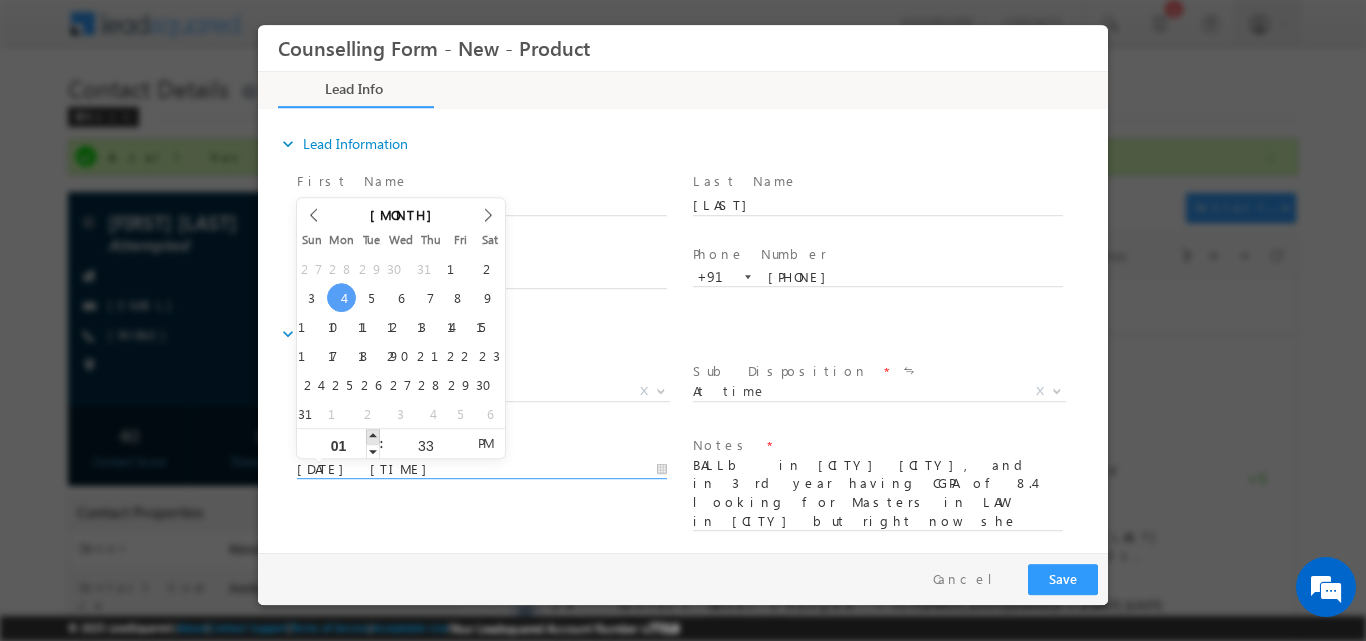 click at bounding box center (373, 435) 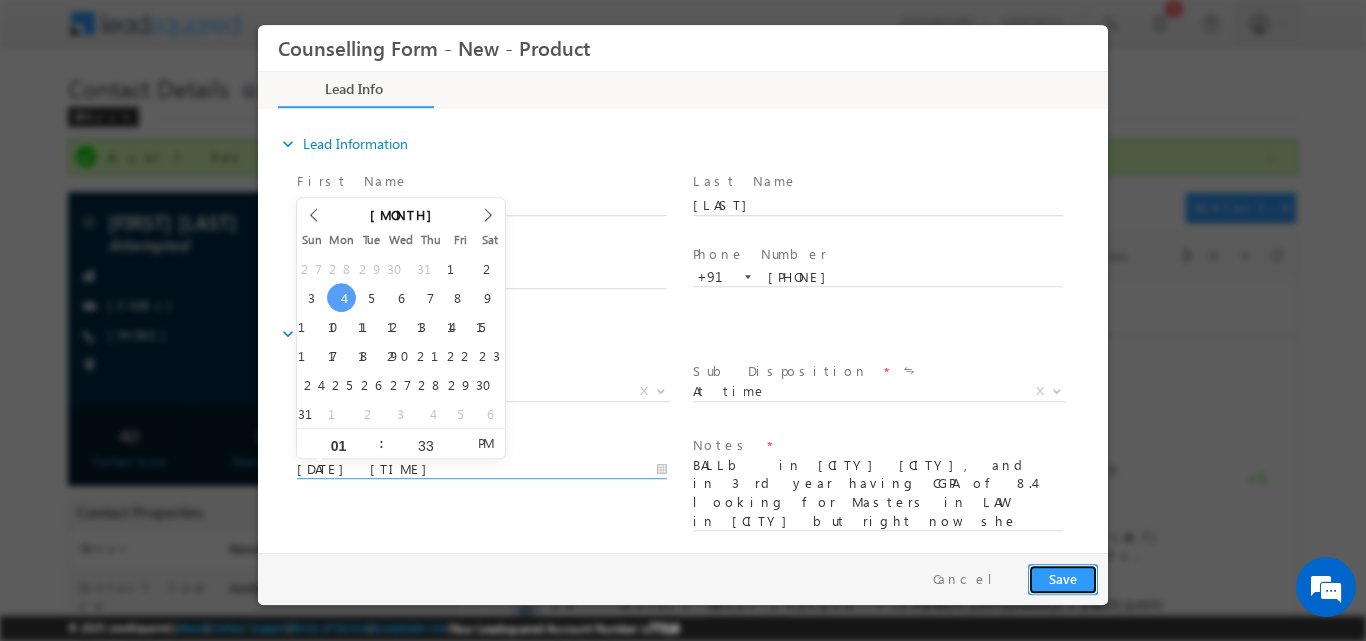 click on "Save" at bounding box center (1063, 578) 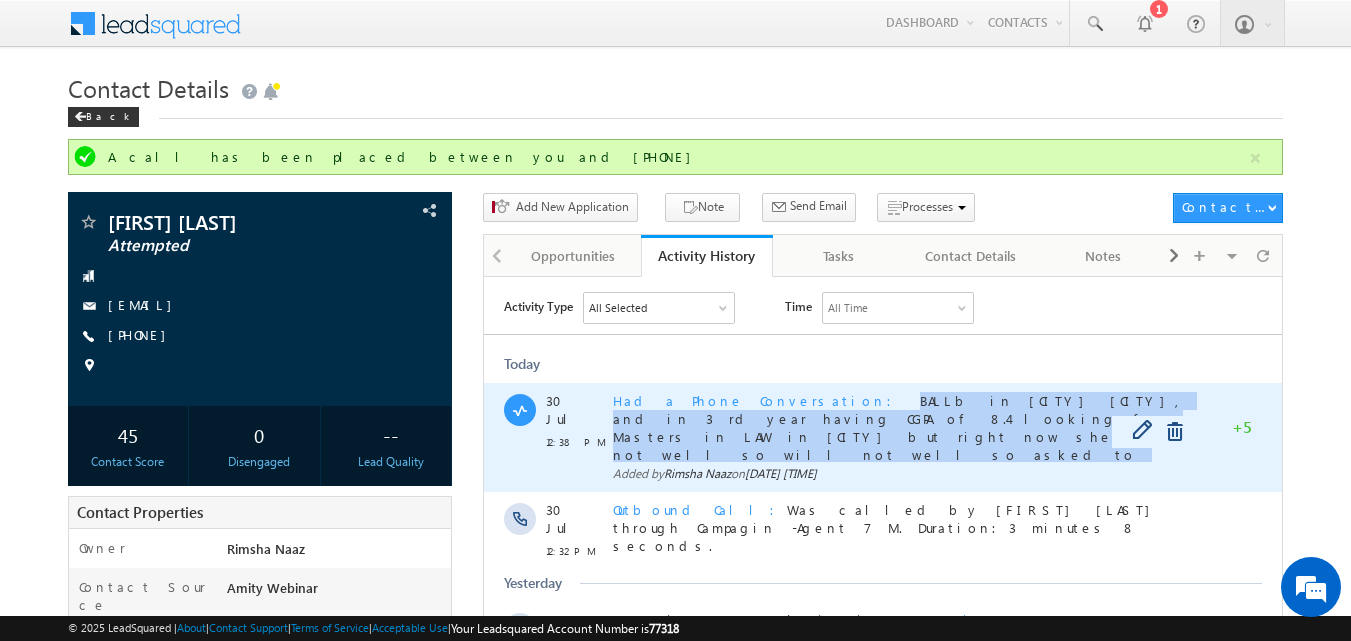 drag, startPoint x: 775, startPoint y: 398, endPoint x: 805, endPoint y: 432, distance: 45.343136 